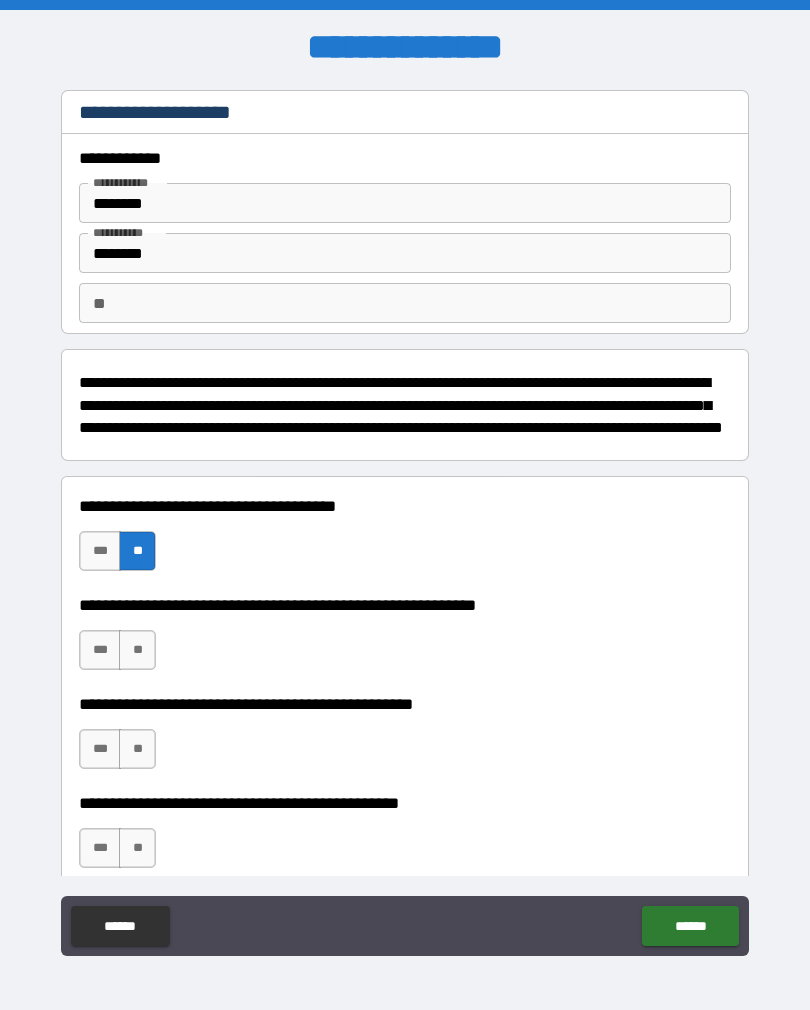 scroll, scrollTop: 0, scrollLeft: 0, axis: both 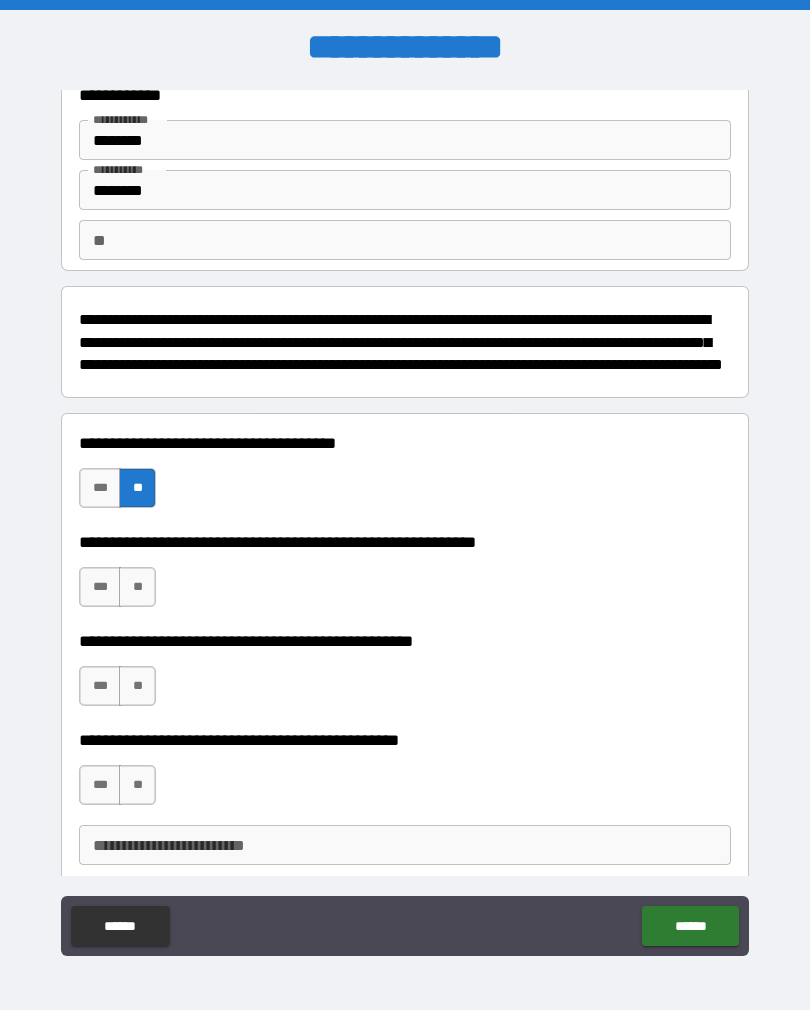 click on "**" at bounding box center [137, 587] 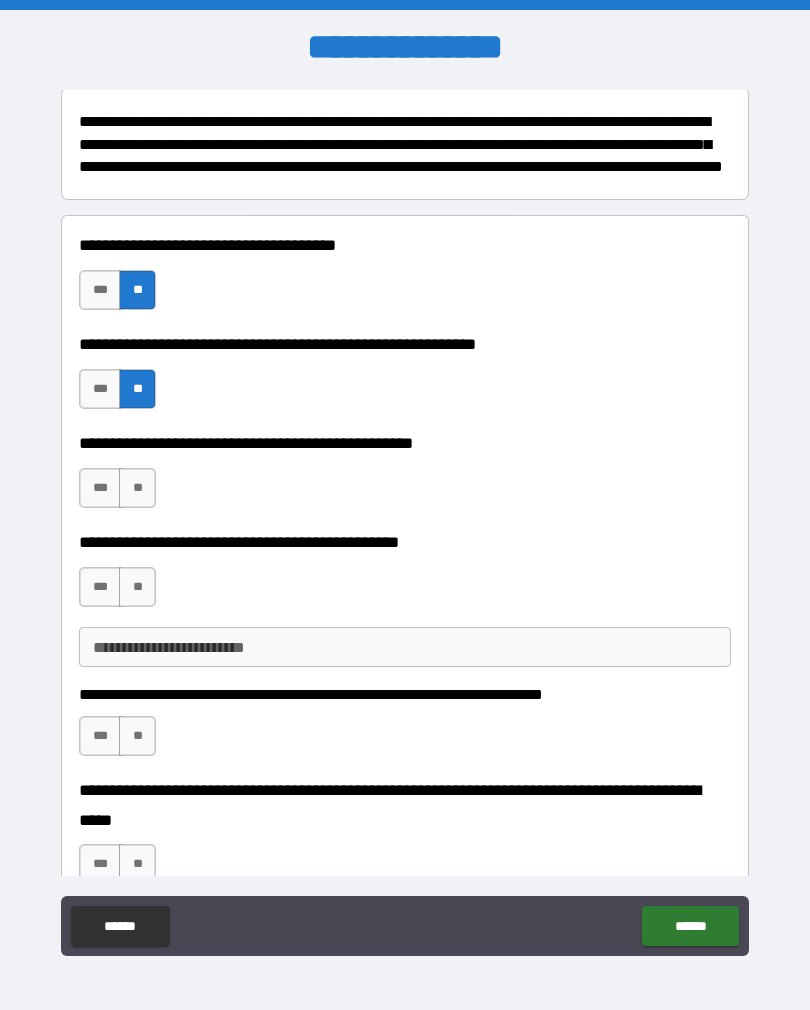 scroll, scrollTop: 264, scrollLeft: 0, axis: vertical 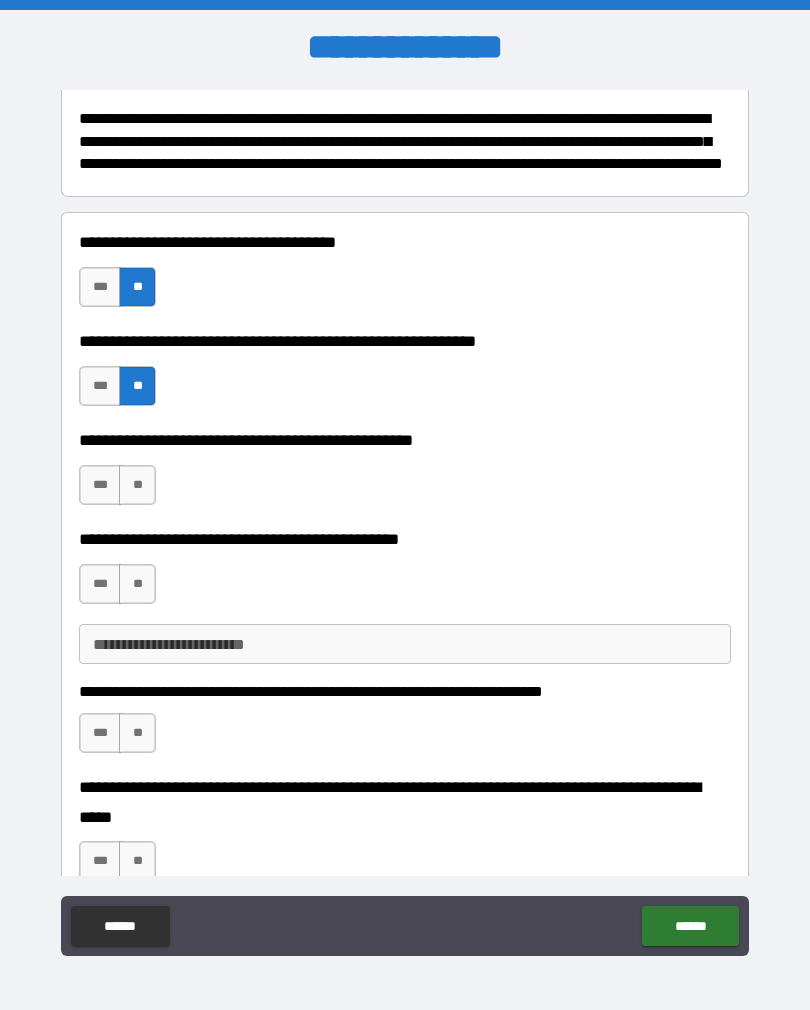 click on "**" at bounding box center (137, 485) 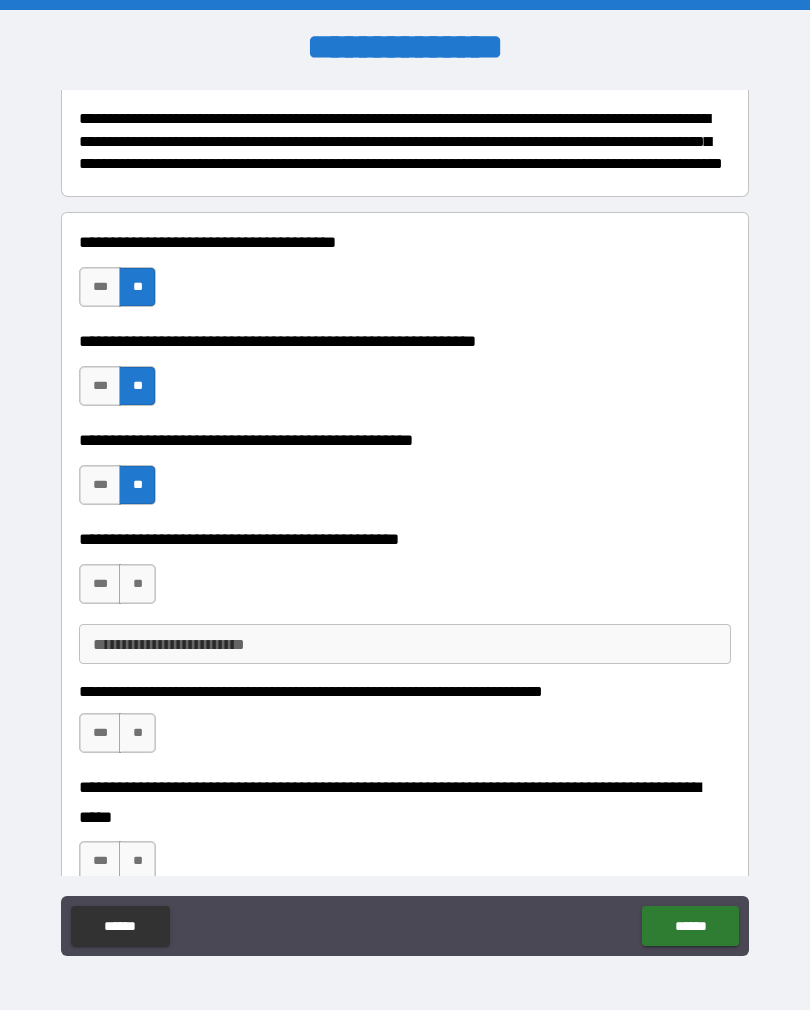 click on "**" at bounding box center [137, 584] 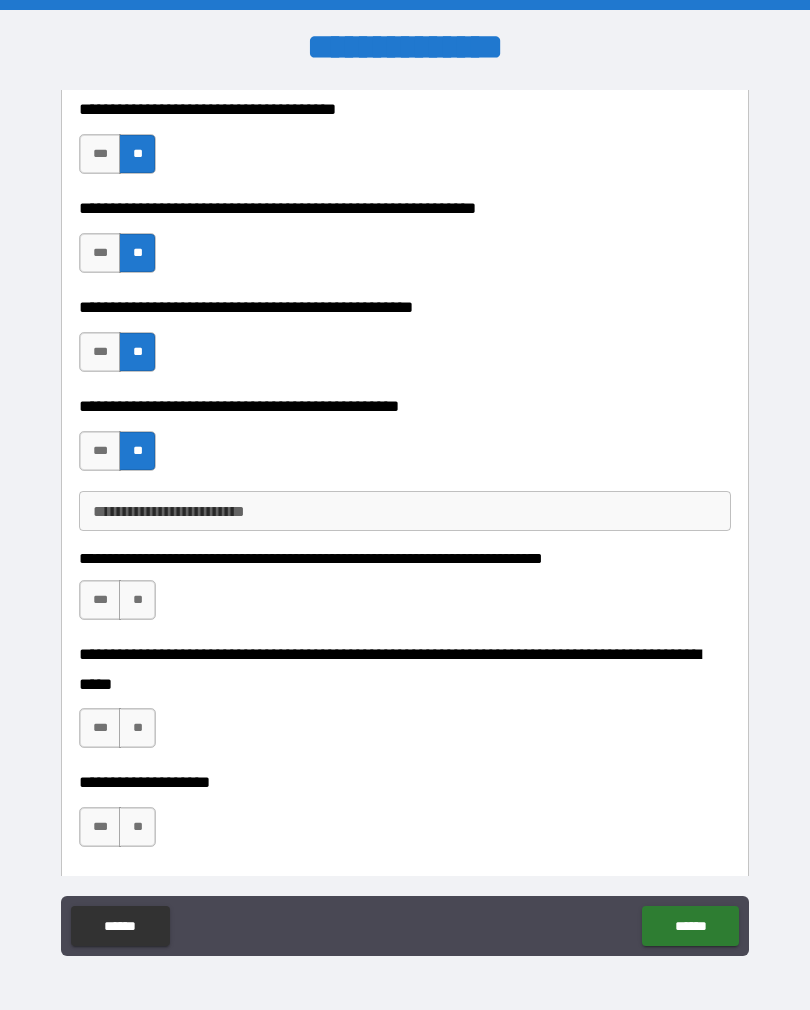 scroll, scrollTop: 400, scrollLeft: 0, axis: vertical 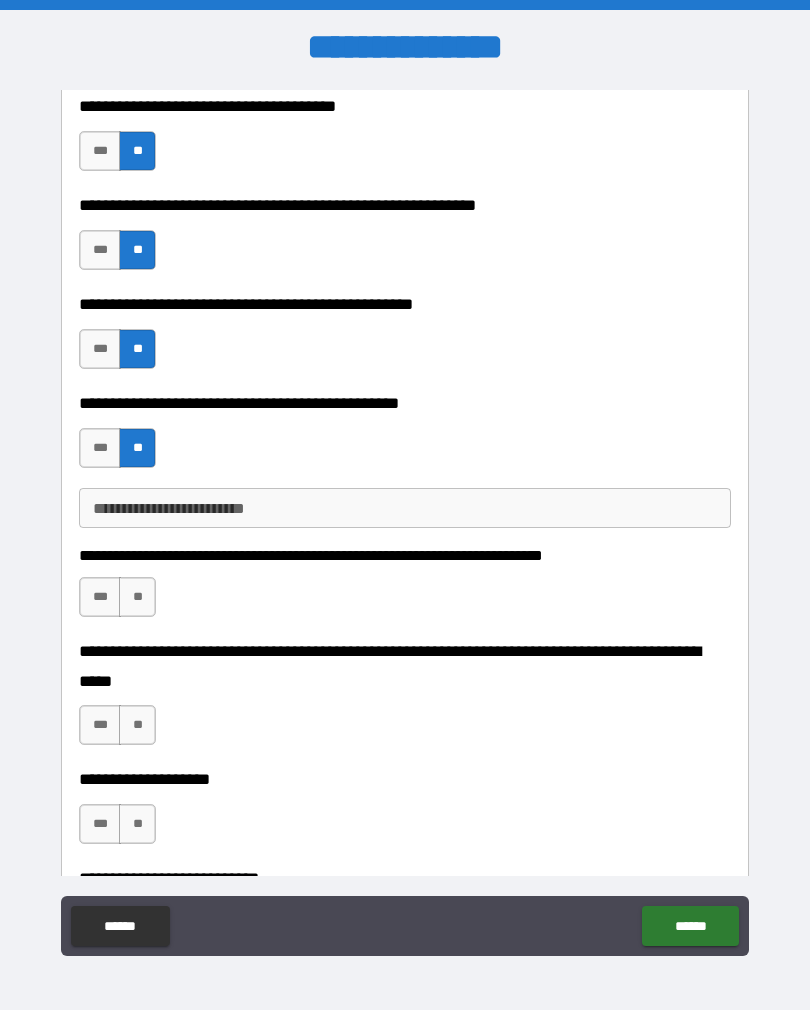 click on "***" at bounding box center [100, 448] 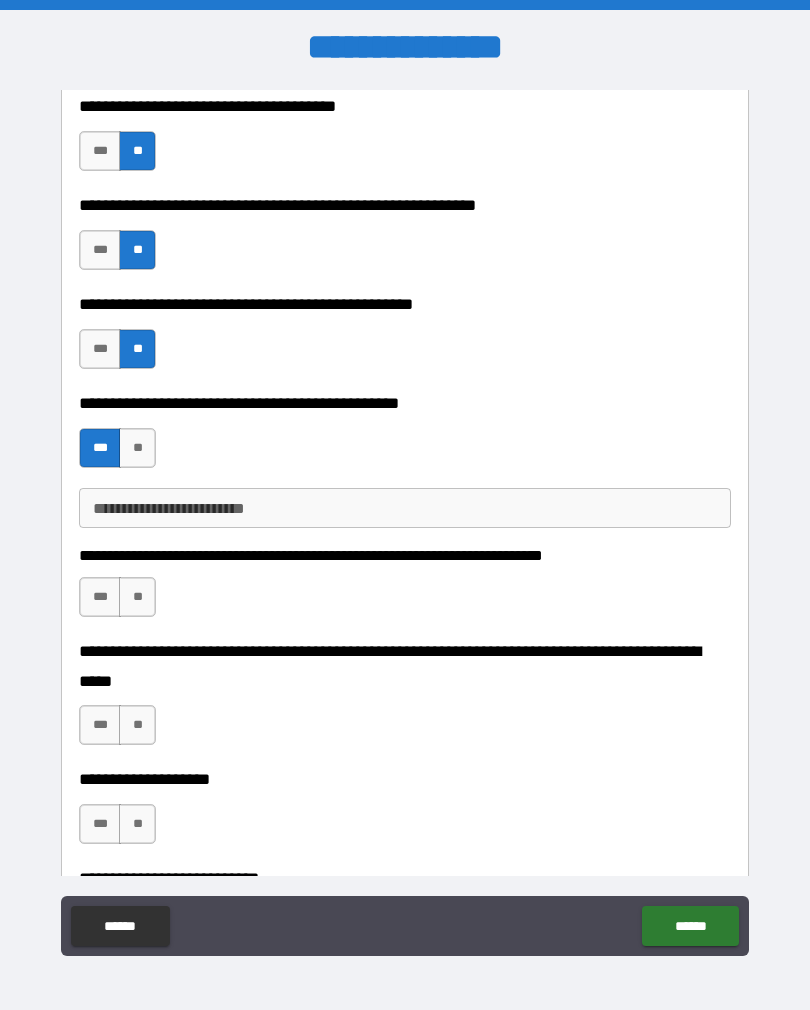 click on "**********" at bounding box center [405, 508] 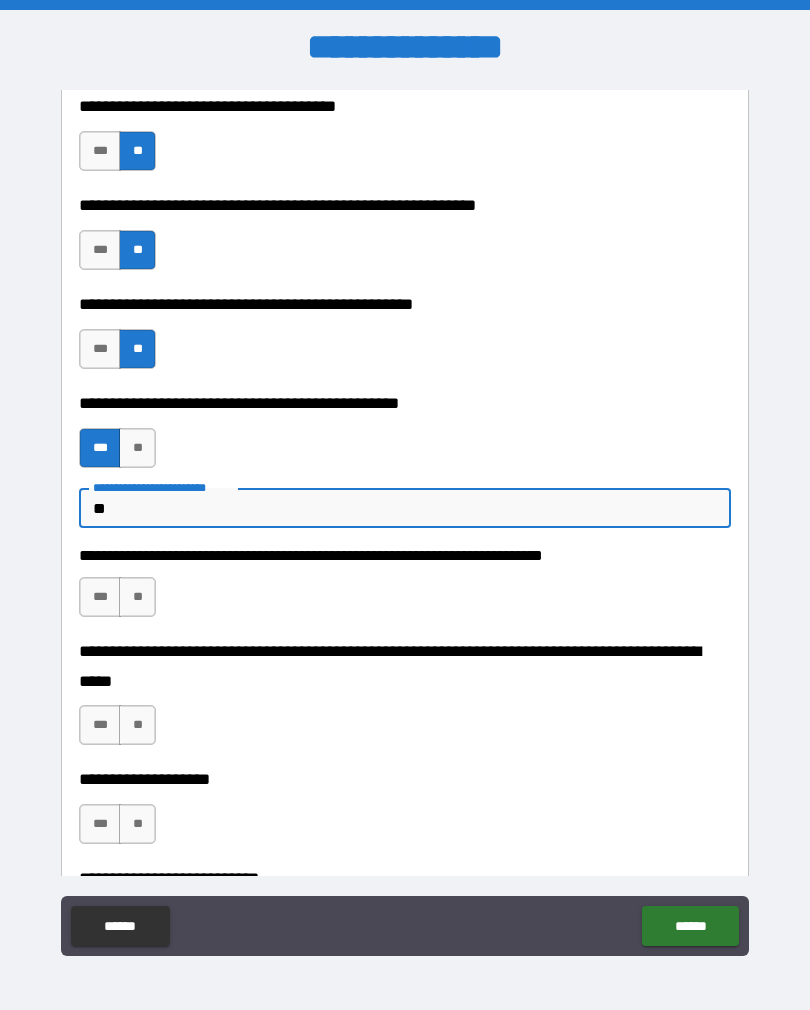 type on "*" 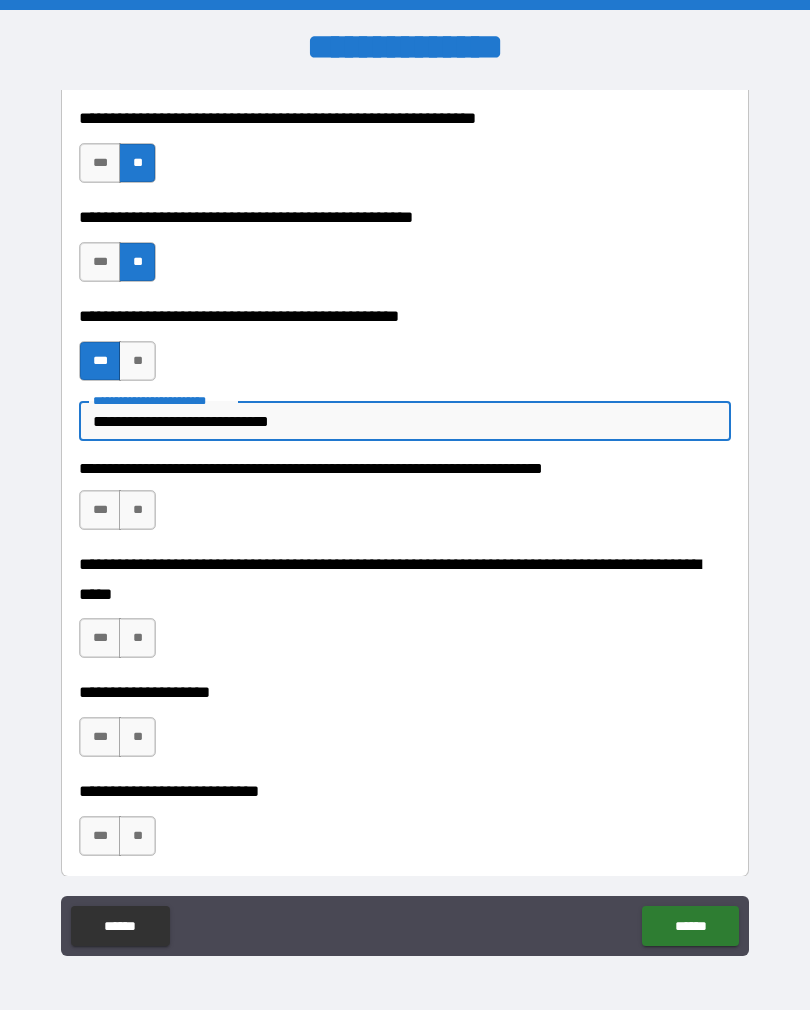 scroll, scrollTop: 493, scrollLeft: 0, axis: vertical 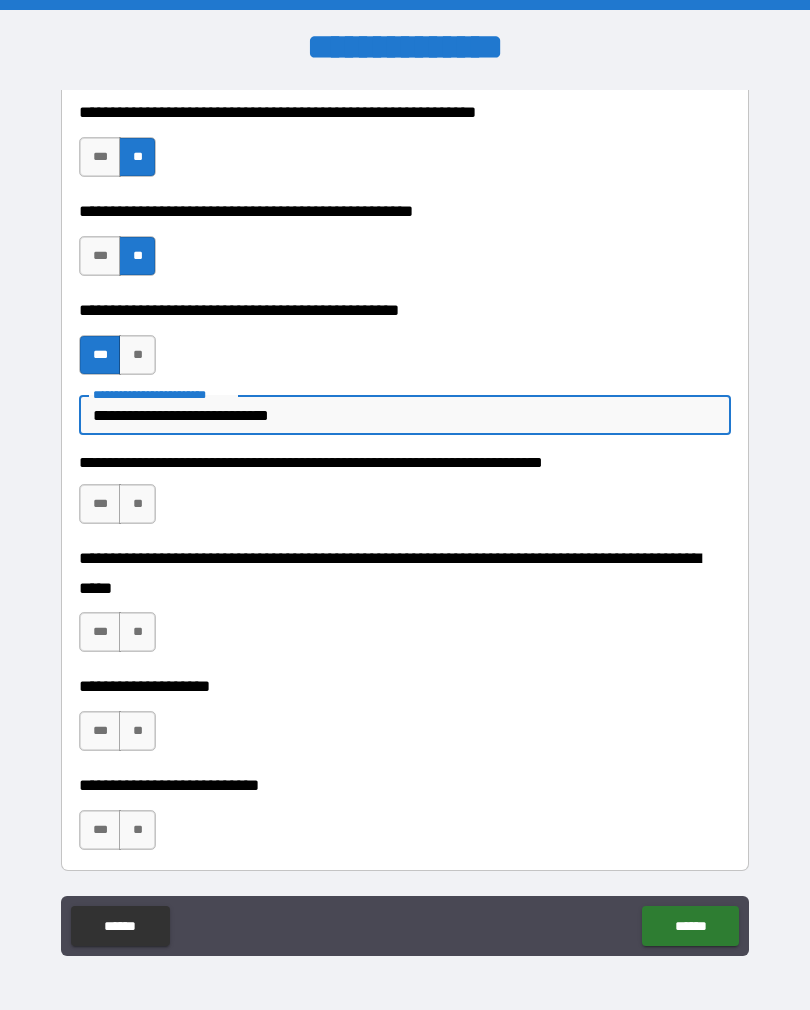 type on "**********" 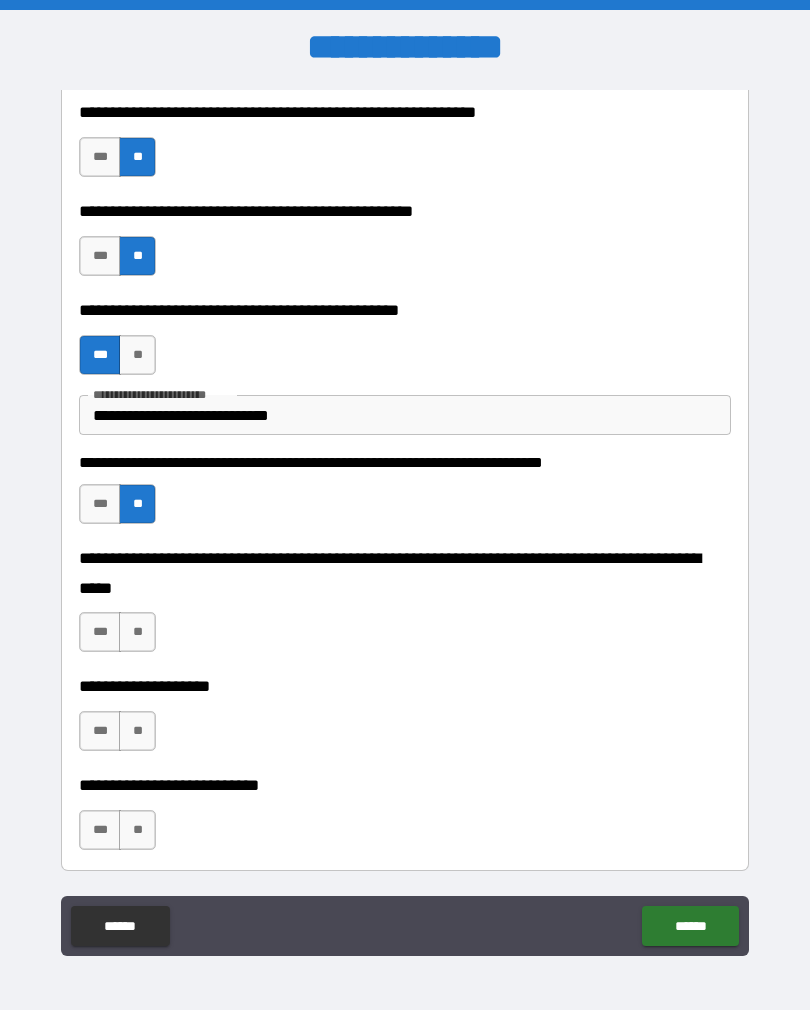 click on "**" at bounding box center (137, 632) 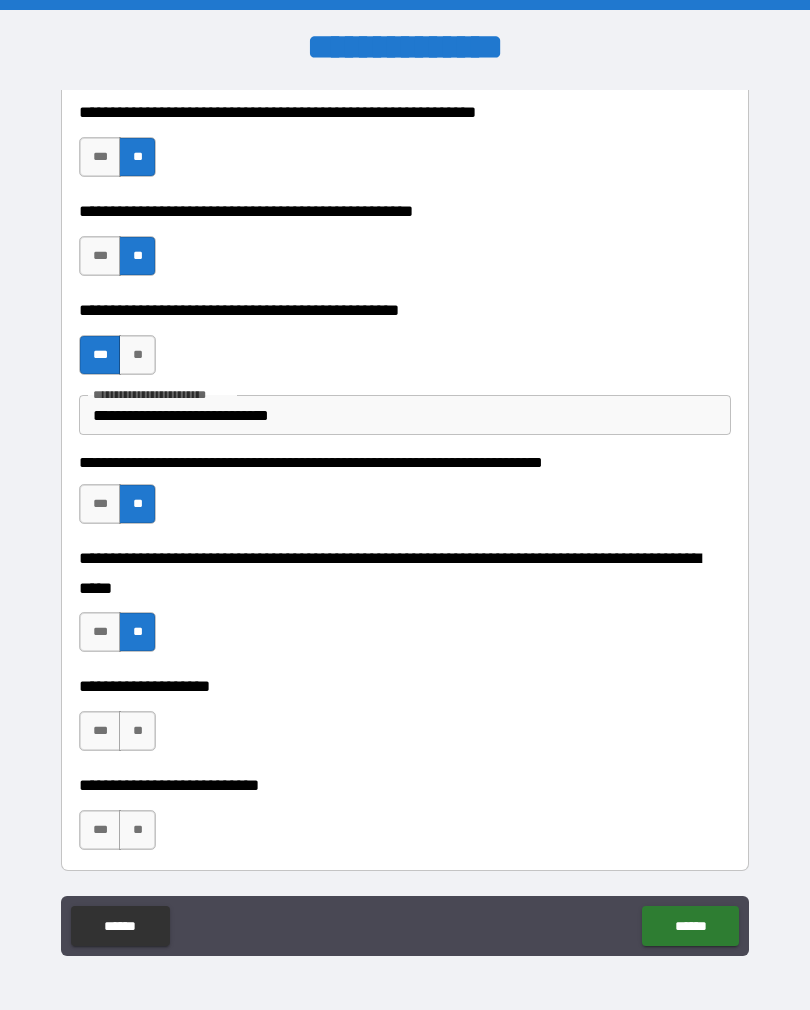 click on "**" at bounding box center [137, 731] 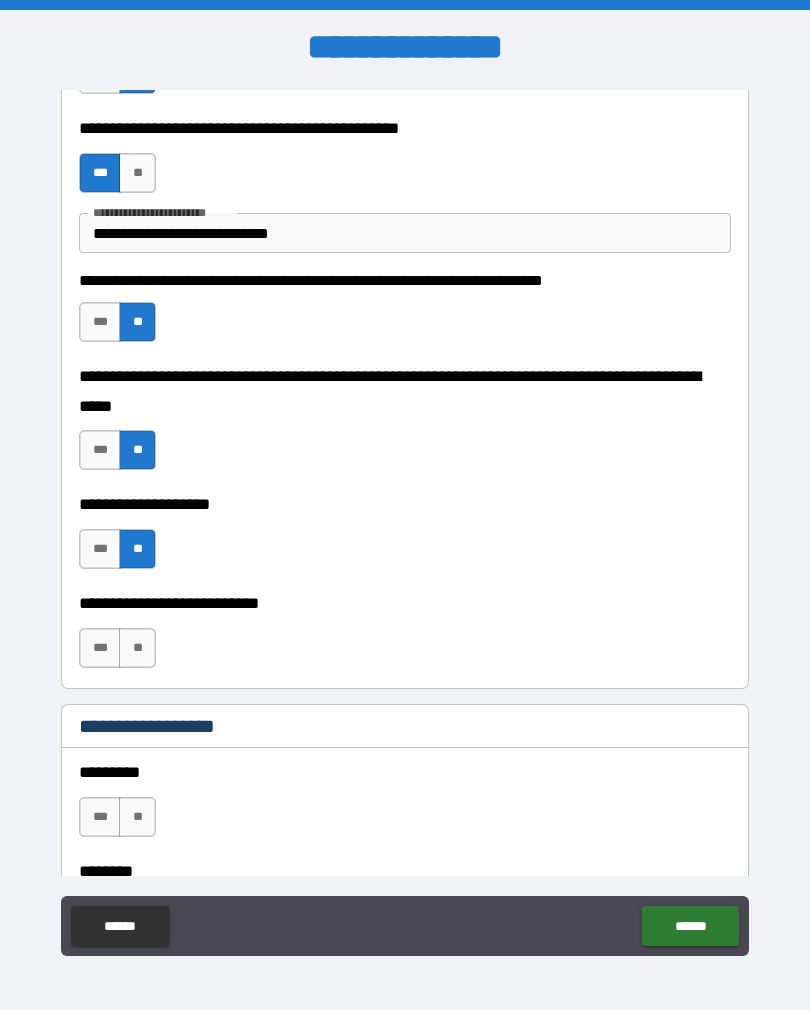 scroll, scrollTop: 698, scrollLeft: 0, axis: vertical 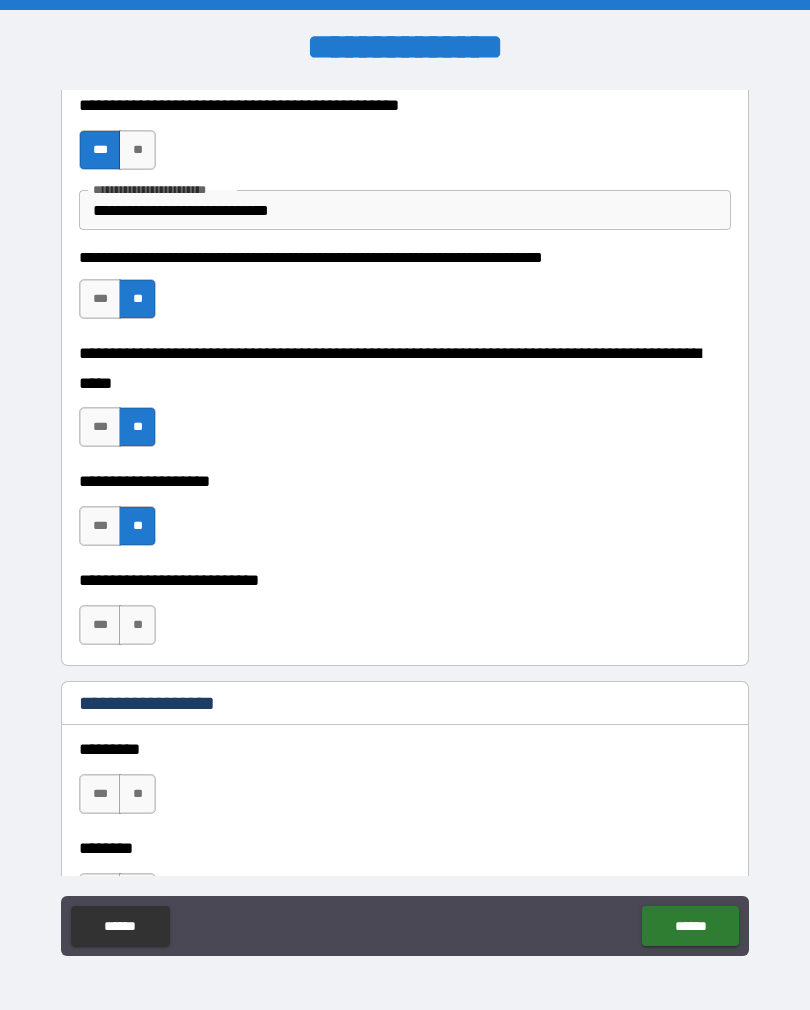 click on "**" at bounding box center (137, 625) 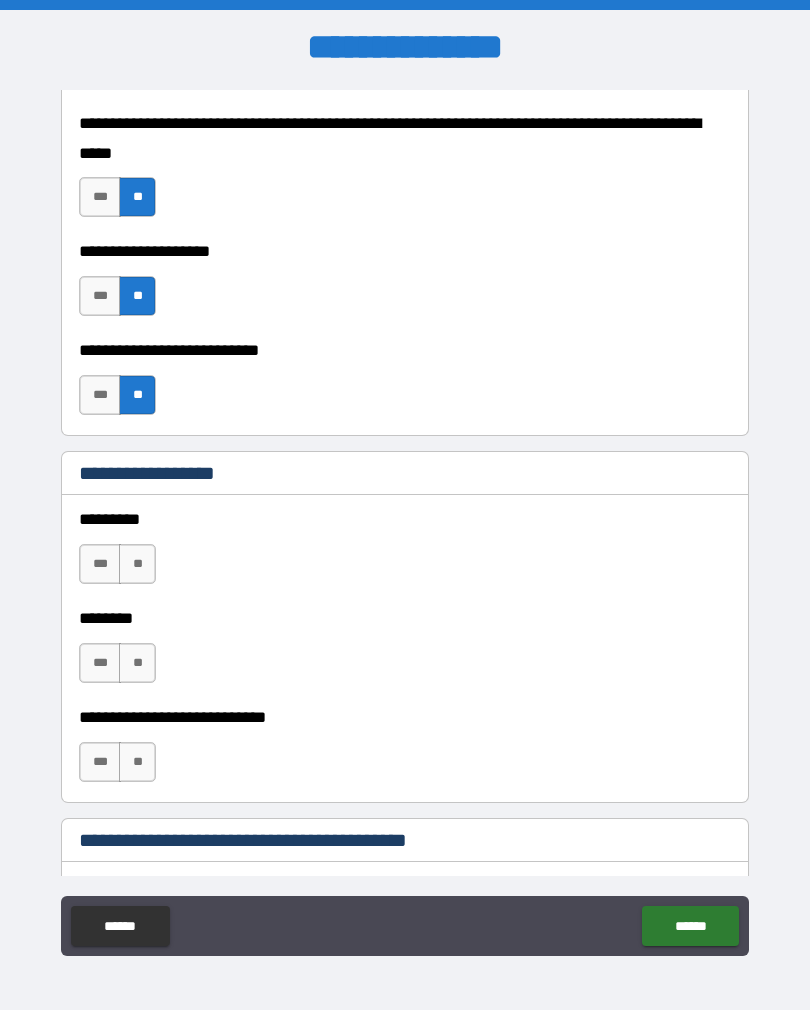scroll, scrollTop: 932, scrollLeft: 0, axis: vertical 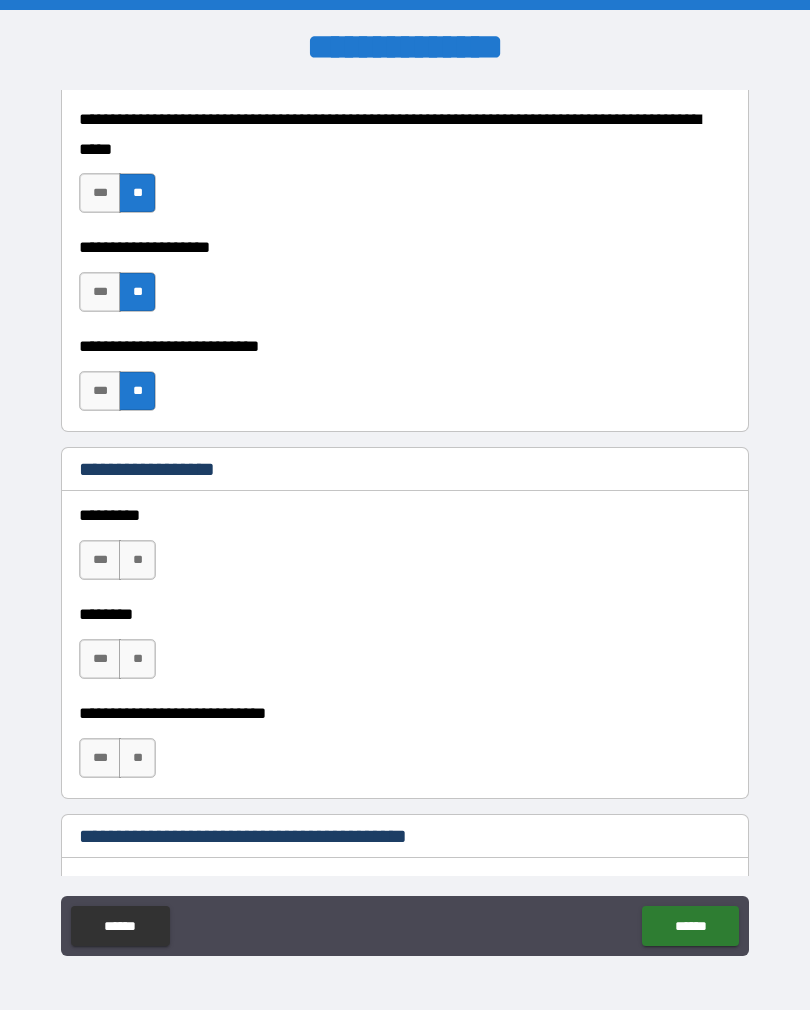 click on "**" at bounding box center [137, 560] 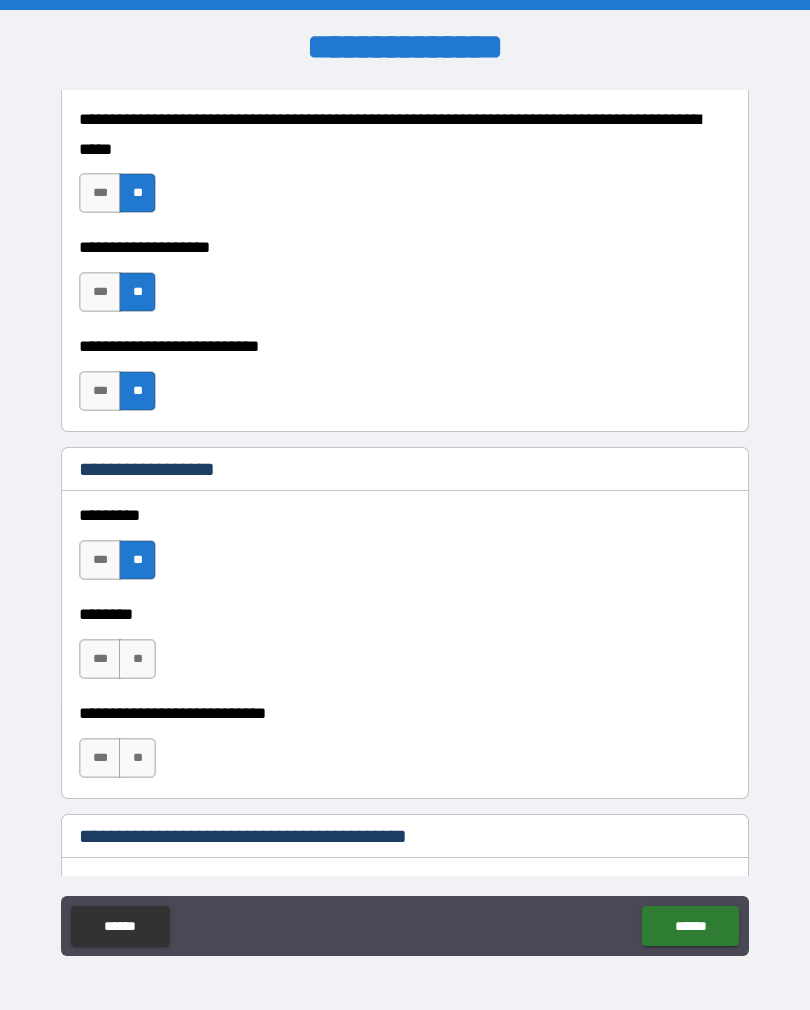 click on "**" at bounding box center [137, 659] 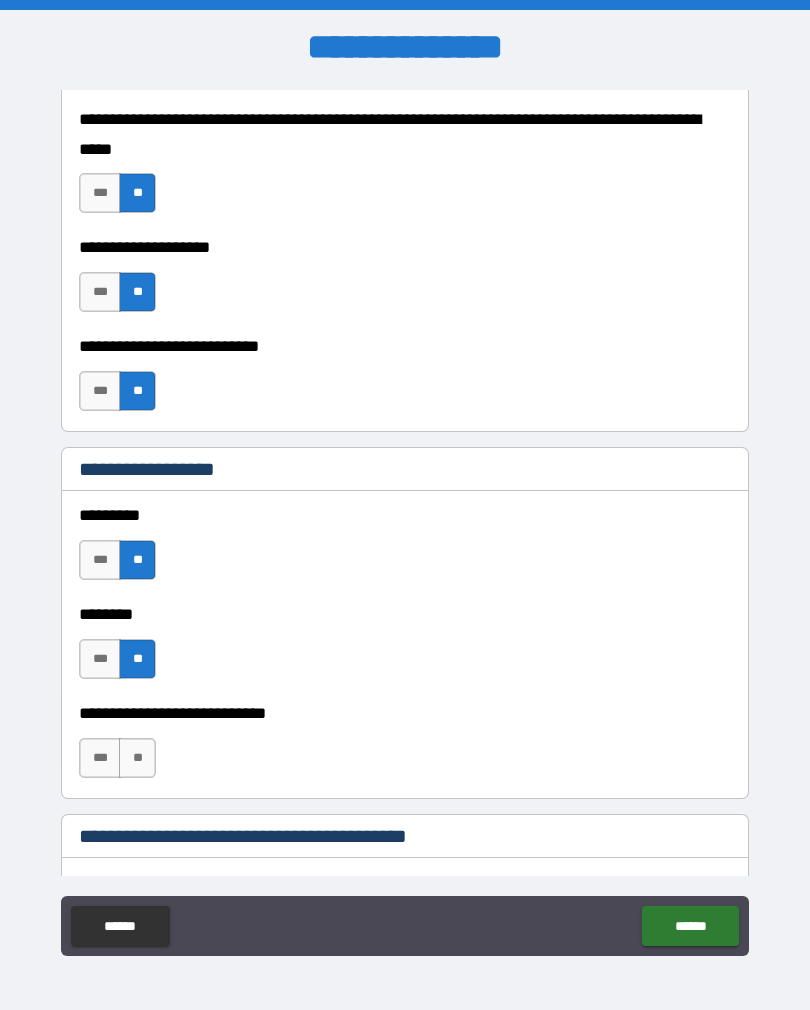 click on "**" at bounding box center (137, 758) 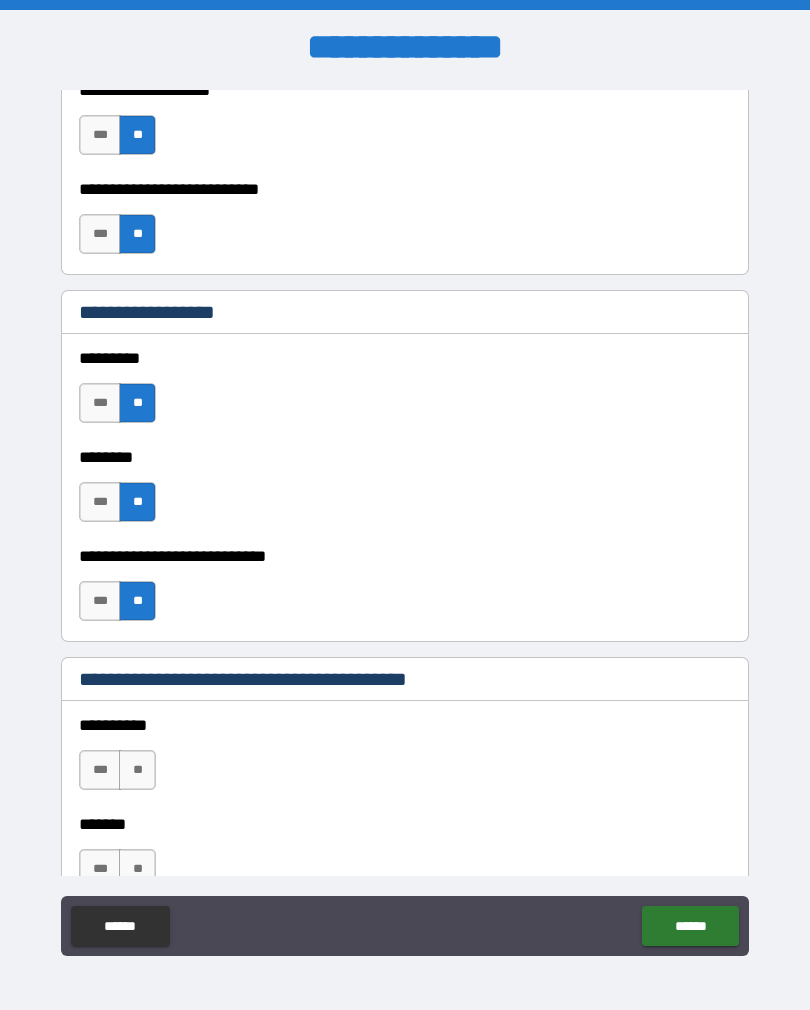 scroll, scrollTop: 1094, scrollLeft: 0, axis: vertical 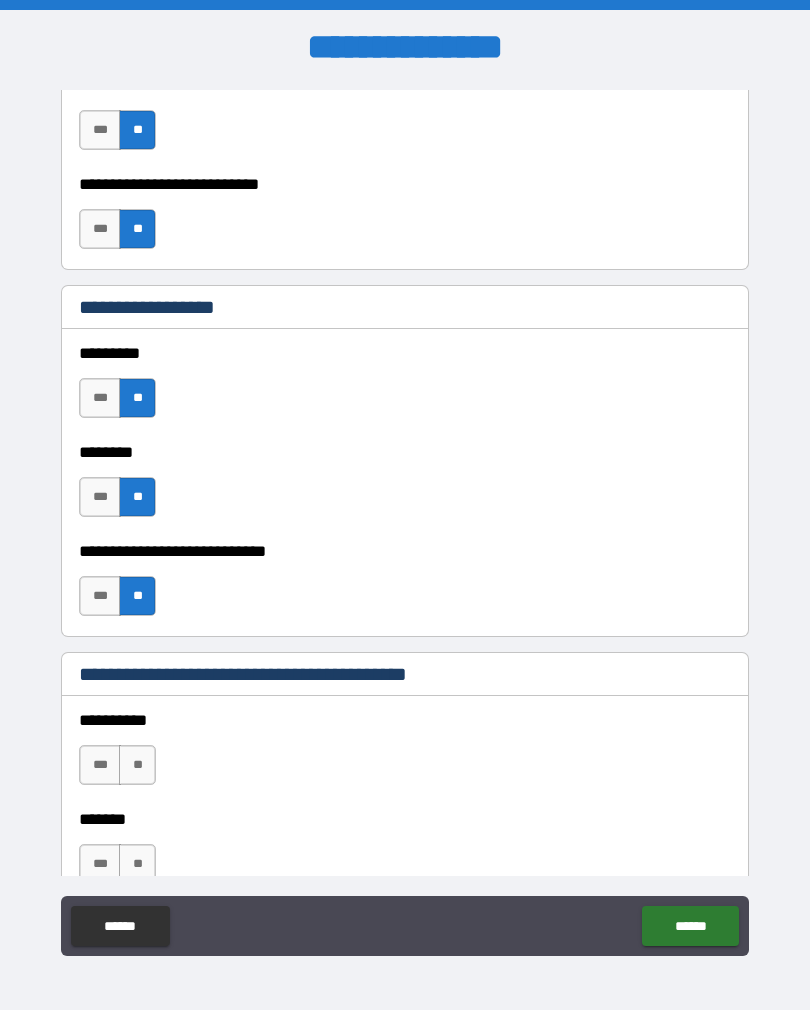 click on "***" at bounding box center (100, 596) 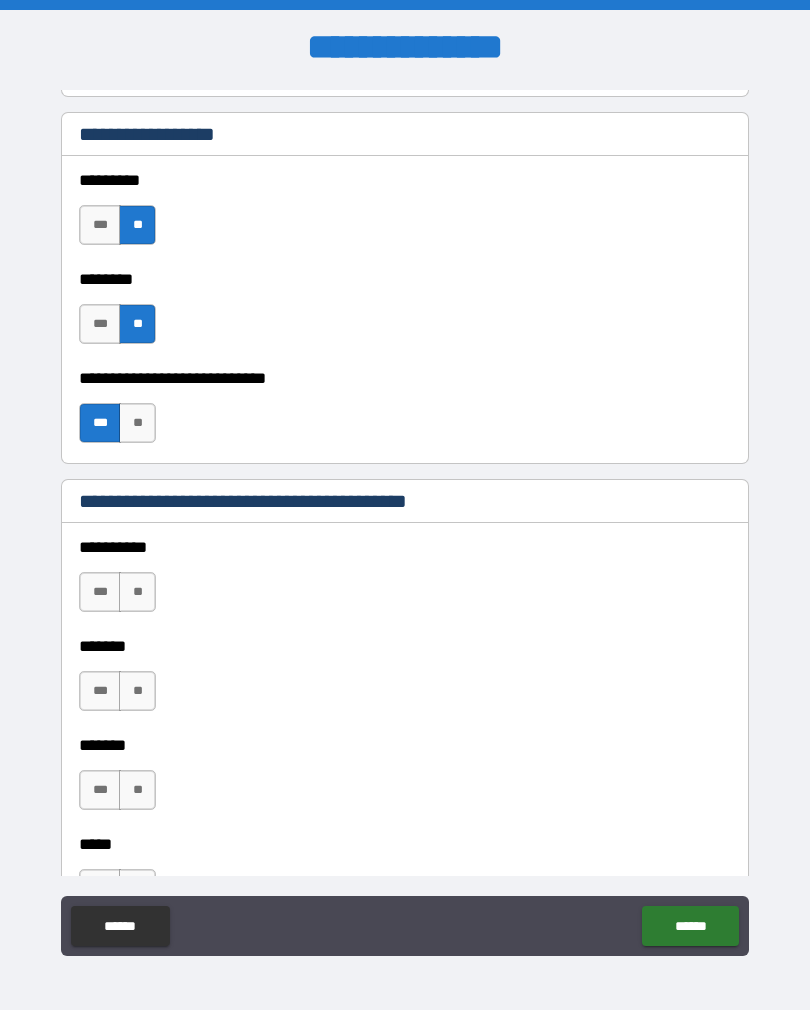 scroll, scrollTop: 1289, scrollLeft: 0, axis: vertical 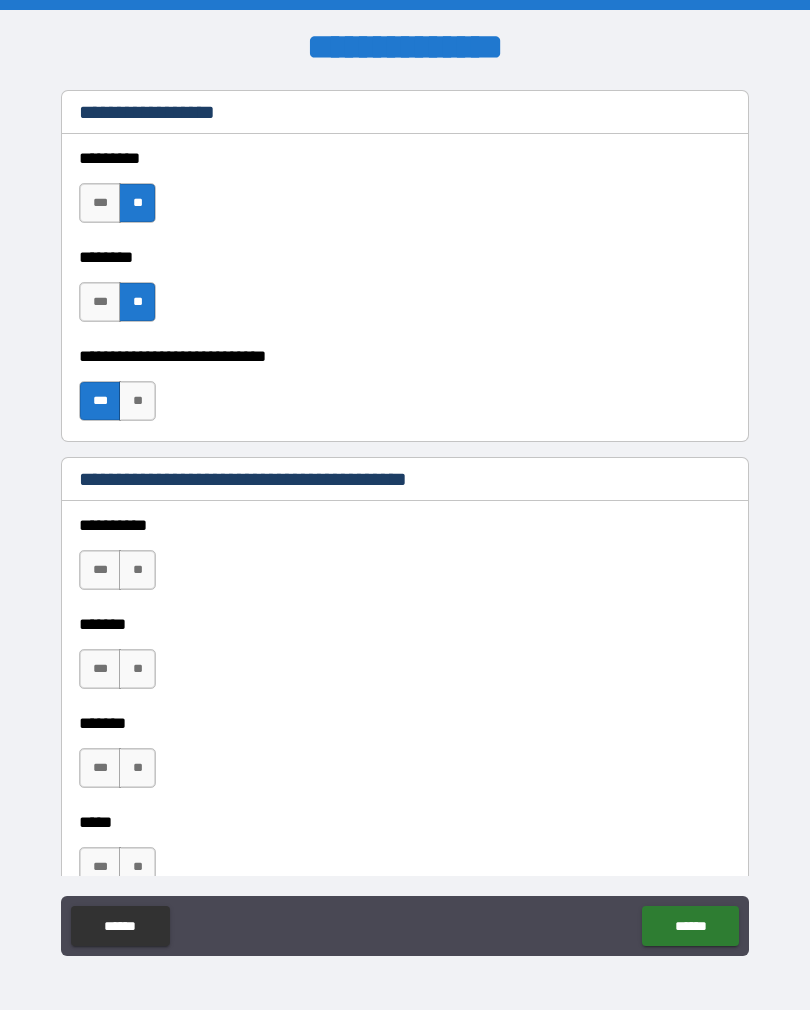 click on "**" at bounding box center (137, 570) 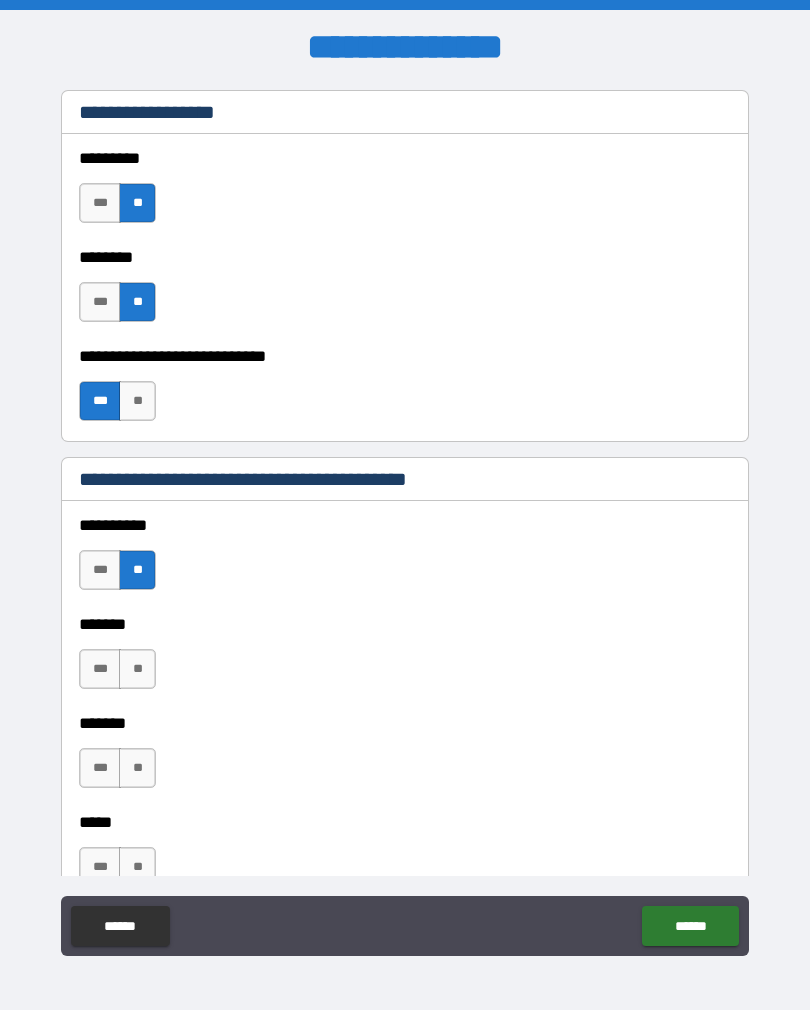 click on "**" at bounding box center [137, 669] 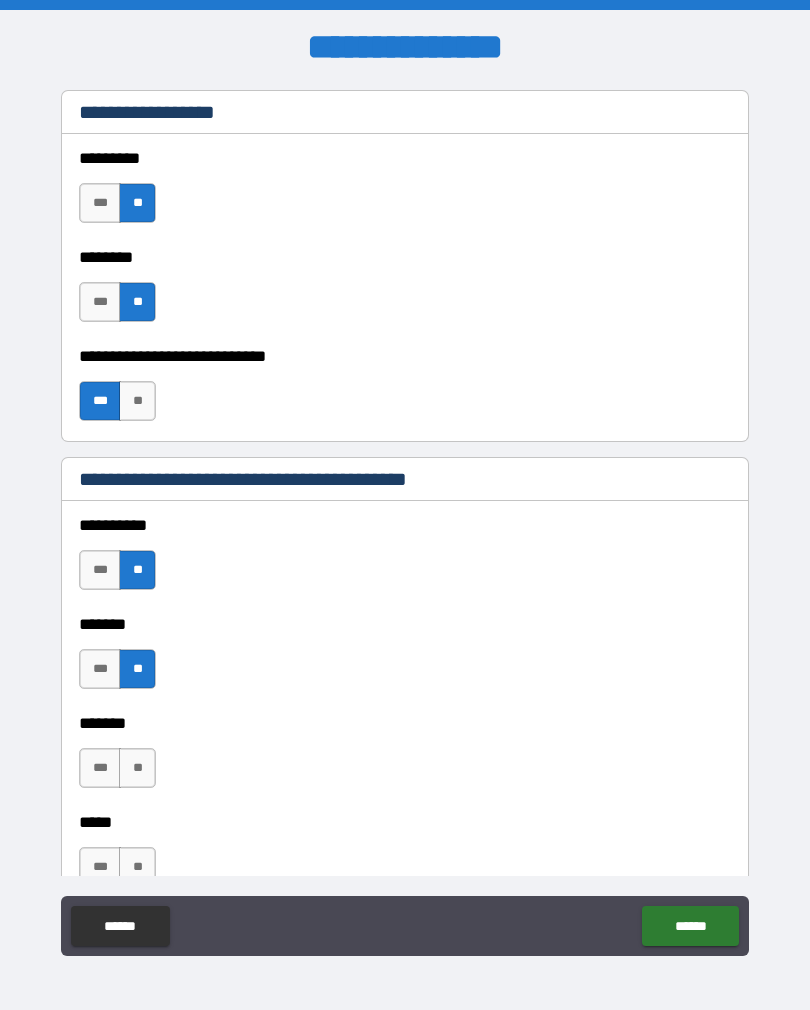 click on "**" at bounding box center [137, 768] 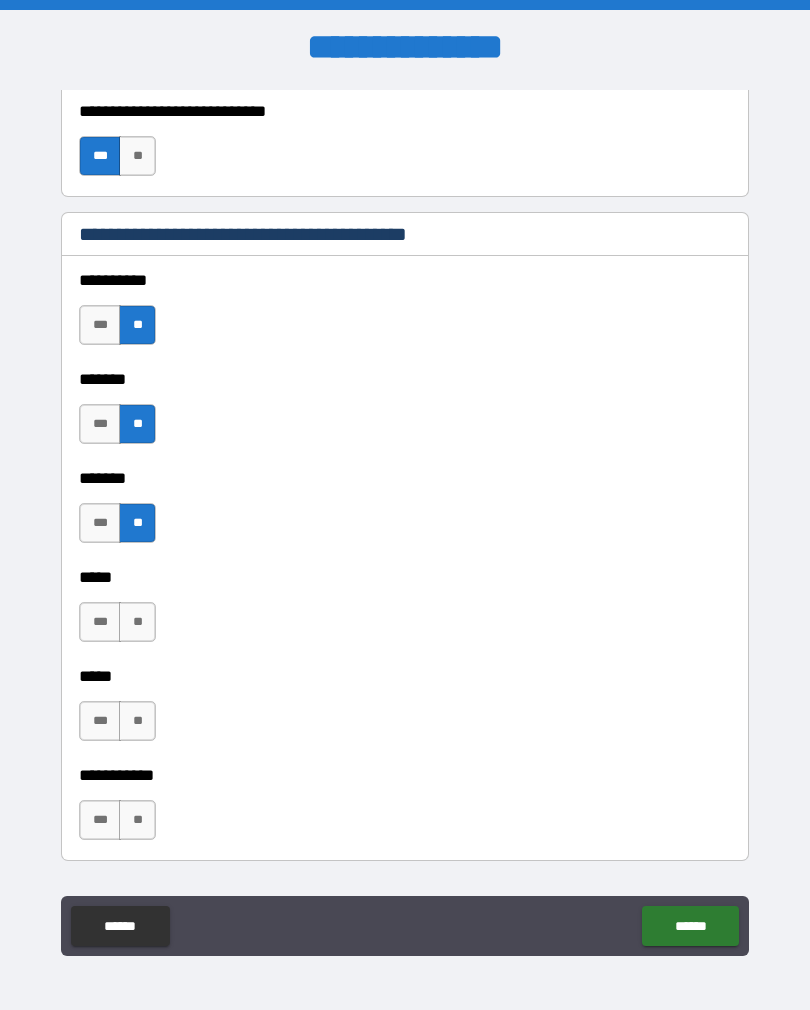 scroll, scrollTop: 1538, scrollLeft: 0, axis: vertical 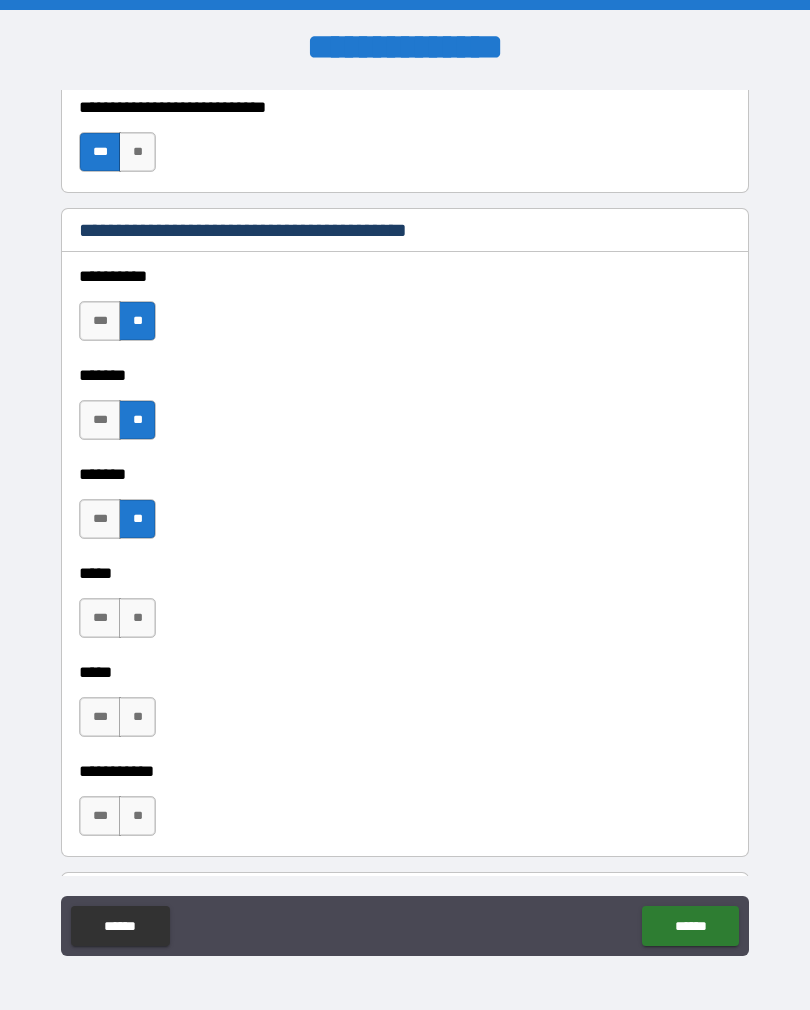 click on "**" at bounding box center (137, 618) 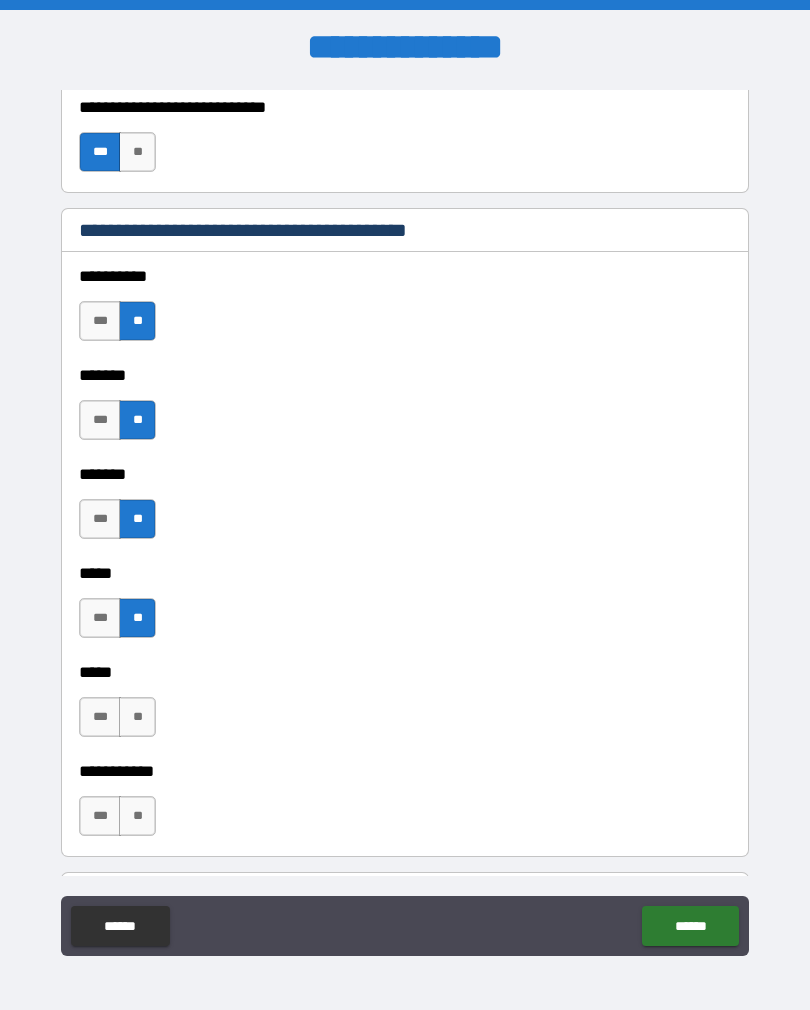 click on "**" at bounding box center [137, 717] 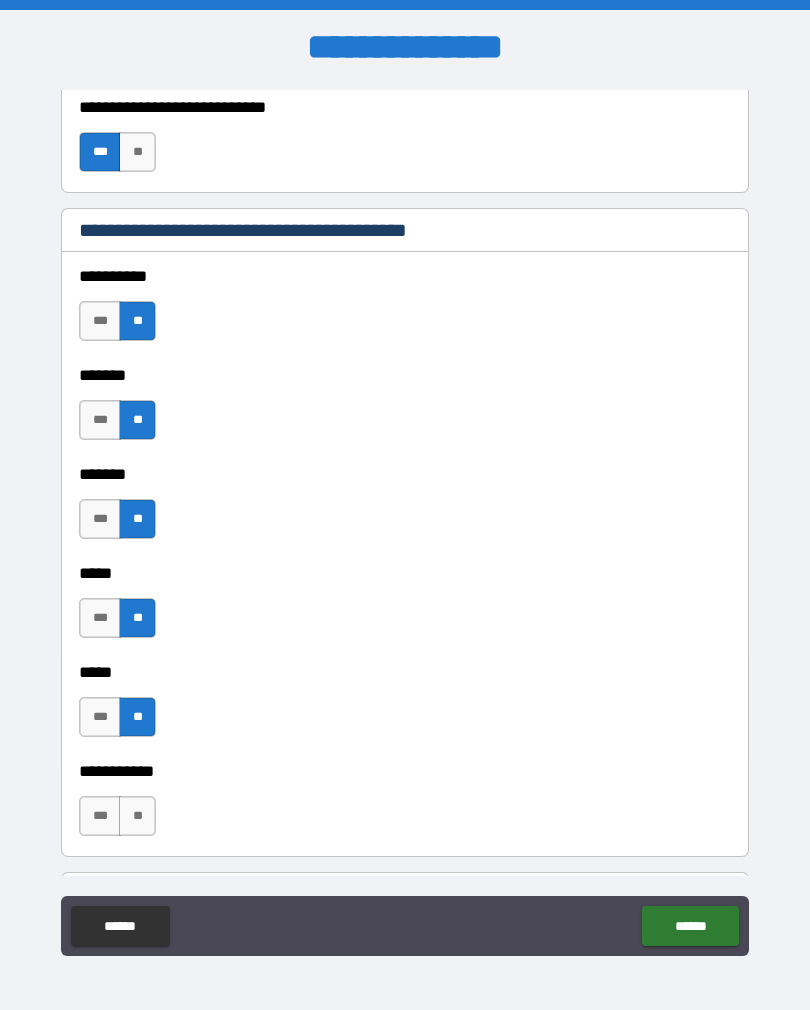 click on "**" at bounding box center (137, 816) 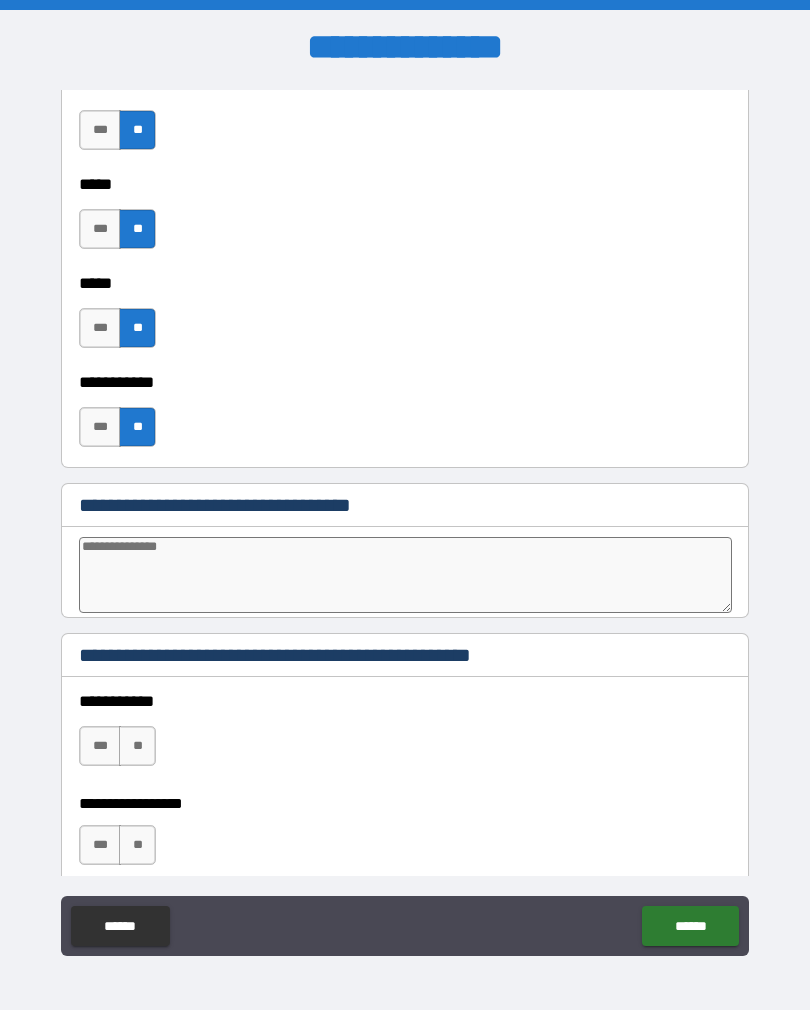 scroll, scrollTop: 1957, scrollLeft: 0, axis: vertical 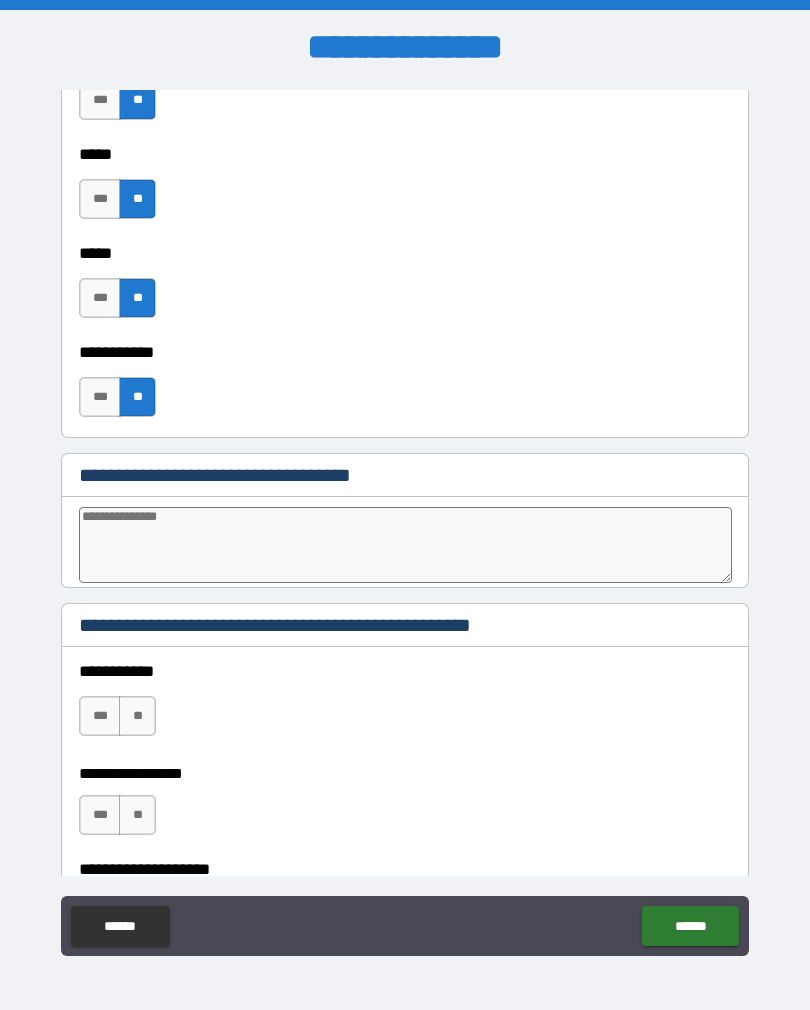 click at bounding box center (405, 545) 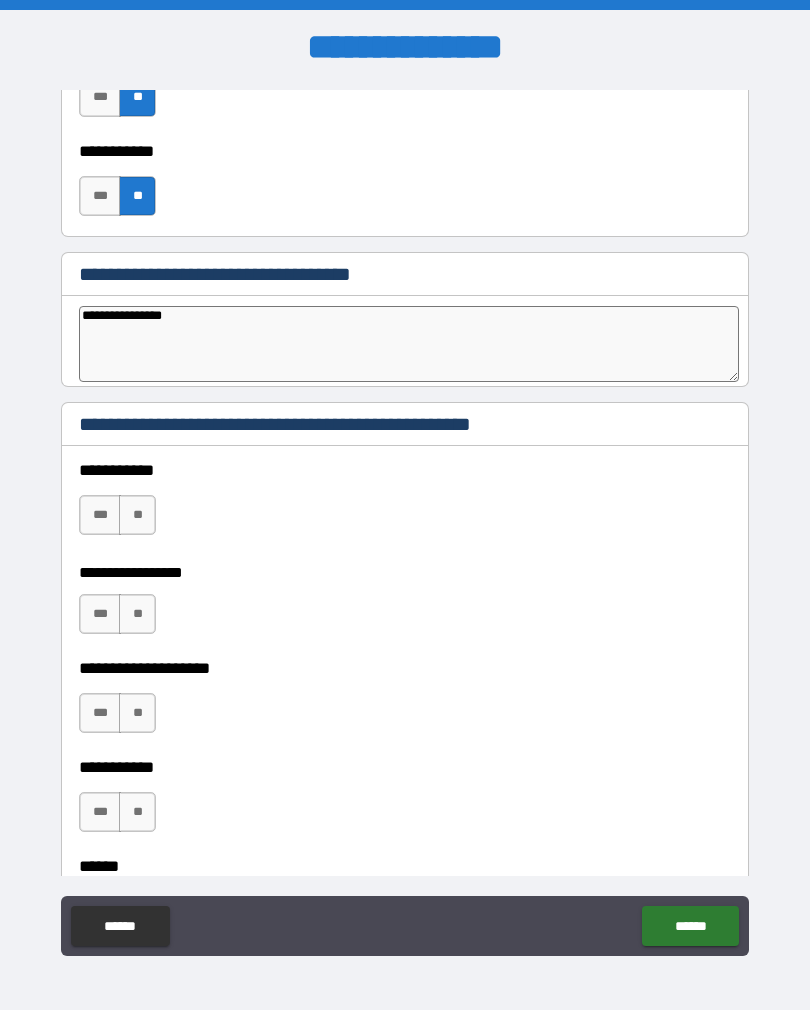 scroll, scrollTop: 2176, scrollLeft: 0, axis: vertical 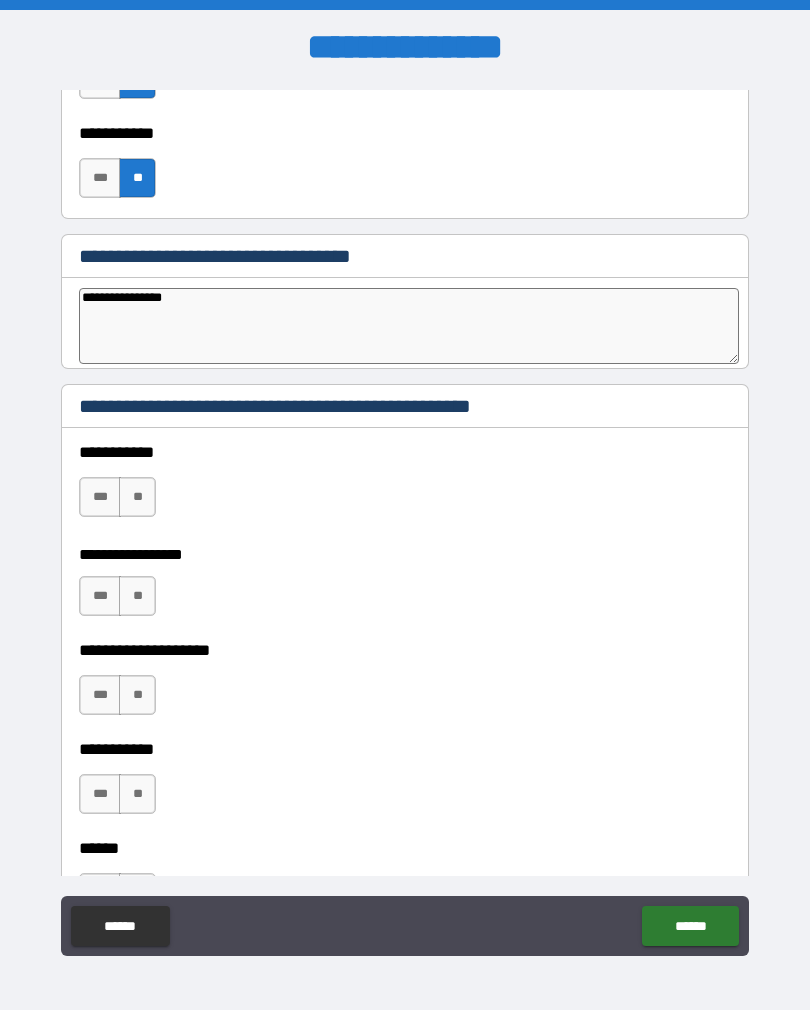 type on "**********" 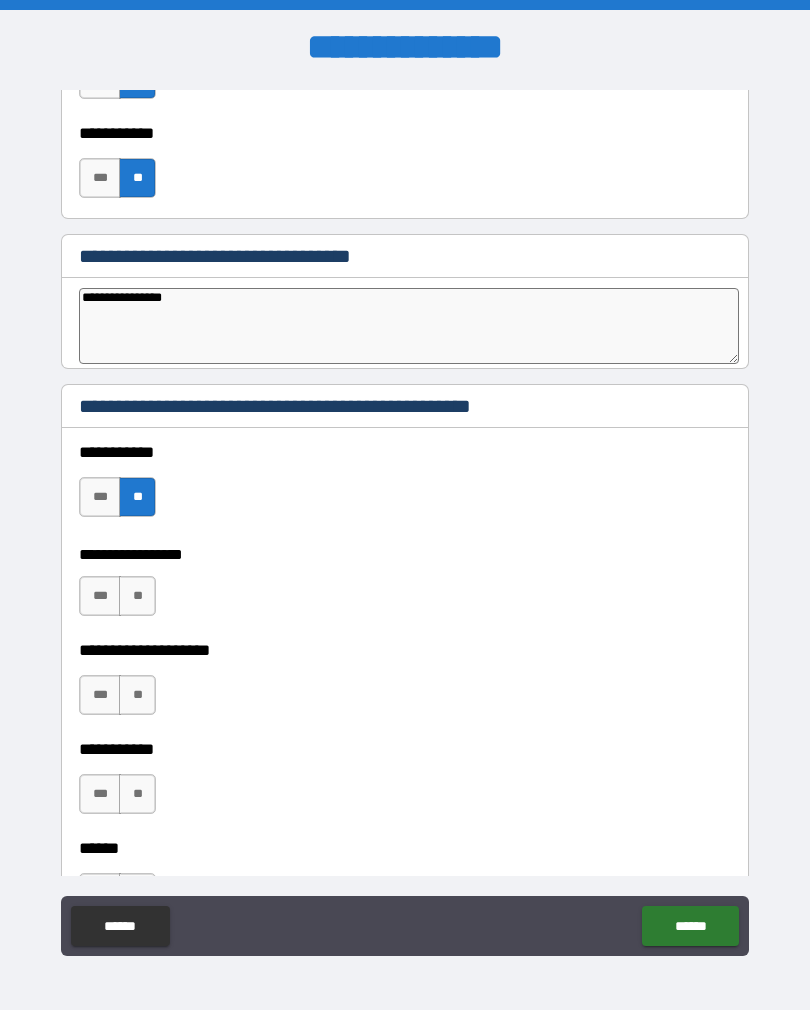 click on "**" at bounding box center [137, 596] 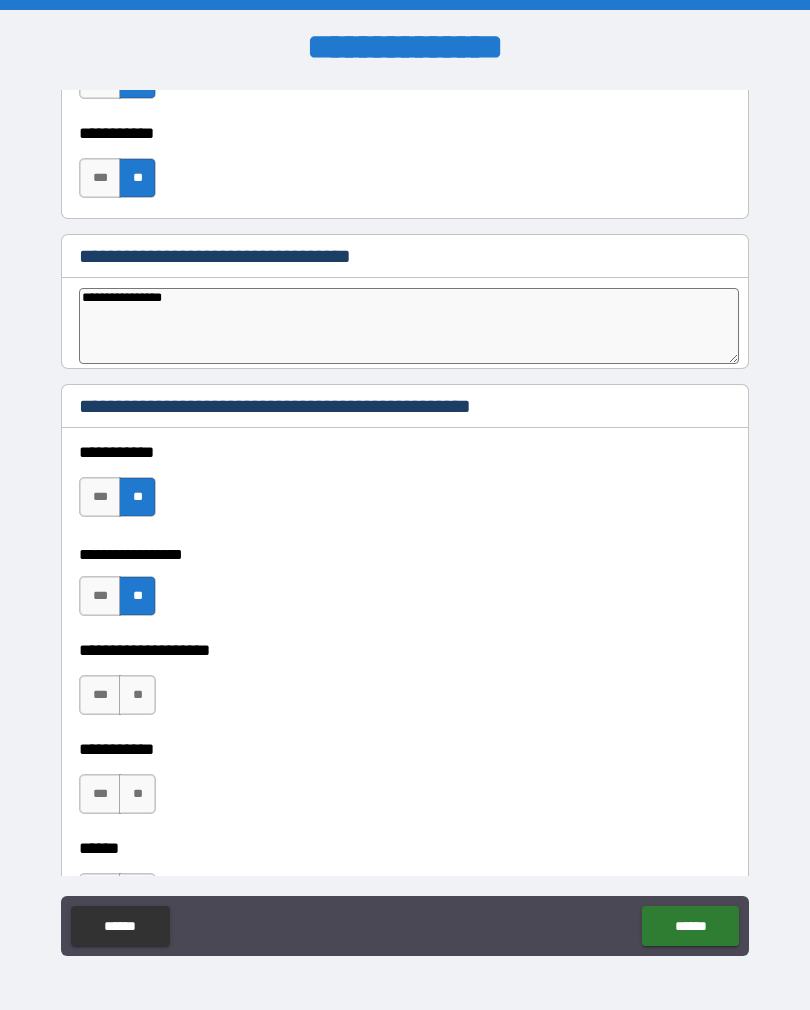 click on "**" at bounding box center [137, 695] 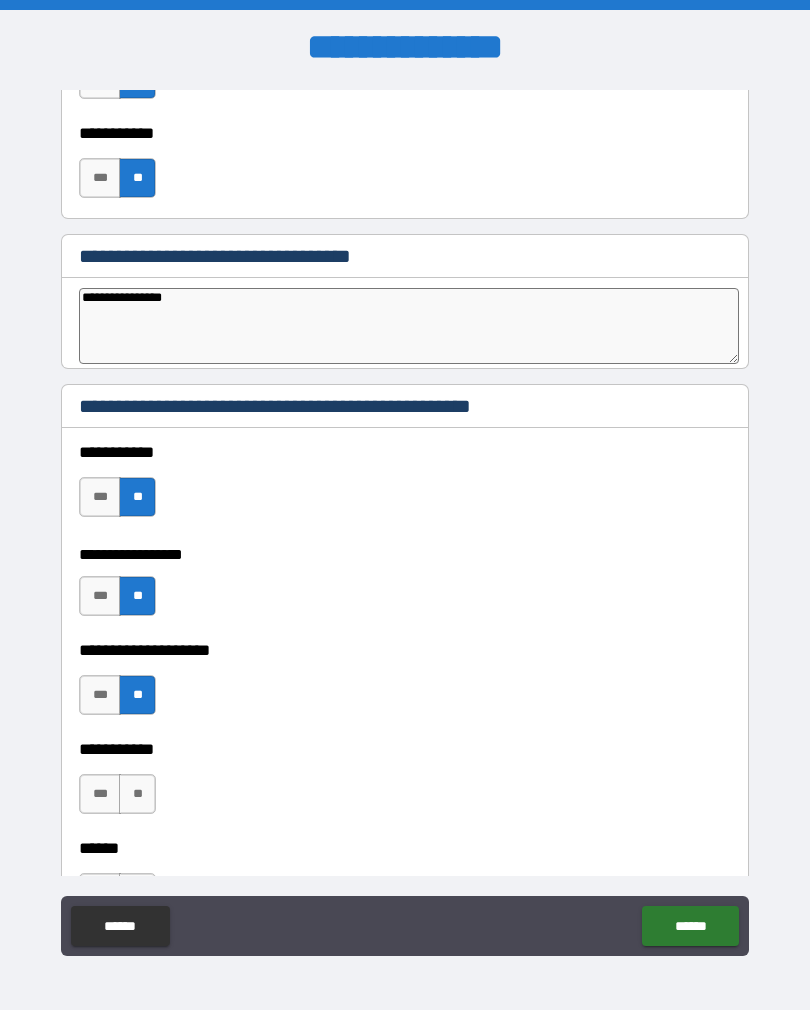click on "**" at bounding box center (137, 794) 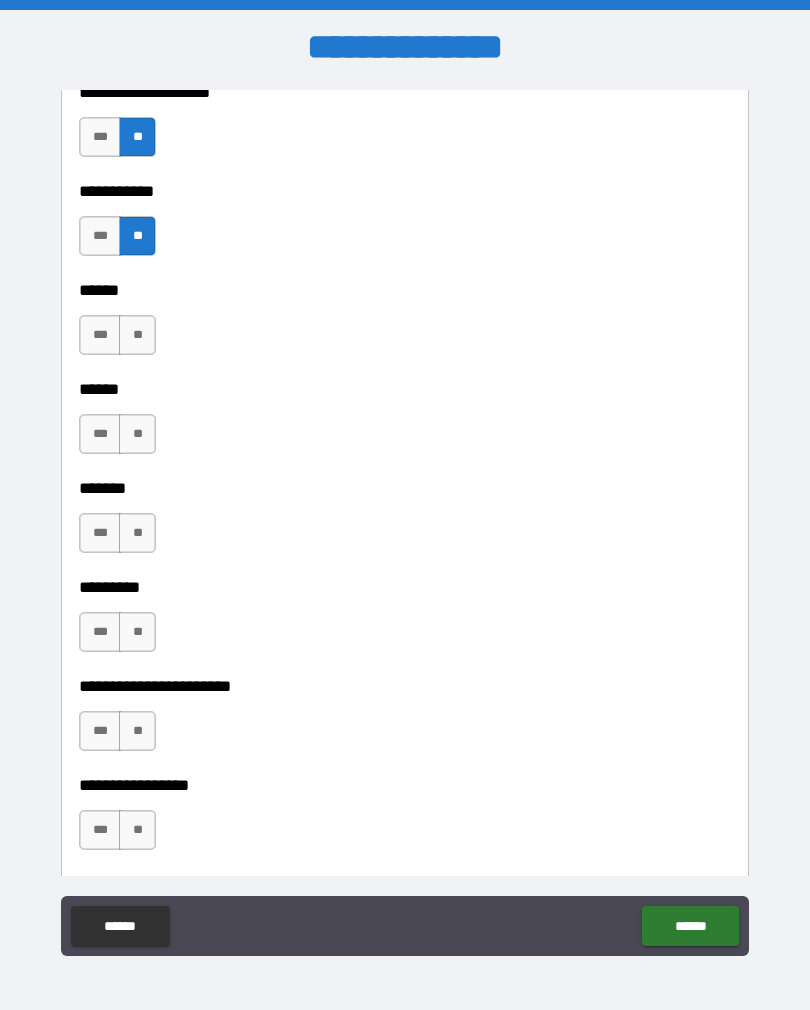 scroll, scrollTop: 2740, scrollLeft: 0, axis: vertical 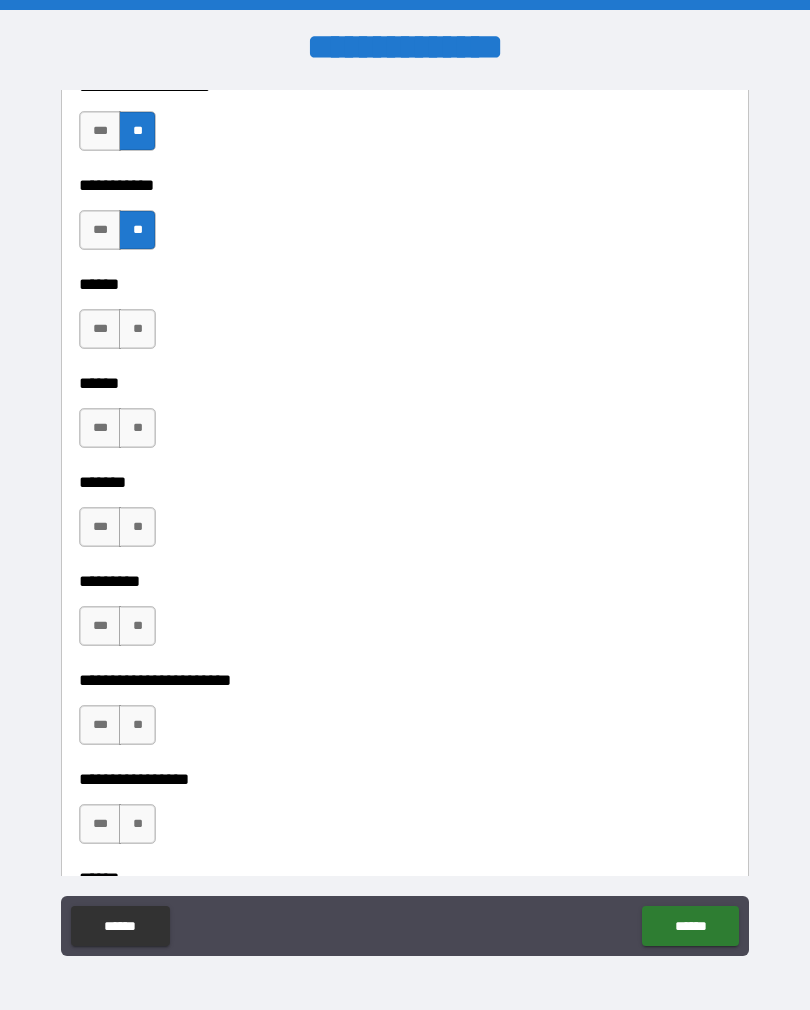 click on "**" at bounding box center (137, 329) 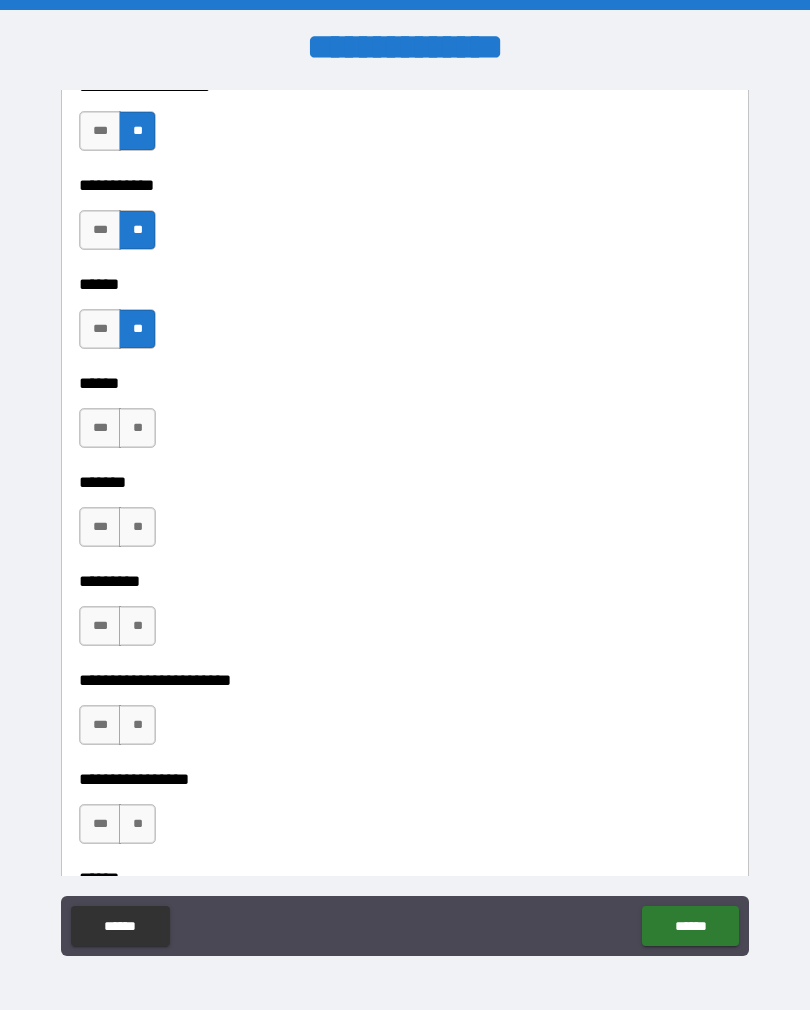 click on "**" at bounding box center [137, 428] 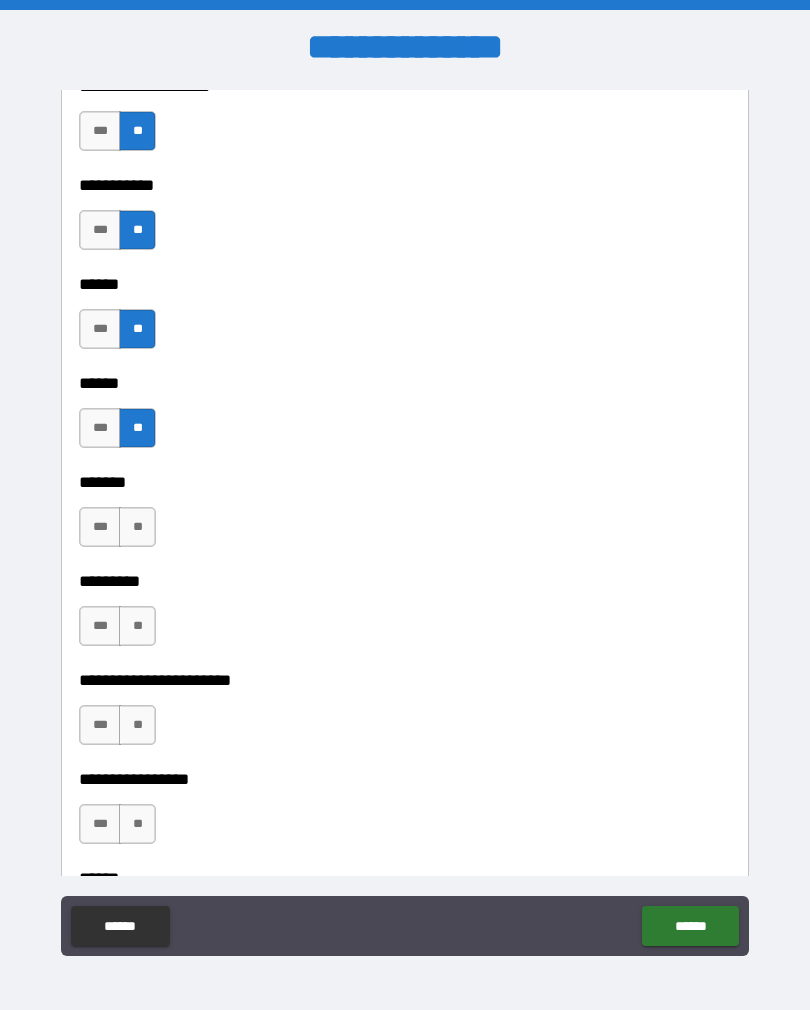 click on "**" at bounding box center (137, 527) 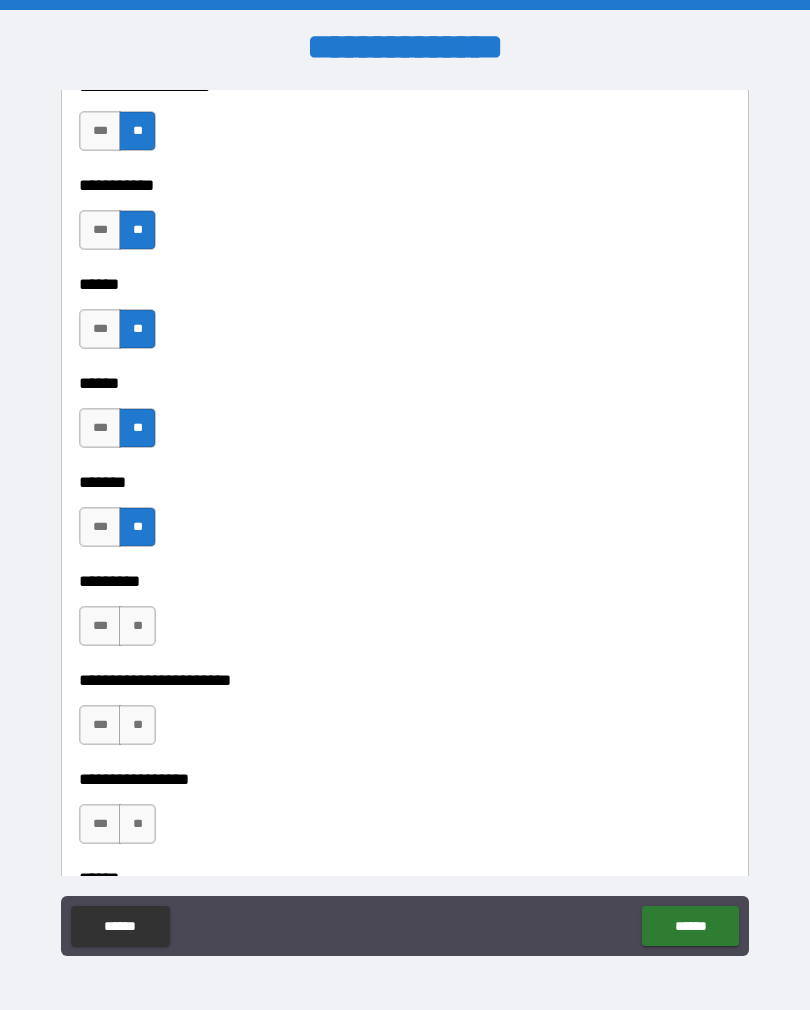 click on "**" at bounding box center (137, 626) 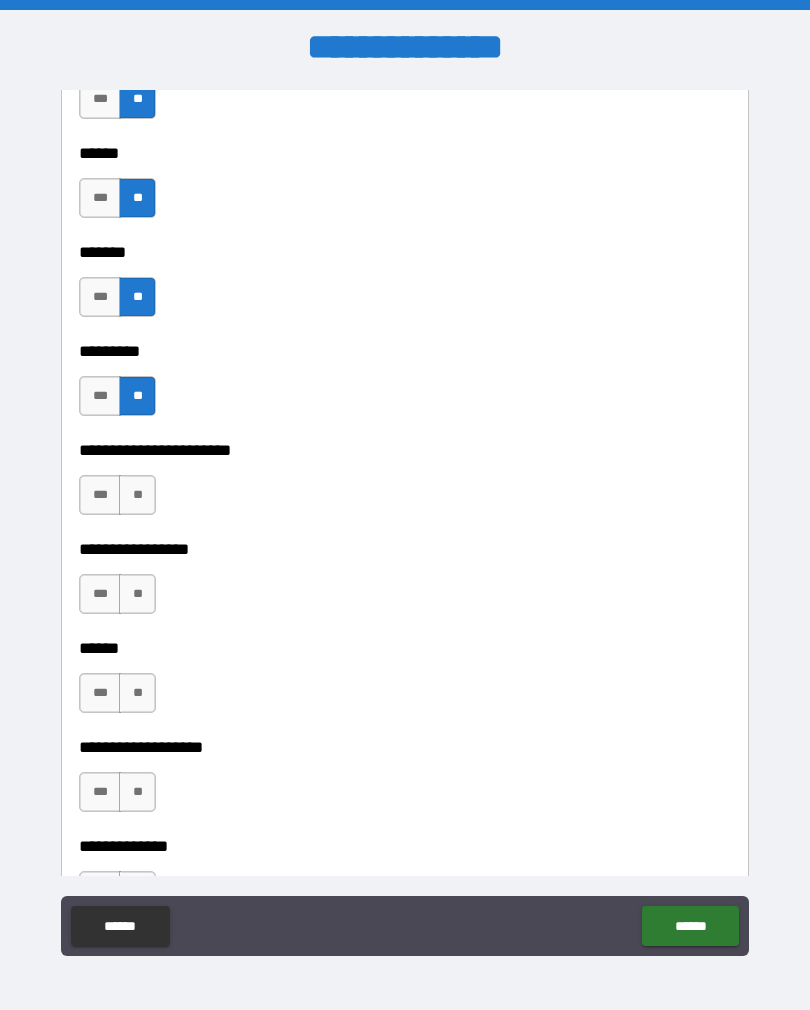 scroll, scrollTop: 2984, scrollLeft: 0, axis: vertical 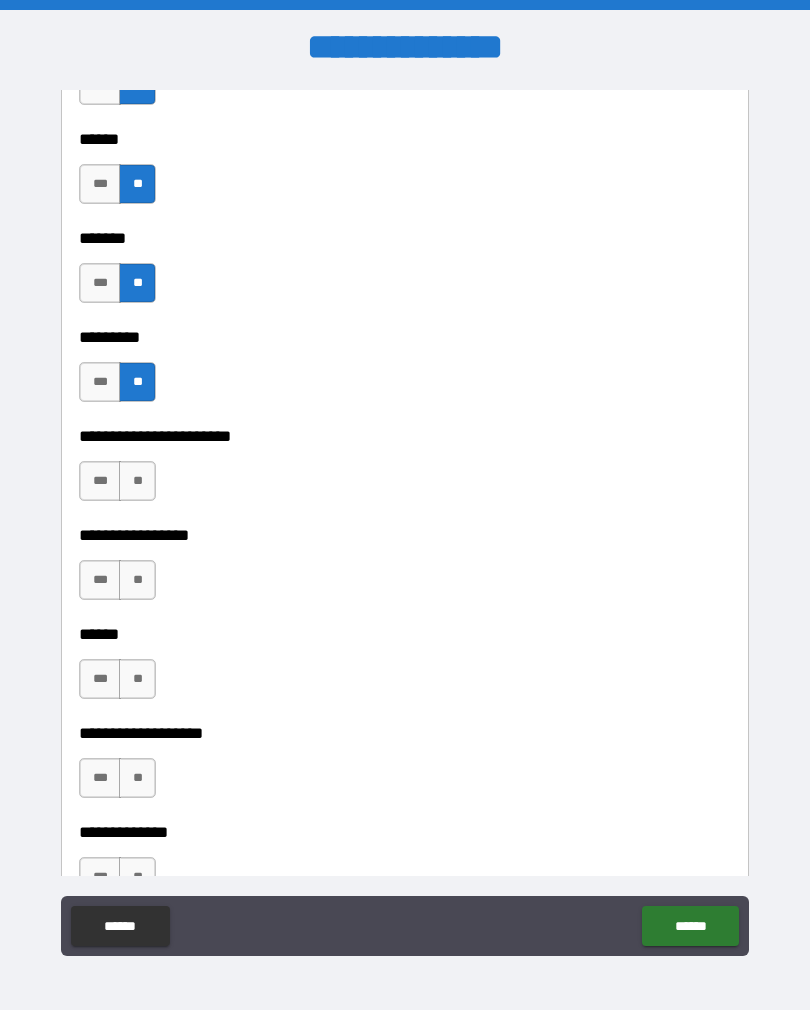 click on "**" at bounding box center [137, 481] 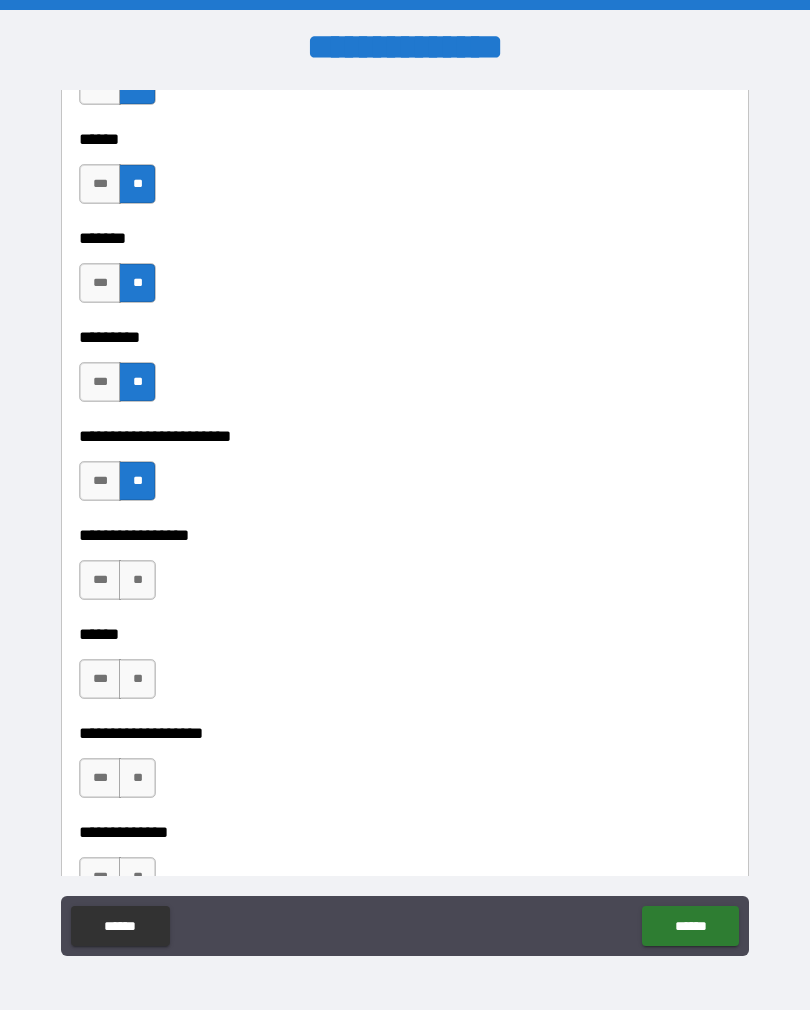 click on "**" at bounding box center [137, 580] 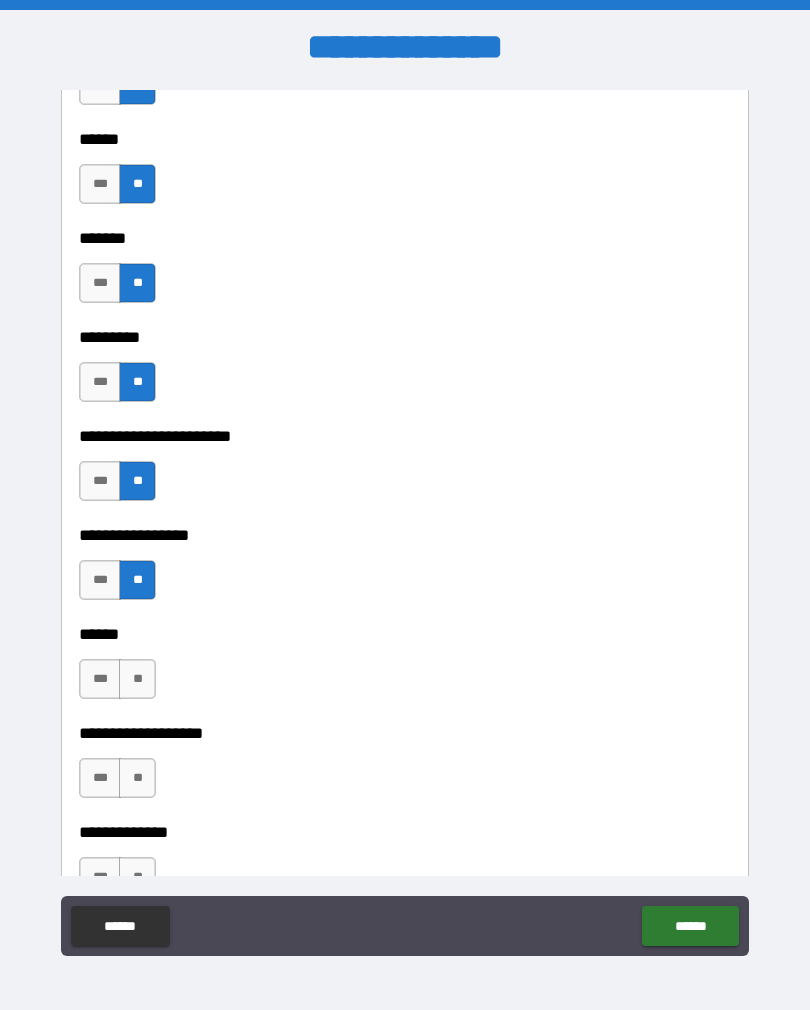 click on "**" at bounding box center (137, 679) 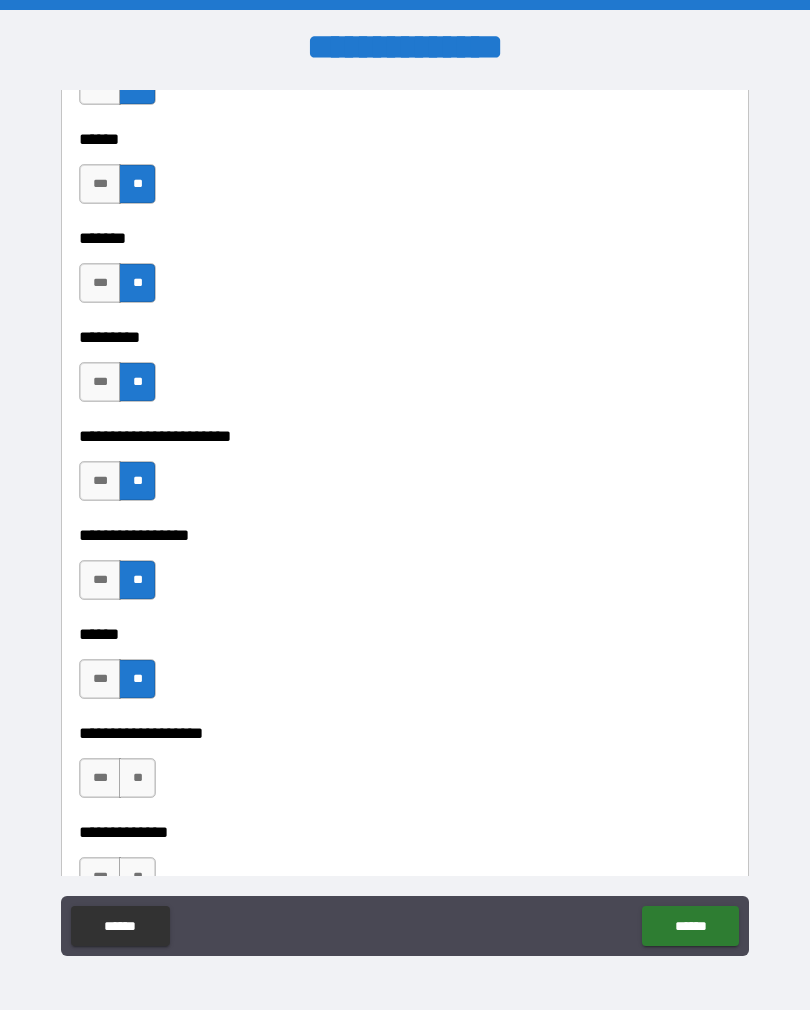 click on "**" at bounding box center (137, 778) 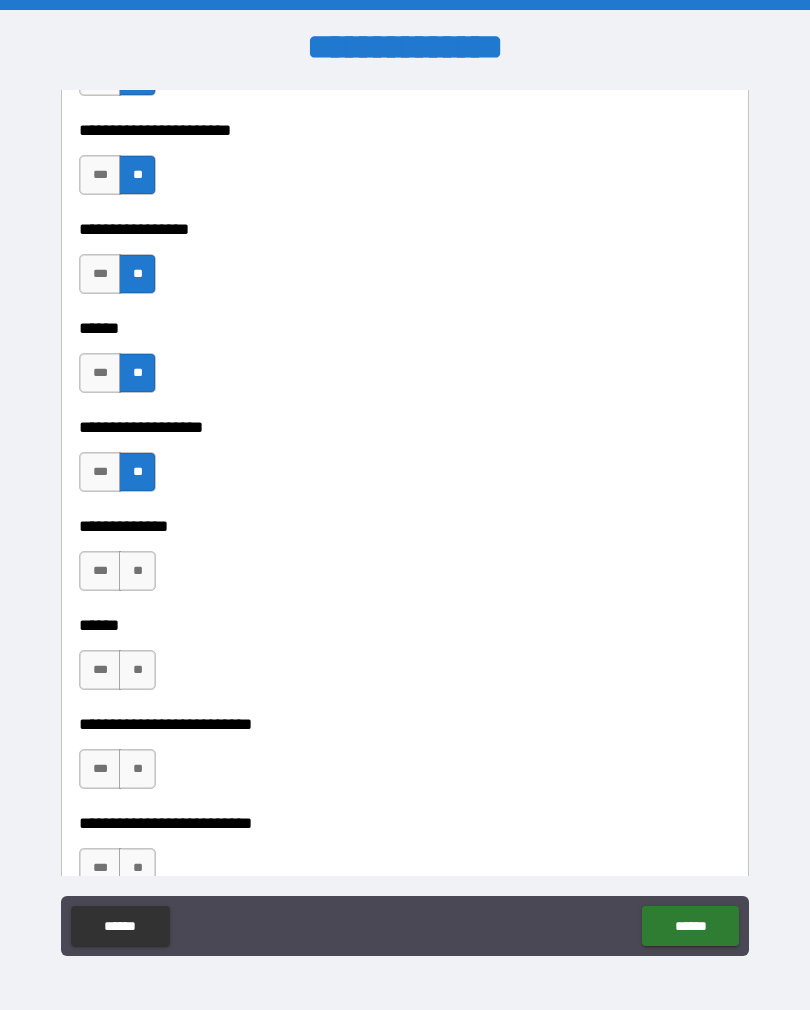 scroll, scrollTop: 3311, scrollLeft: 0, axis: vertical 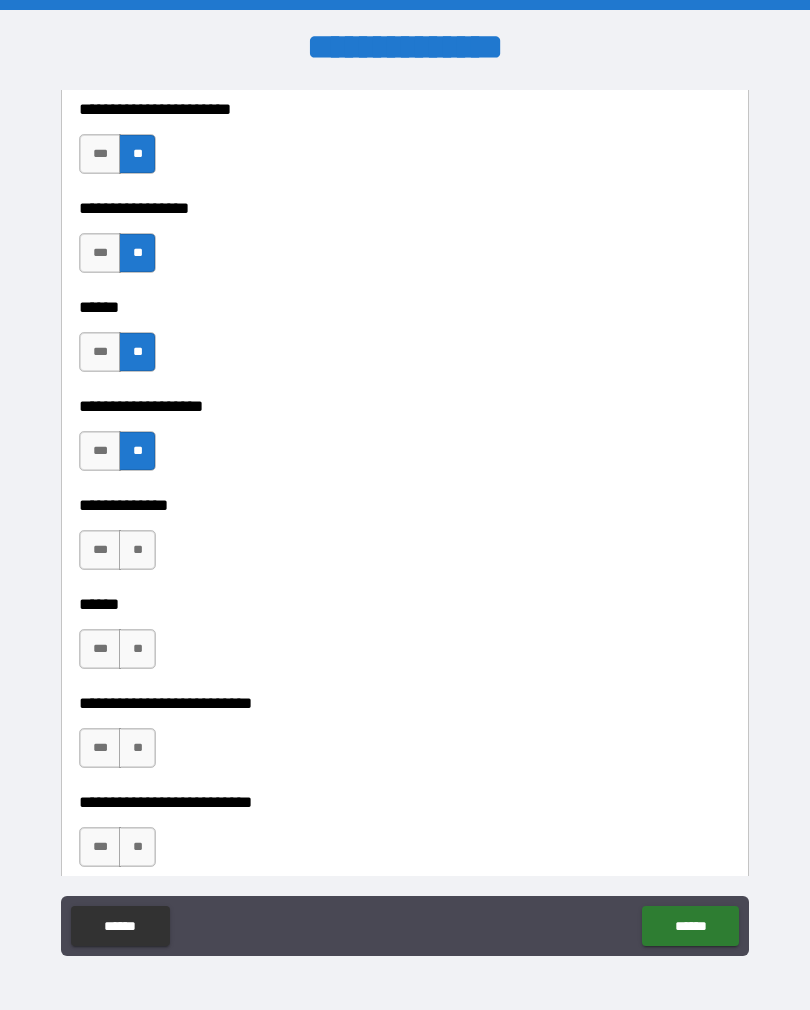 click on "**" at bounding box center [137, 550] 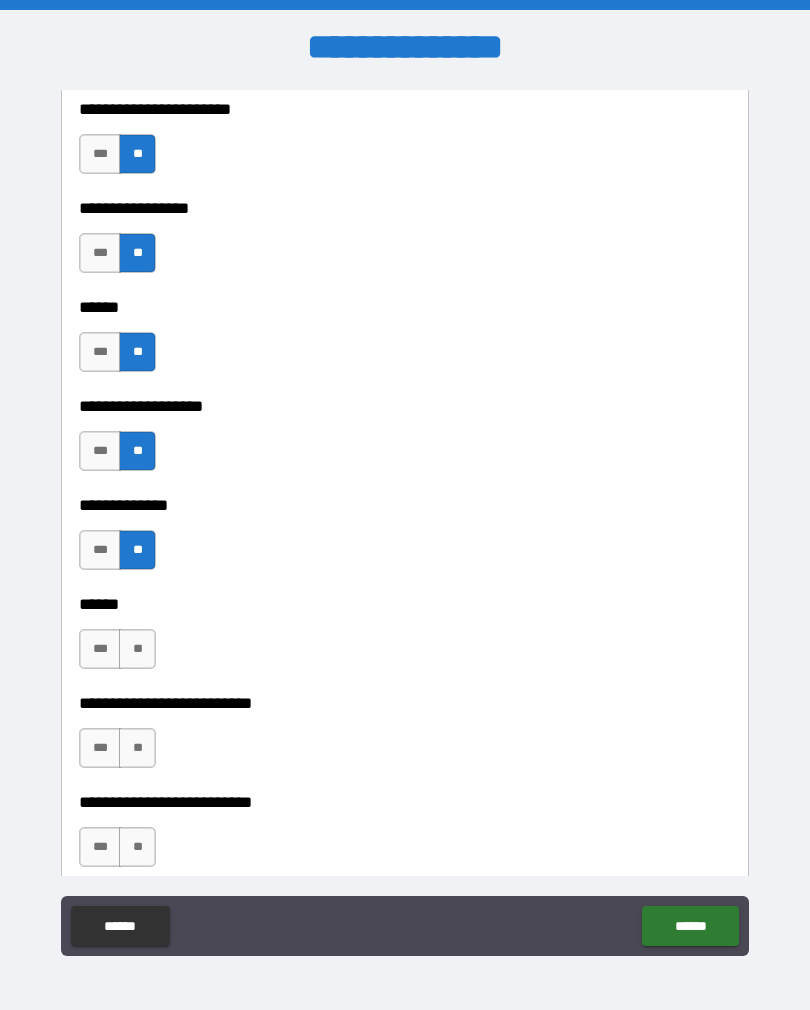 click on "**" at bounding box center [137, 649] 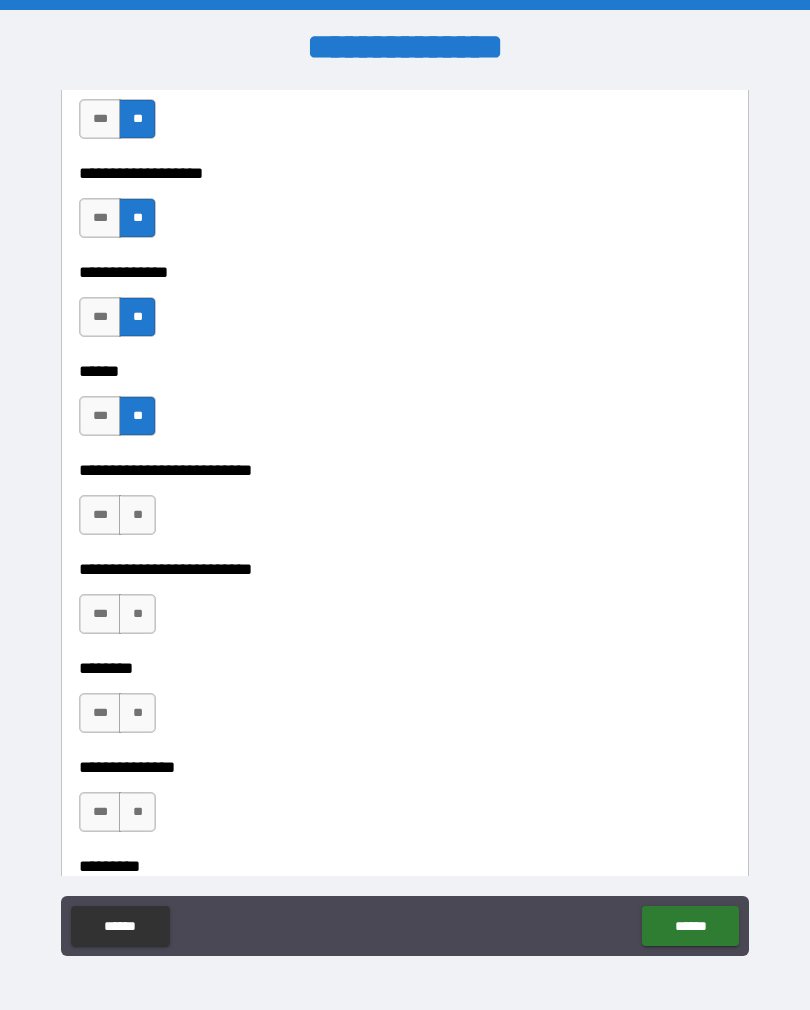 scroll, scrollTop: 3572, scrollLeft: 0, axis: vertical 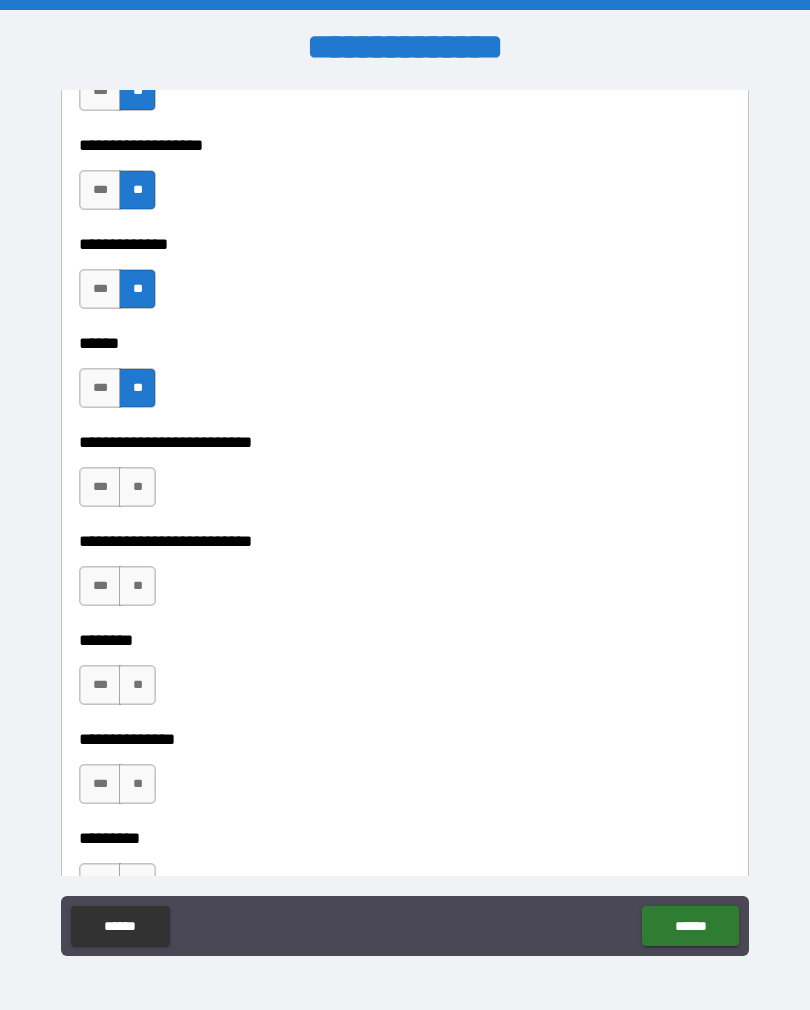 click on "**" at bounding box center (137, 487) 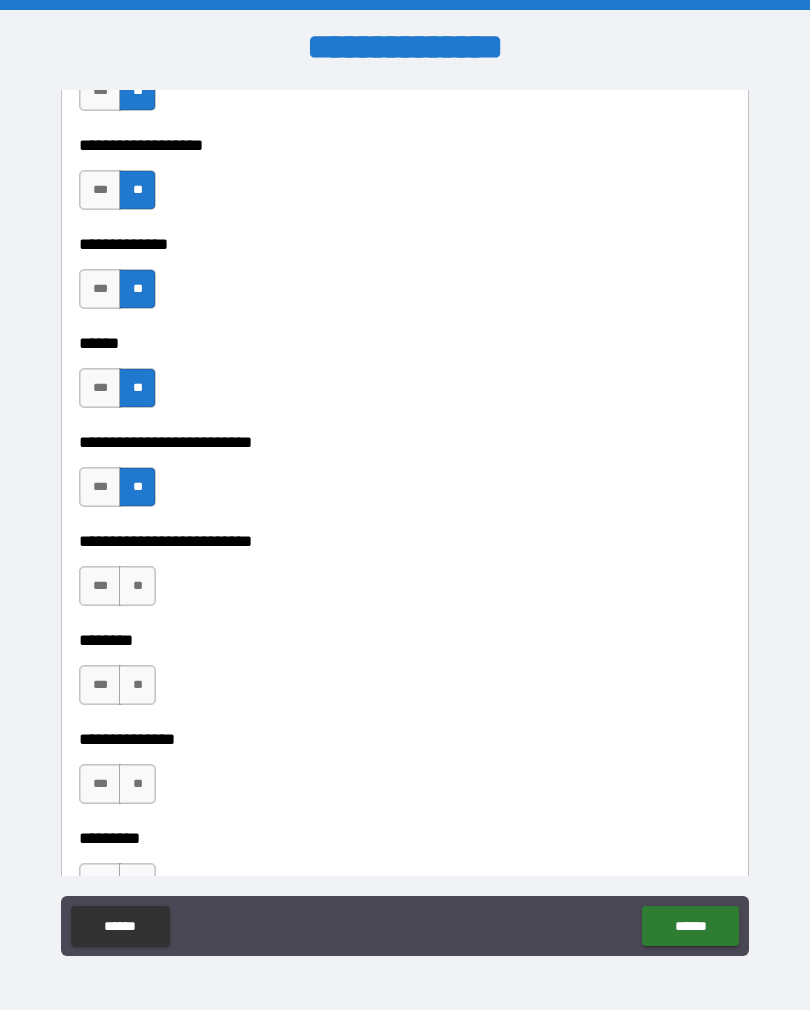 click on "**" at bounding box center [137, 586] 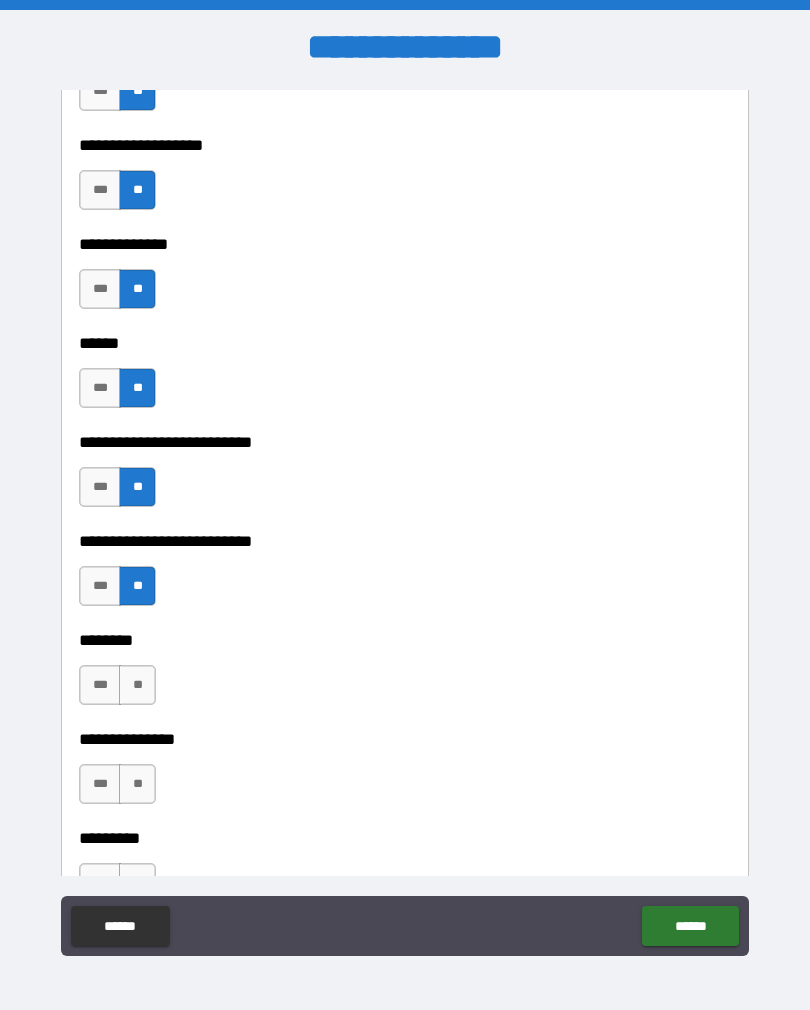 click on "***" at bounding box center (100, 685) 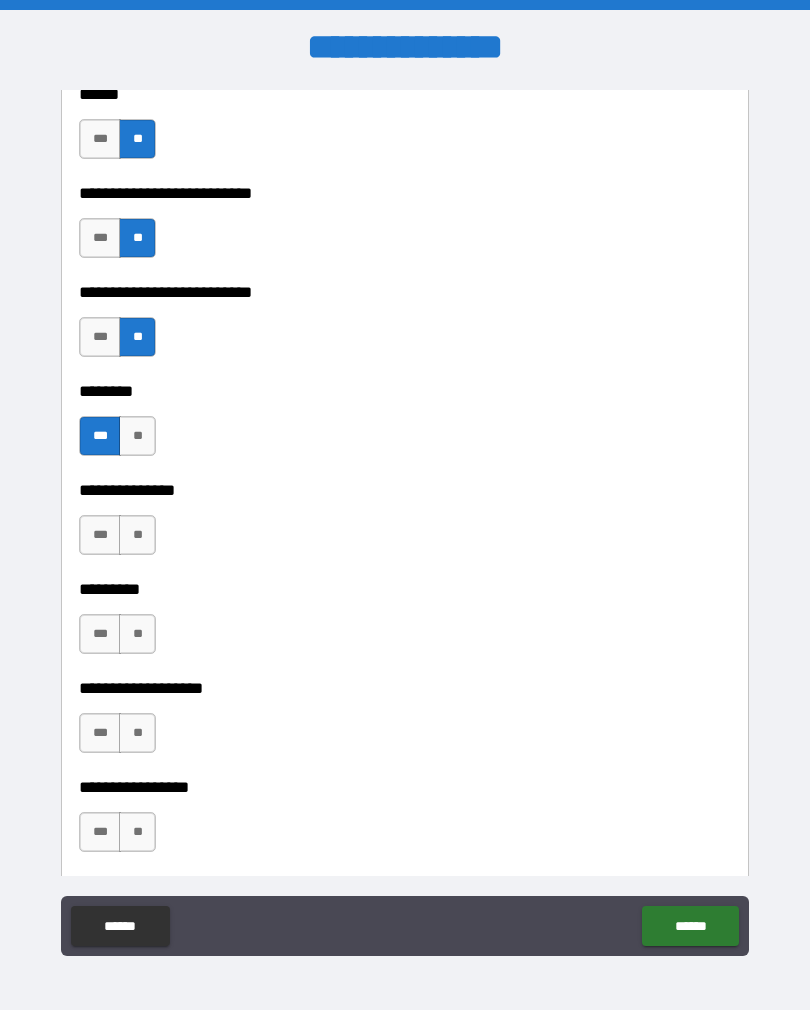 scroll, scrollTop: 3840, scrollLeft: 0, axis: vertical 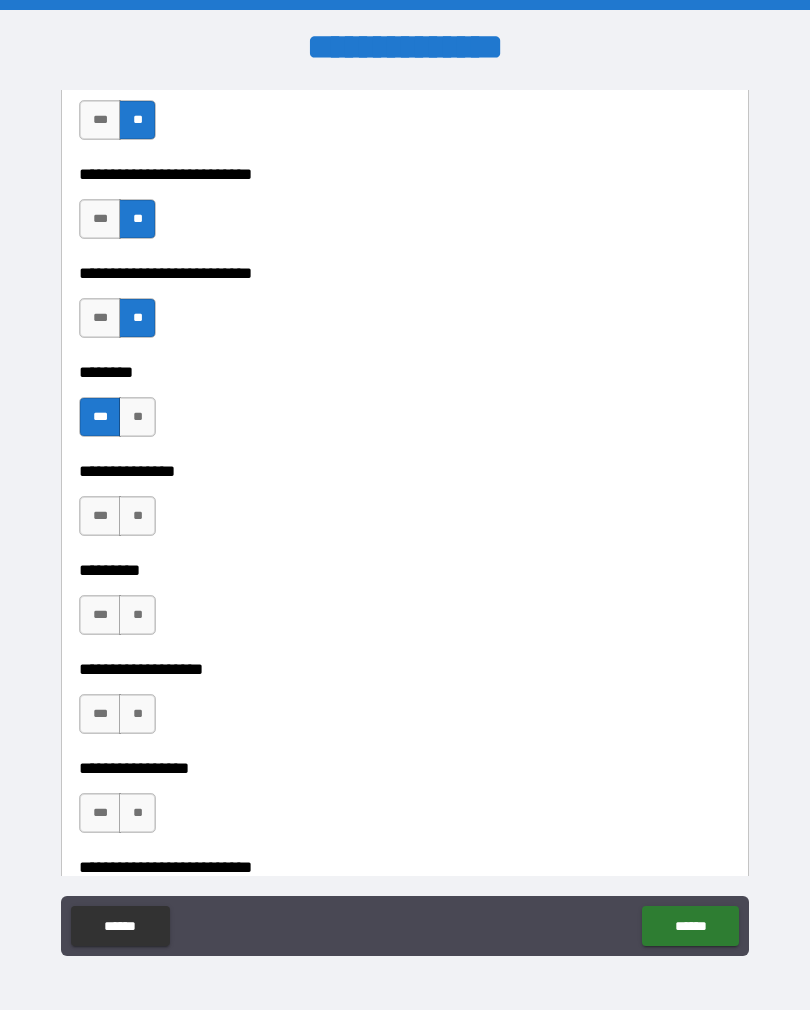 click on "**" at bounding box center (137, 516) 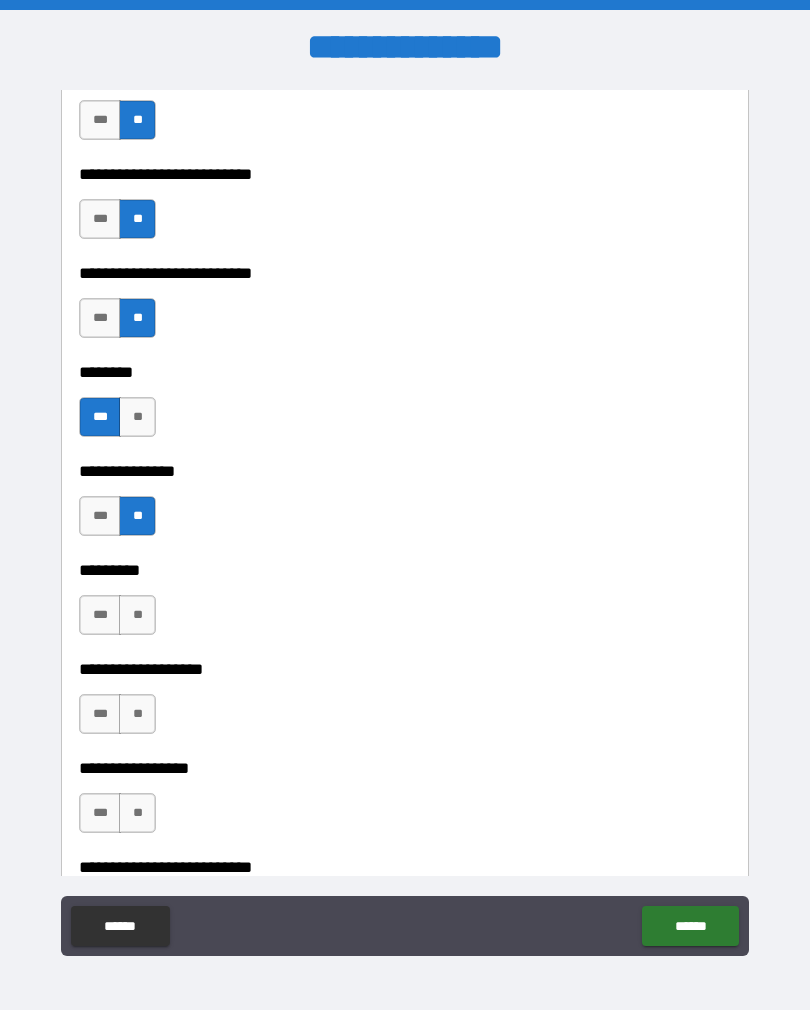 click on "**" at bounding box center [137, 615] 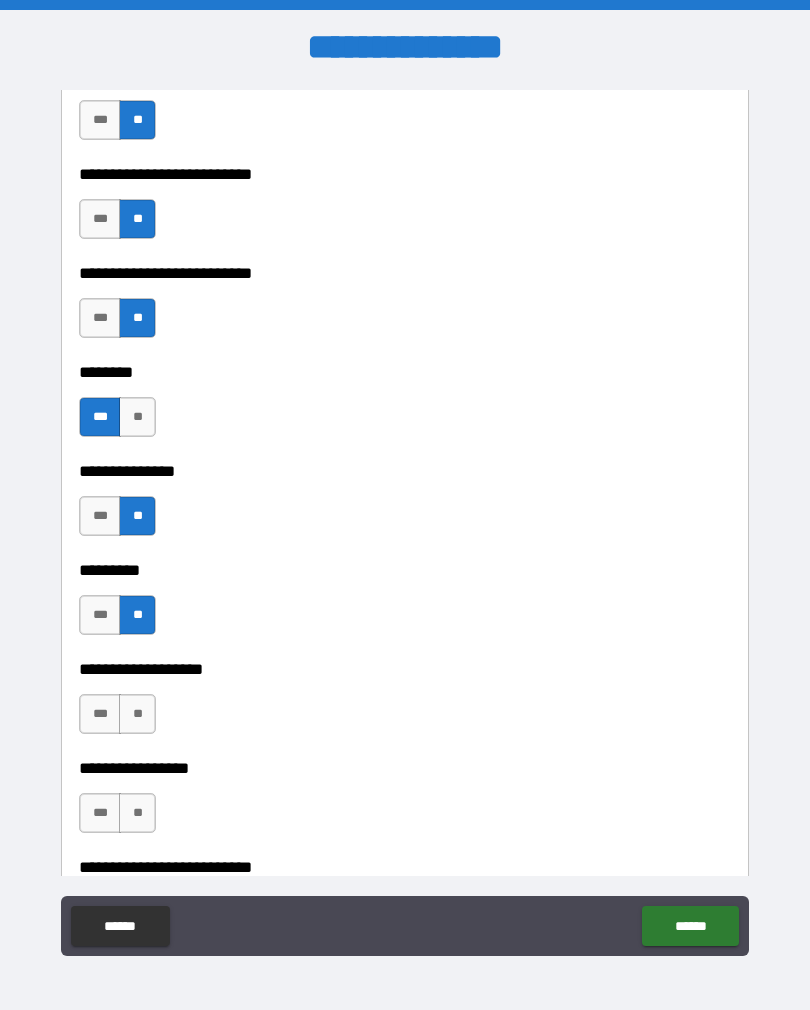 click on "**" at bounding box center (137, 714) 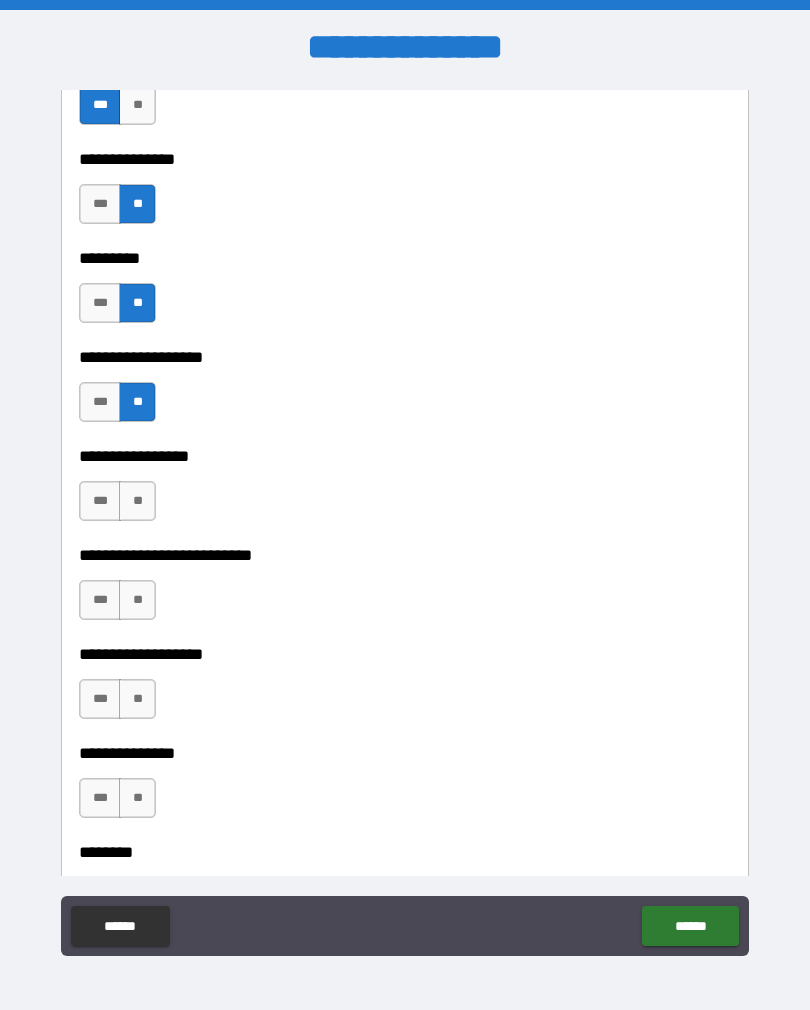 scroll, scrollTop: 4153, scrollLeft: 0, axis: vertical 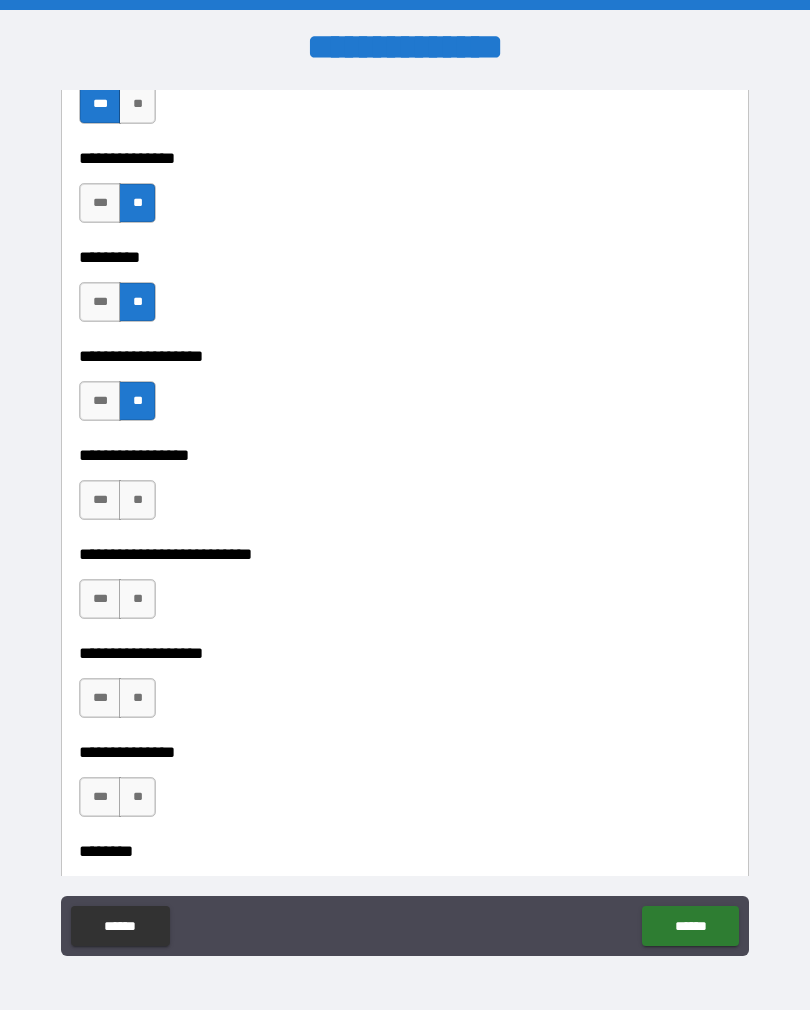 click on "**" at bounding box center [137, 500] 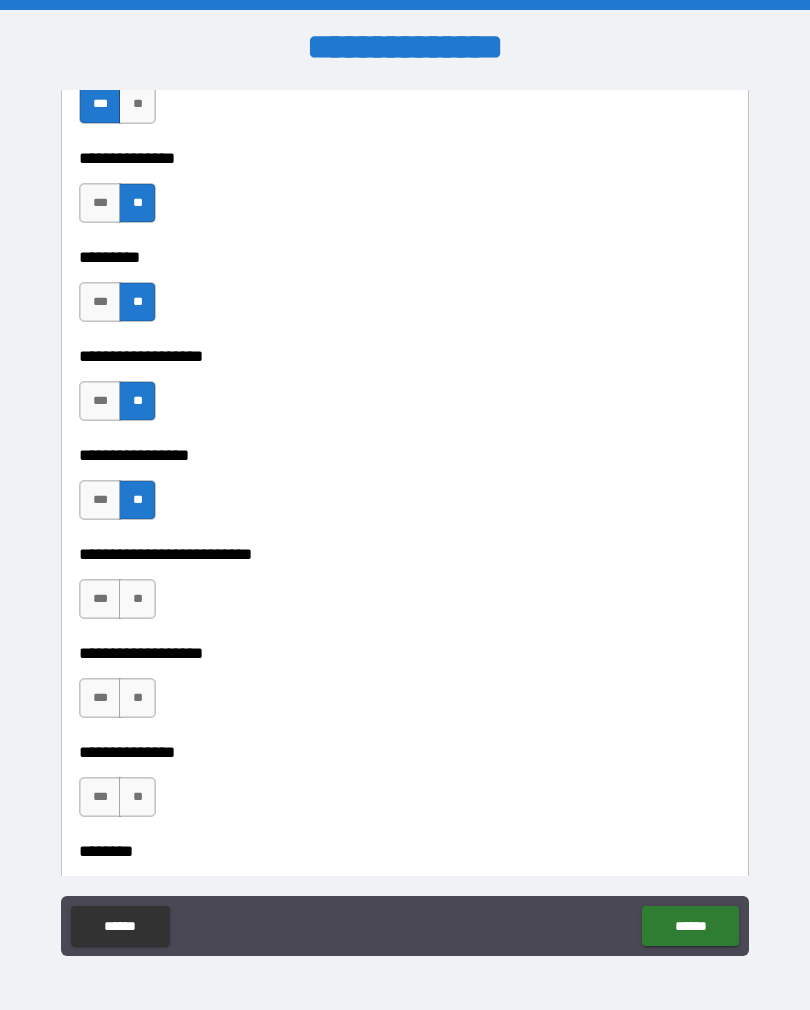 click on "**" at bounding box center (137, 599) 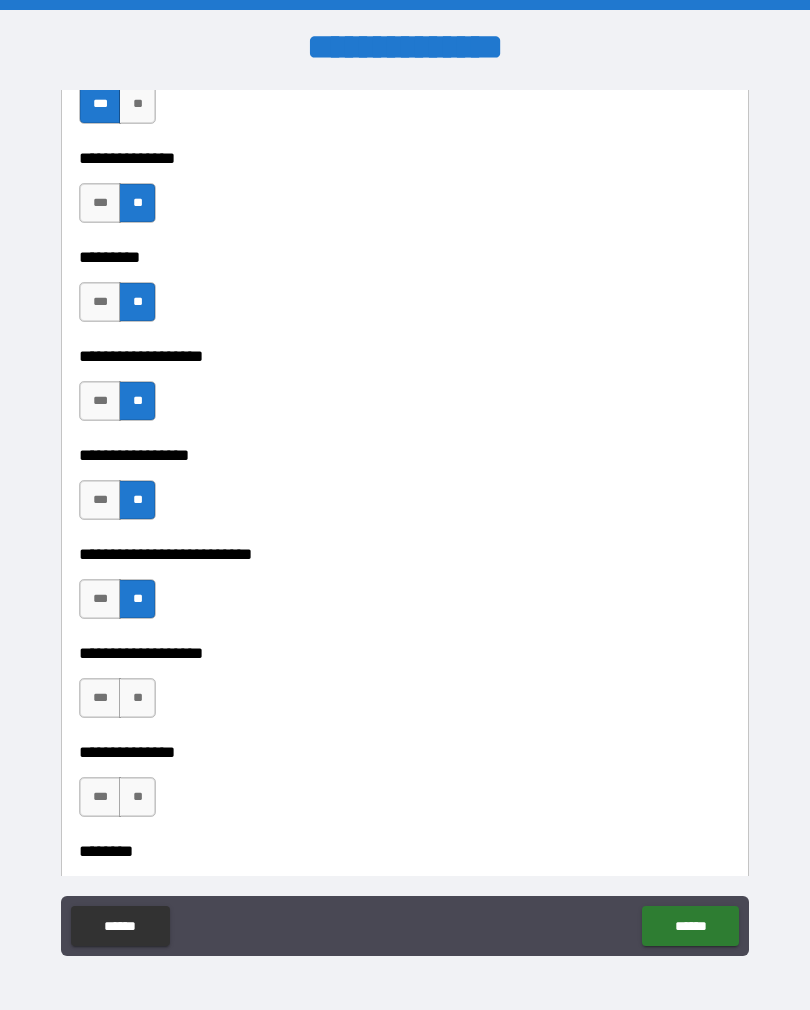 click on "**" at bounding box center (137, 698) 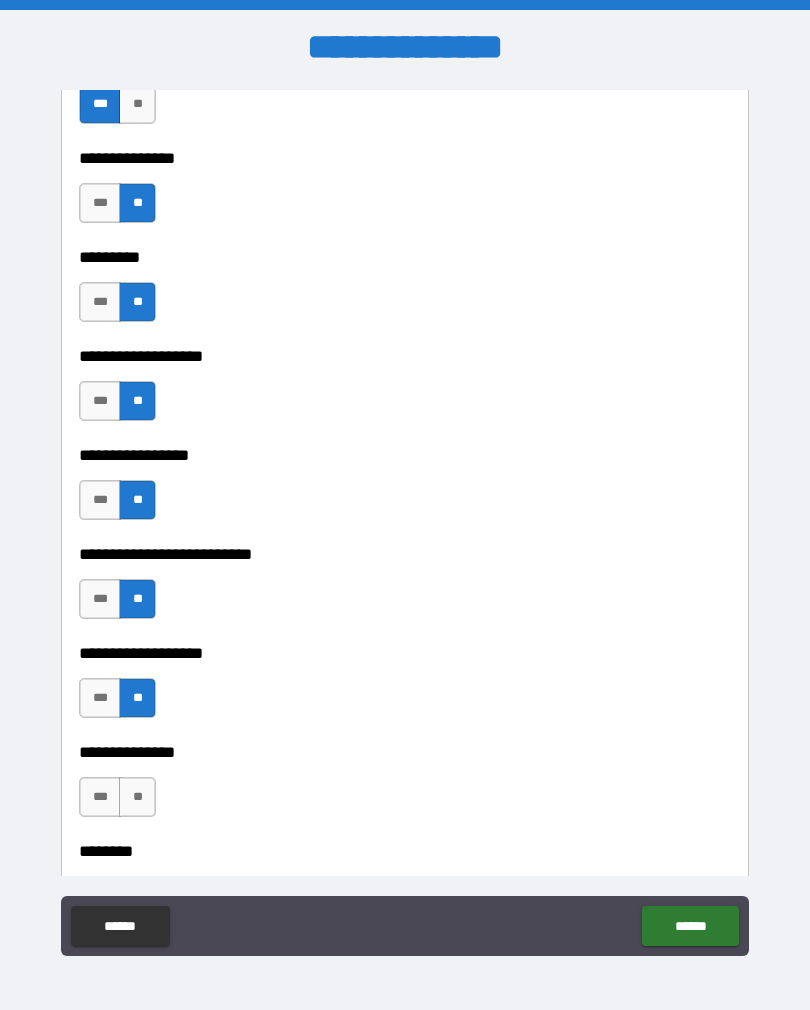 click on "**" at bounding box center [137, 797] 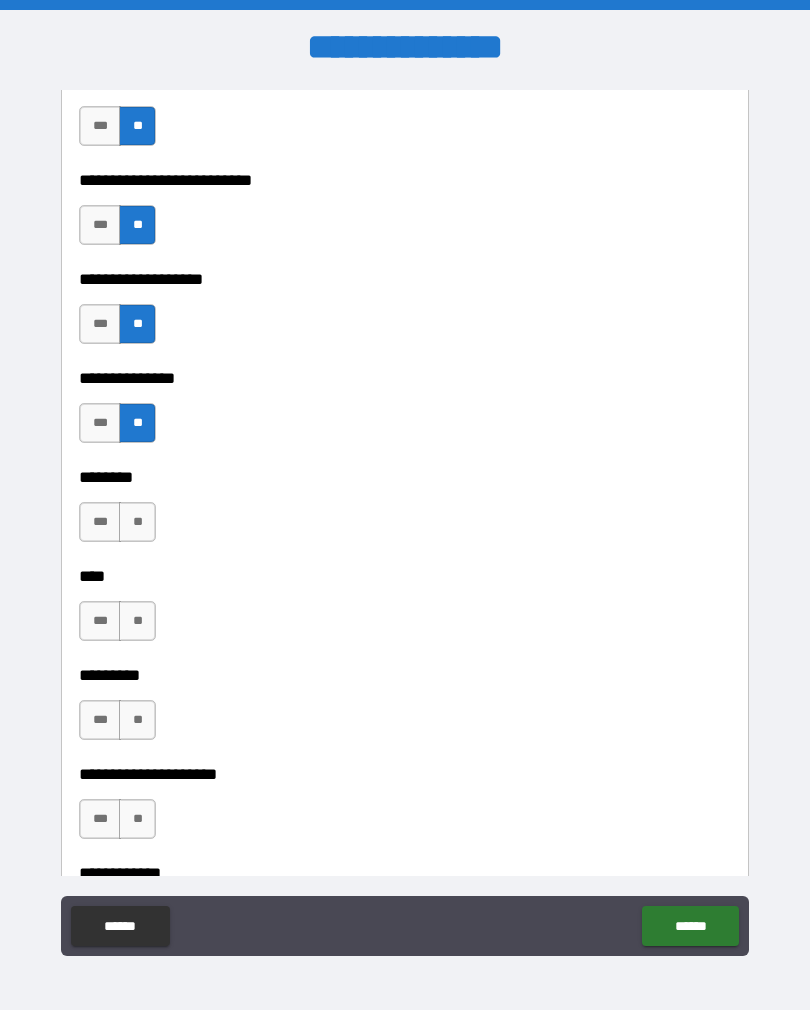 scroll, scrollTop: 4537, scrollLeft: 0, axis: vertical 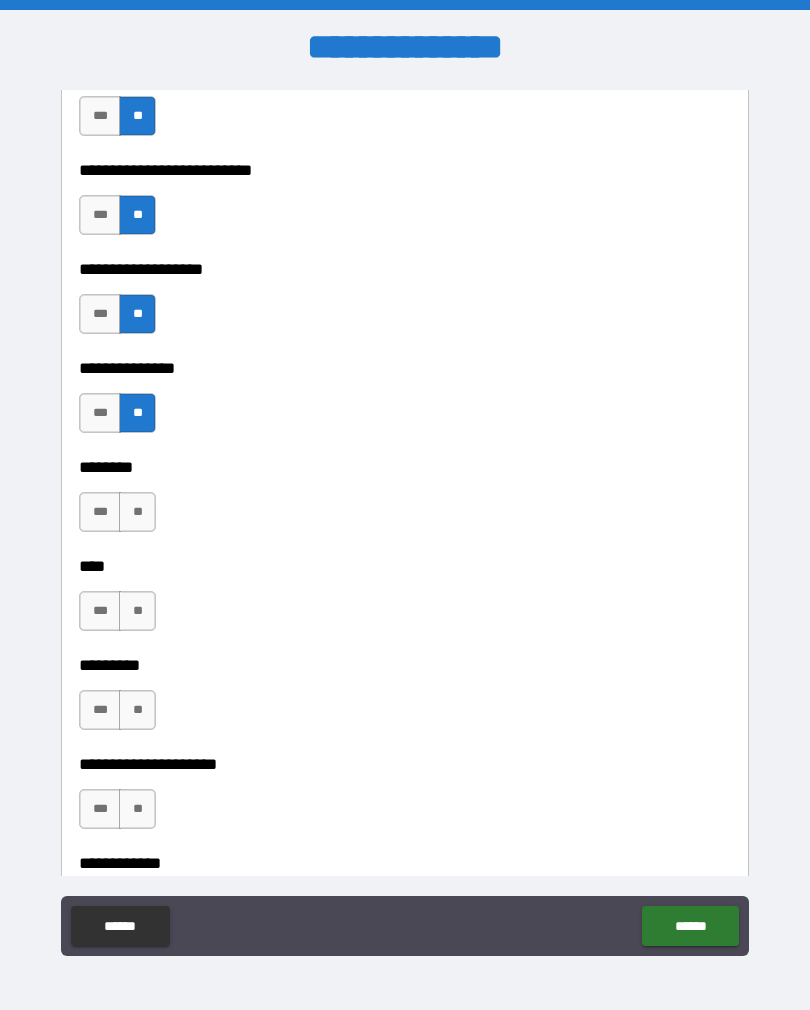 click on "**" at bounding box center (137, 512) 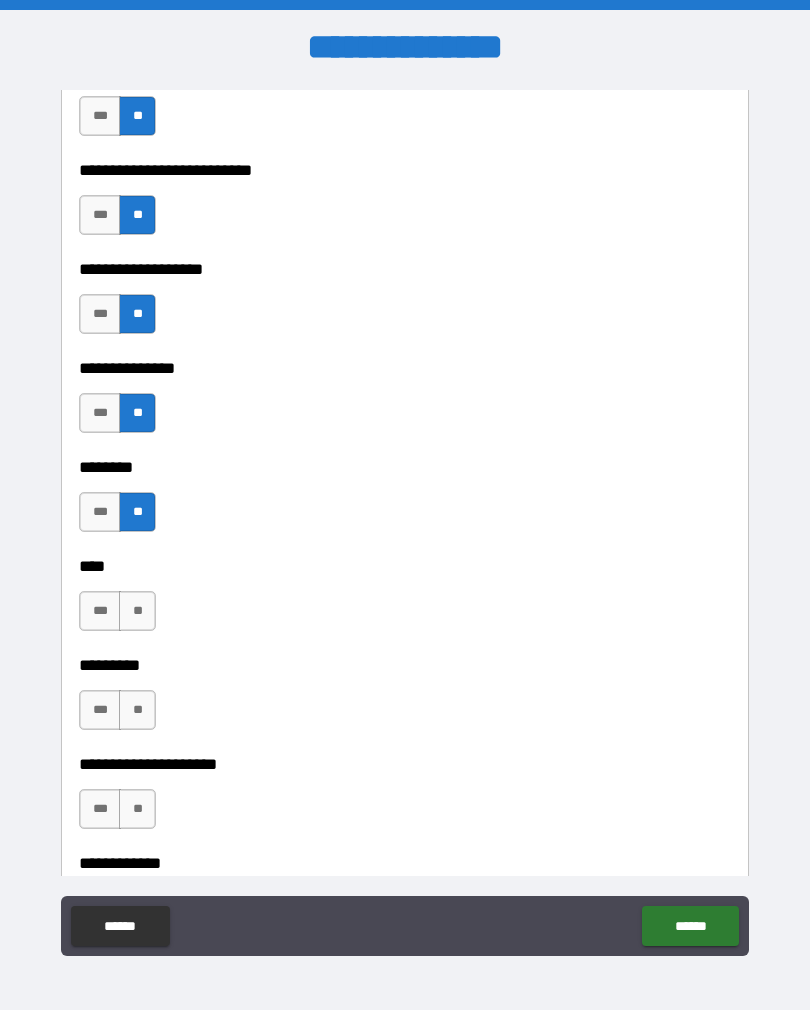 click on "**" at bounding box center (137, 611) 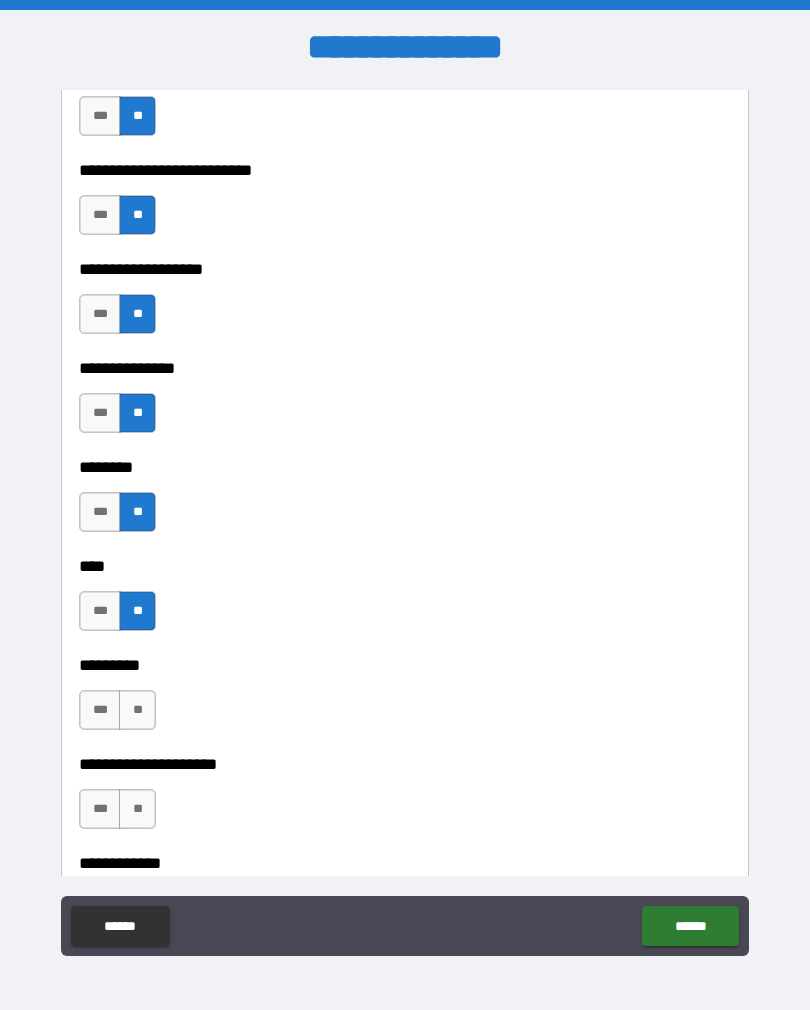 click on "**" at bounding box center (137, 710) 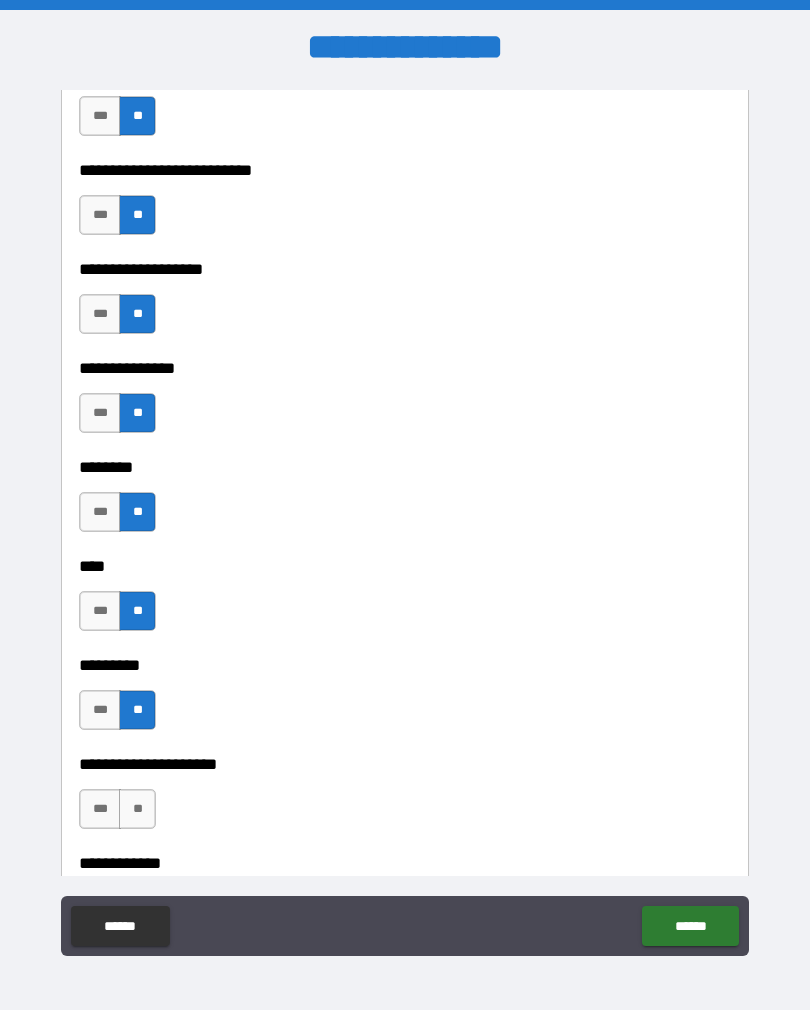 click on "**" at bounding box center (137, 809) 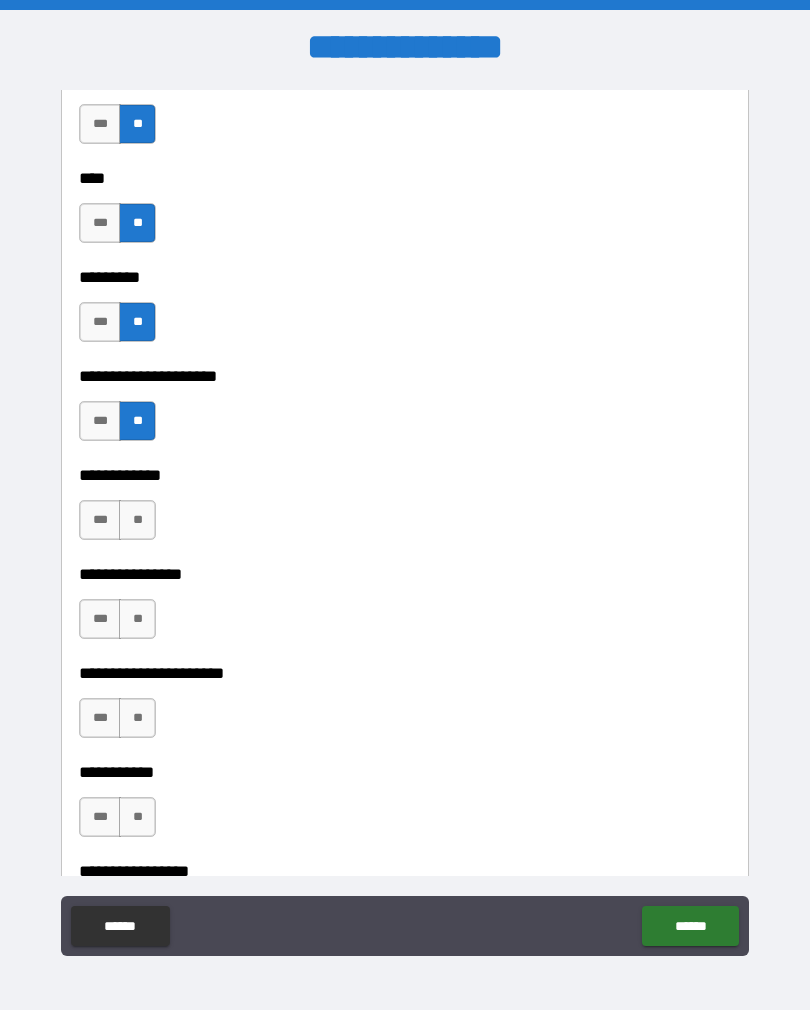 scroll, scrollTop: 4936, scrollLeft: 0, axis: vertical 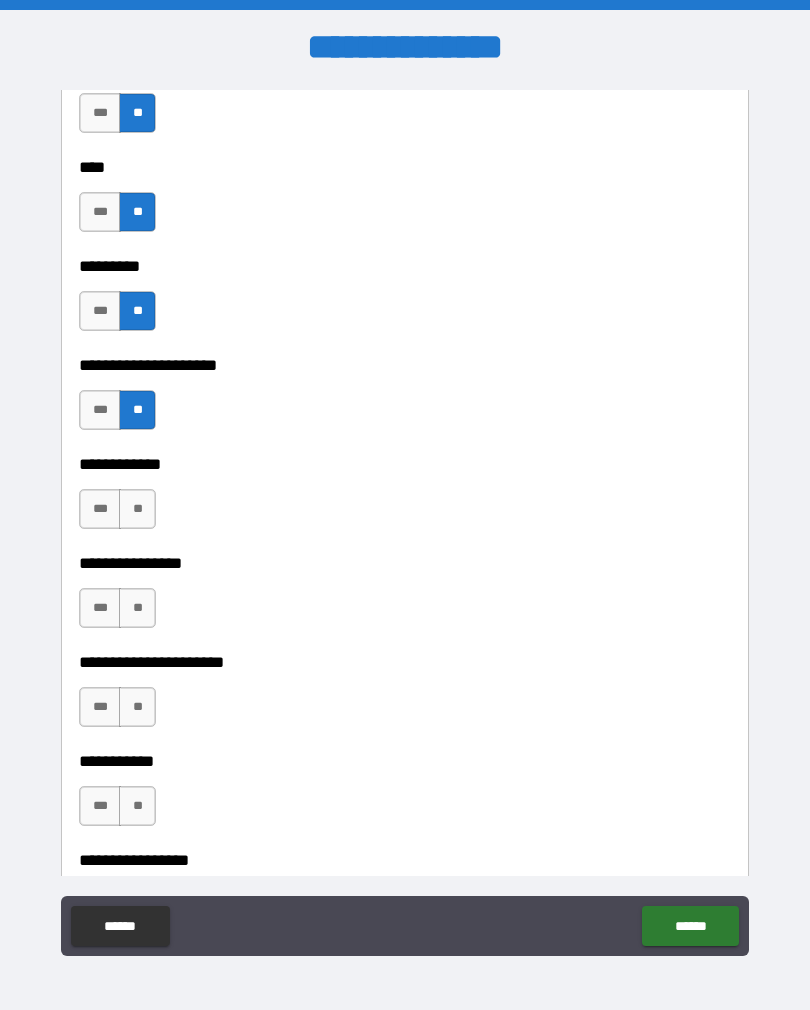 click on "**" at bounding box center [137, 509] 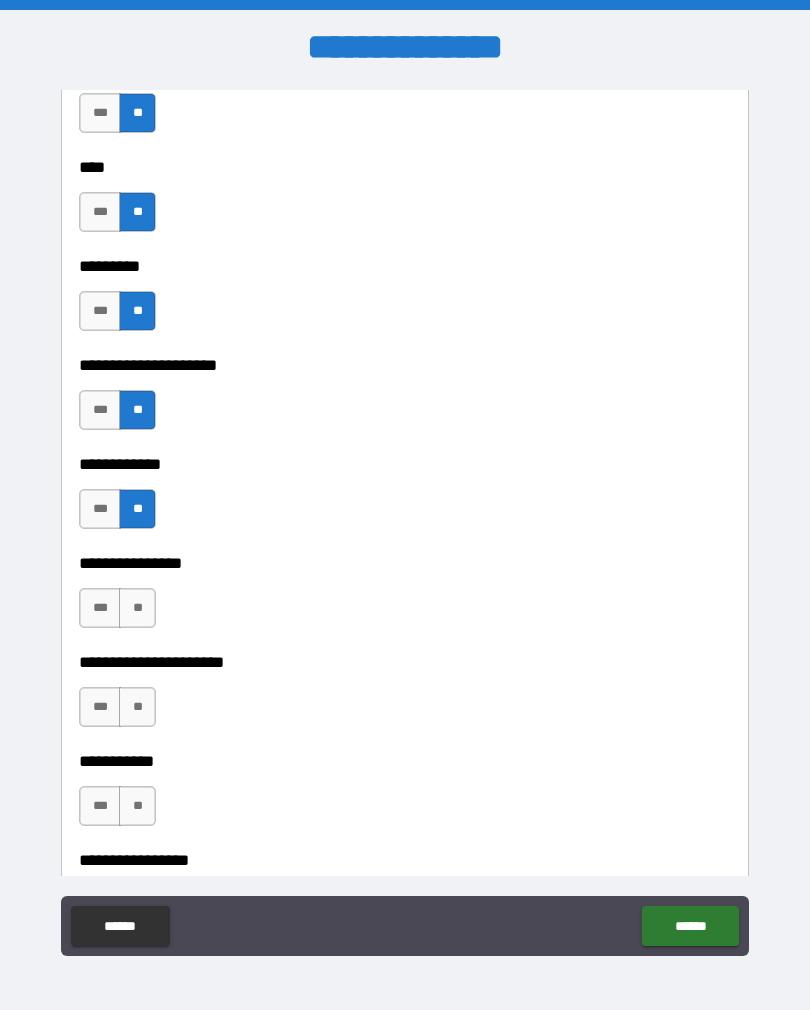click on "**" at bounding box center (137, 608) 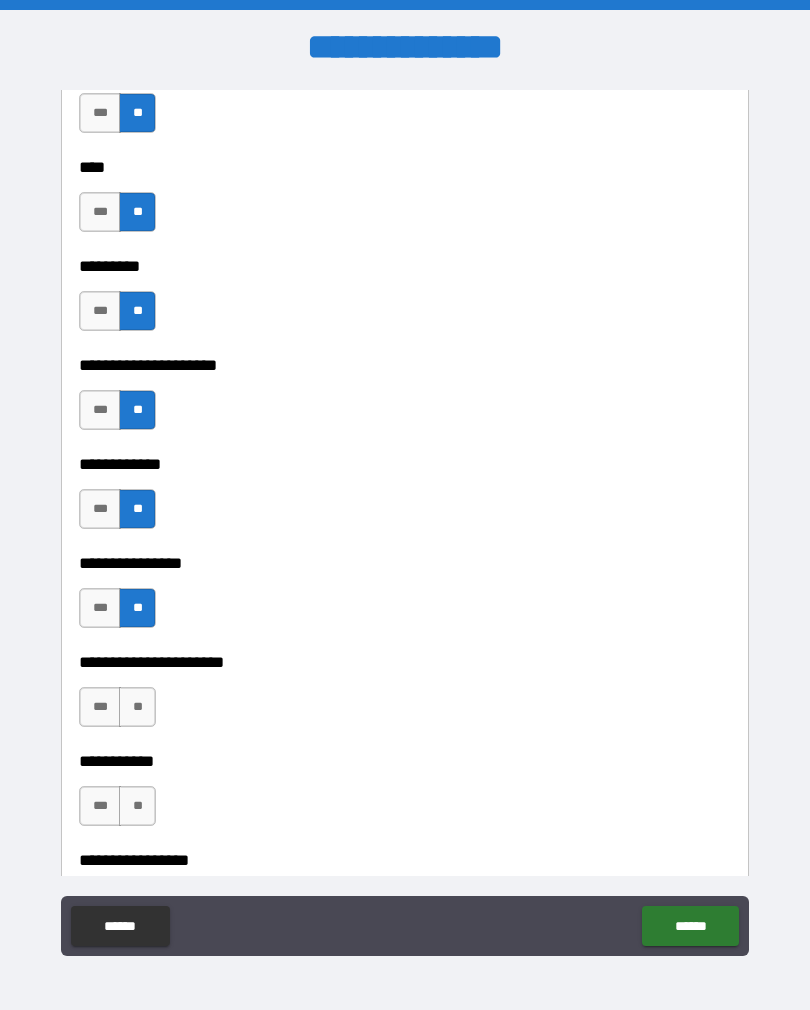 click on "**" at bounding box center (137, 707) 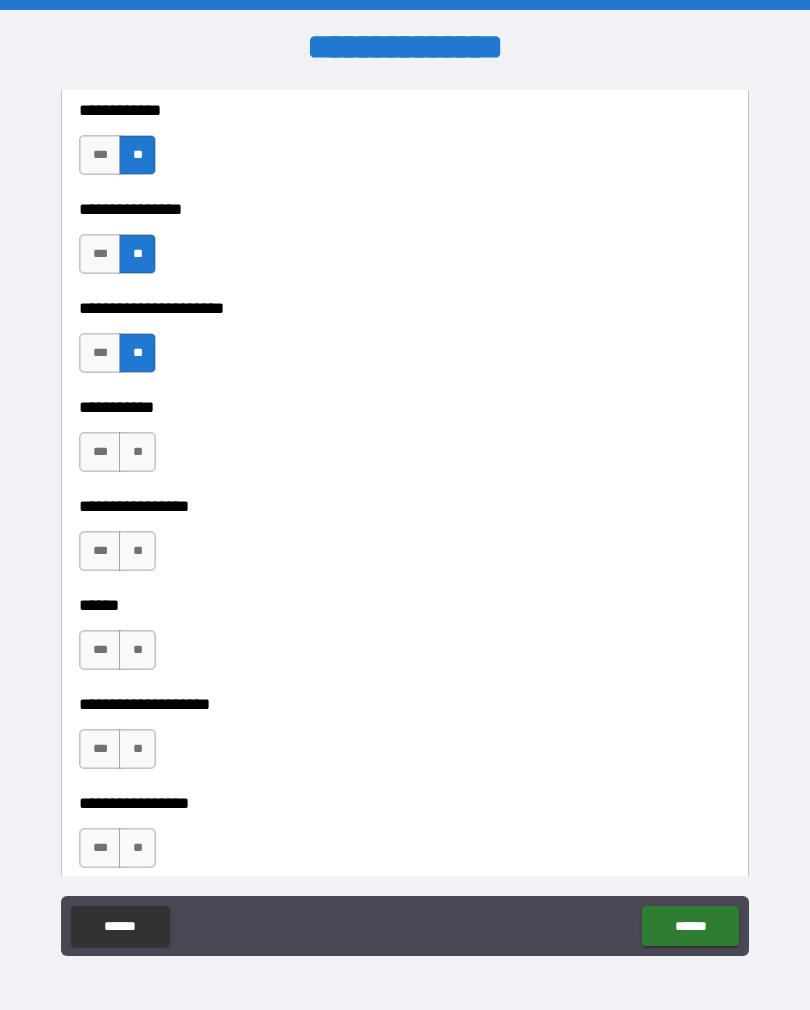 scroll, scrollTop: 5307, scrollLeft: 0, axis: vertical 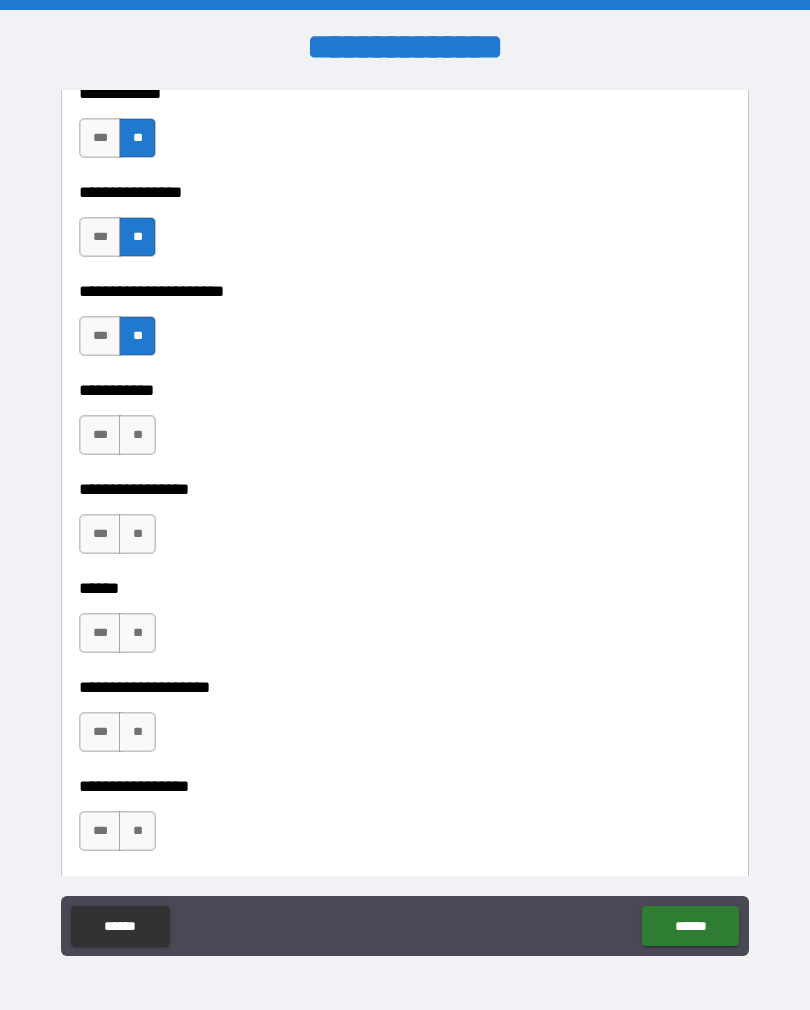 click on "**" at bounding box center [137, 435] 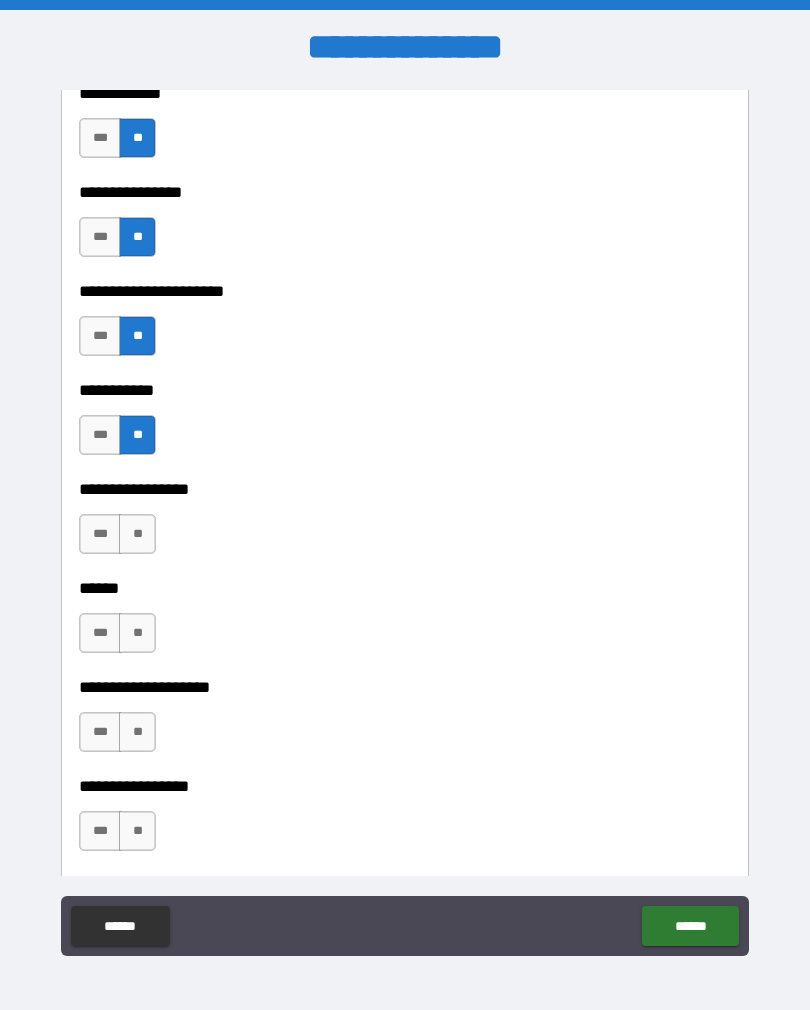 click on "**" at bounding box center (137, 534) 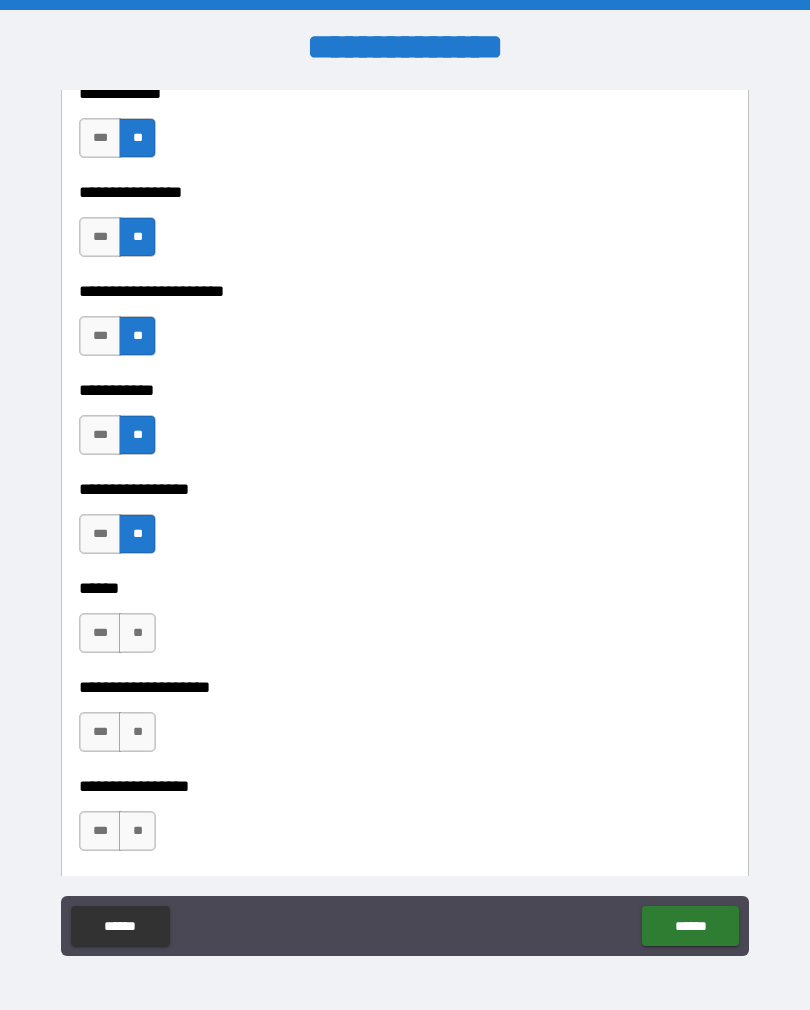 click on "**" at bounding box center [137, 633] 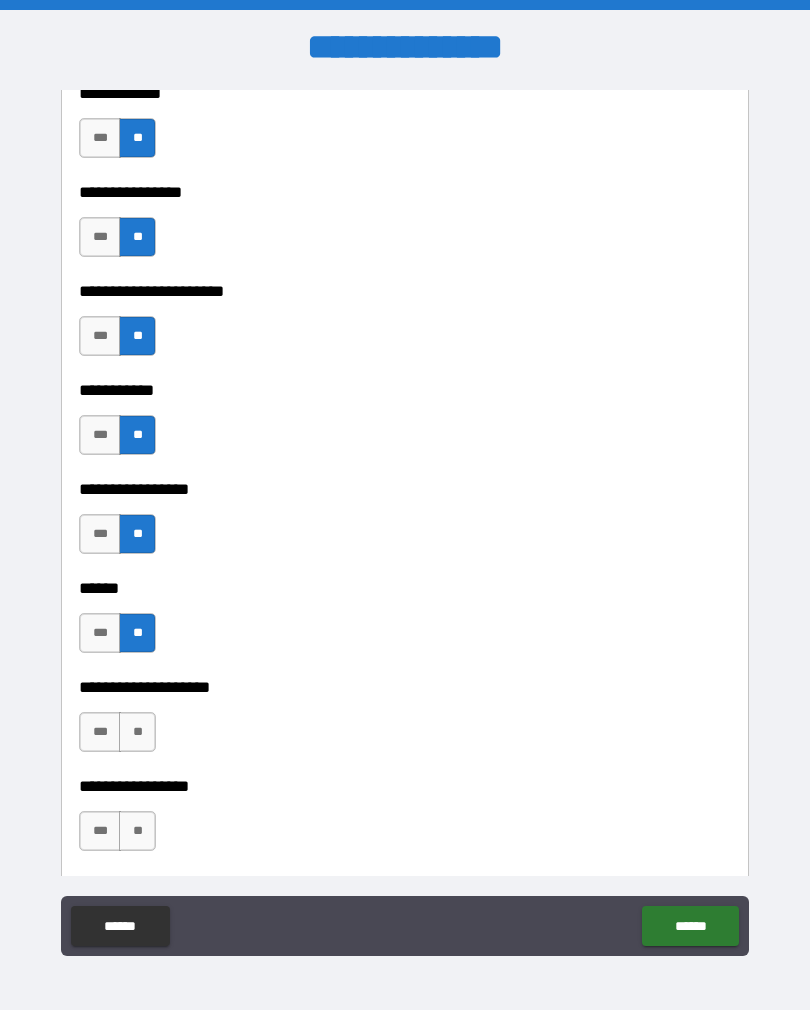 click on "**" at bounding box center (137, 732) 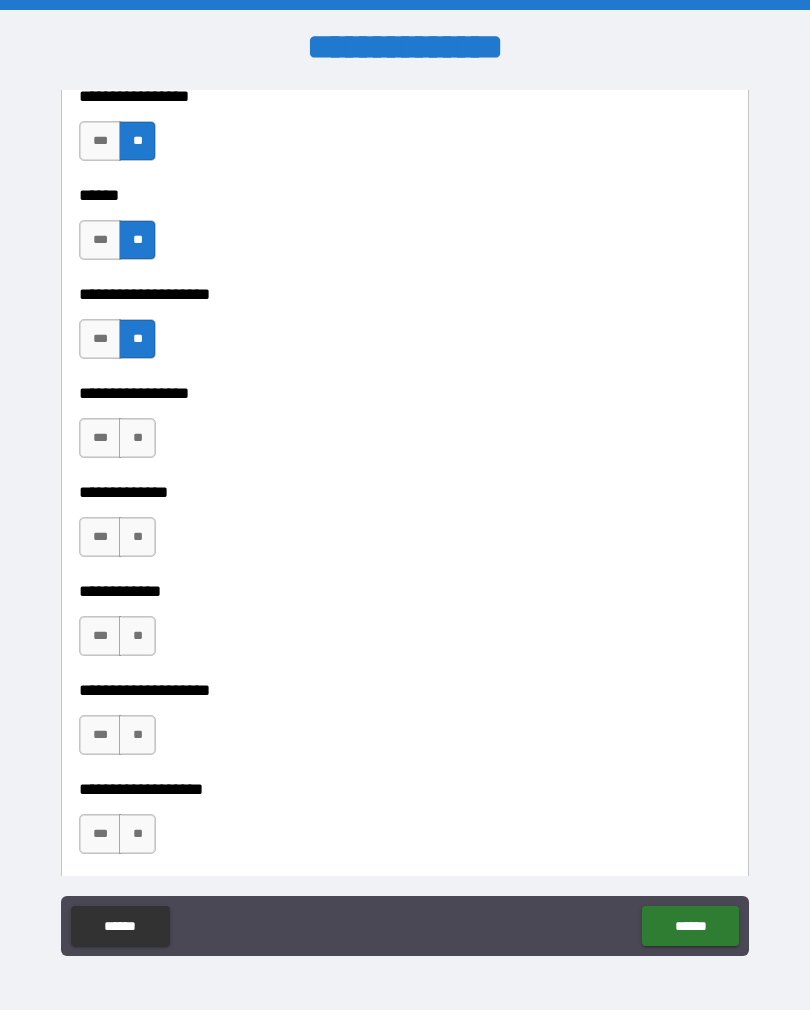 scroll, scrollTop: 5705, scrollLeft: 0, axis: vertical 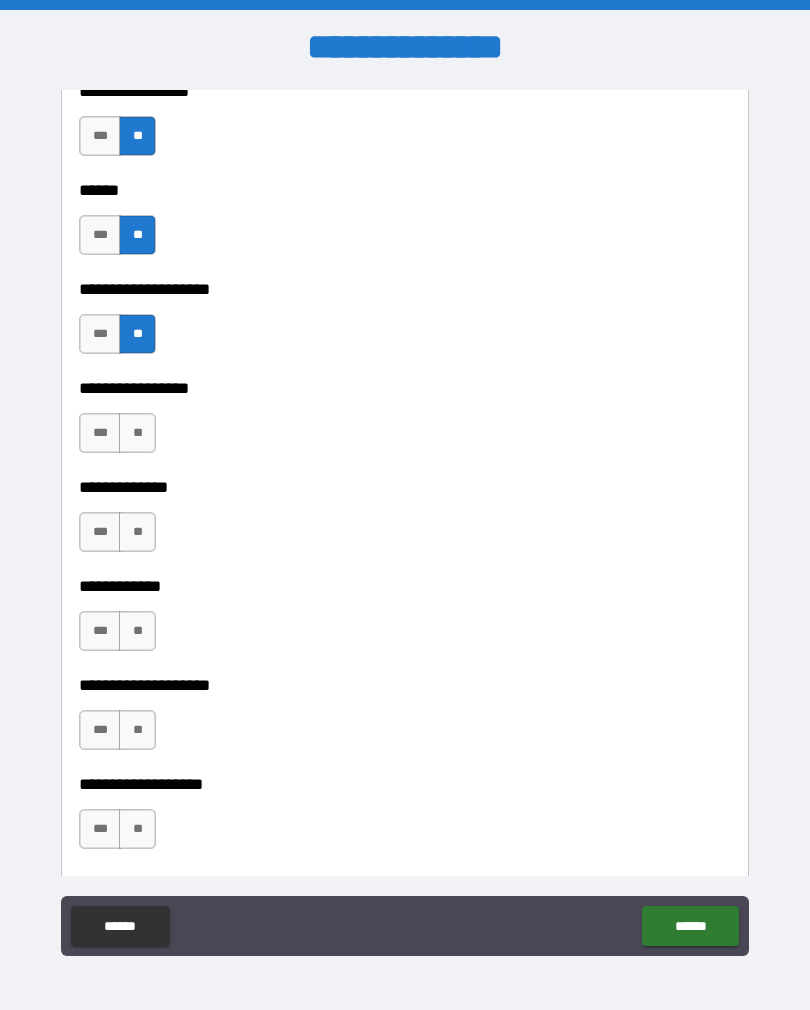 click on "**********" at bounding box center [405, 374] 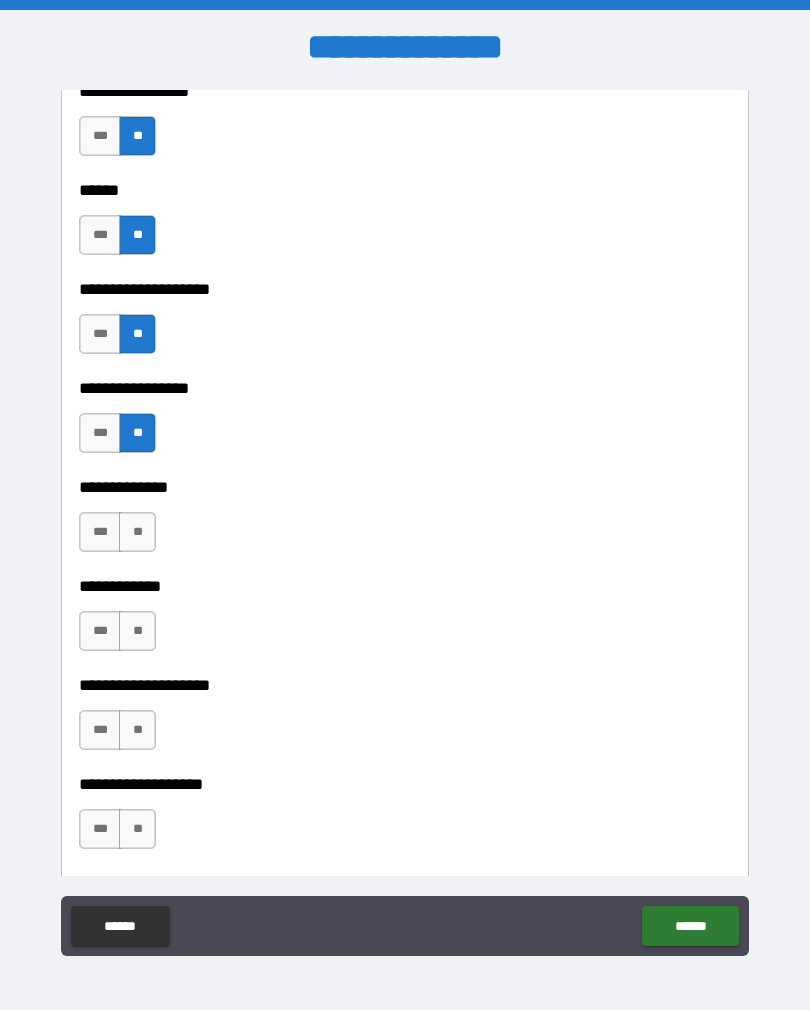 click on "**" at bounding box center (137, 532) 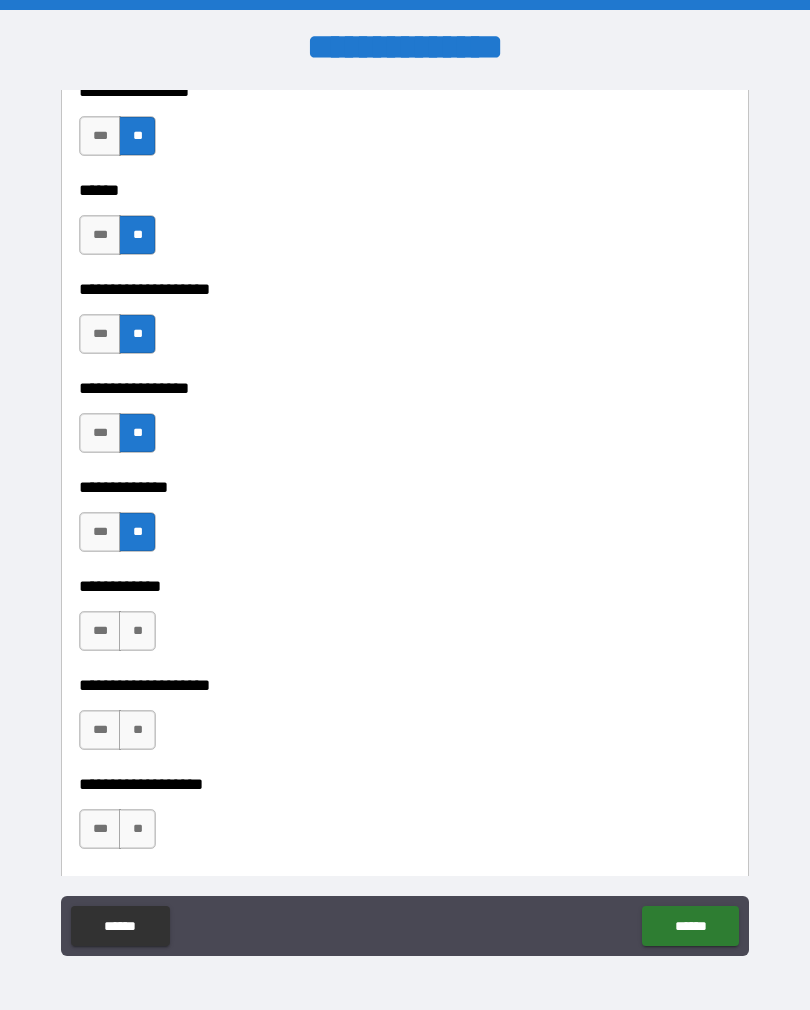 click on "**" at bounding box center [137, 631] 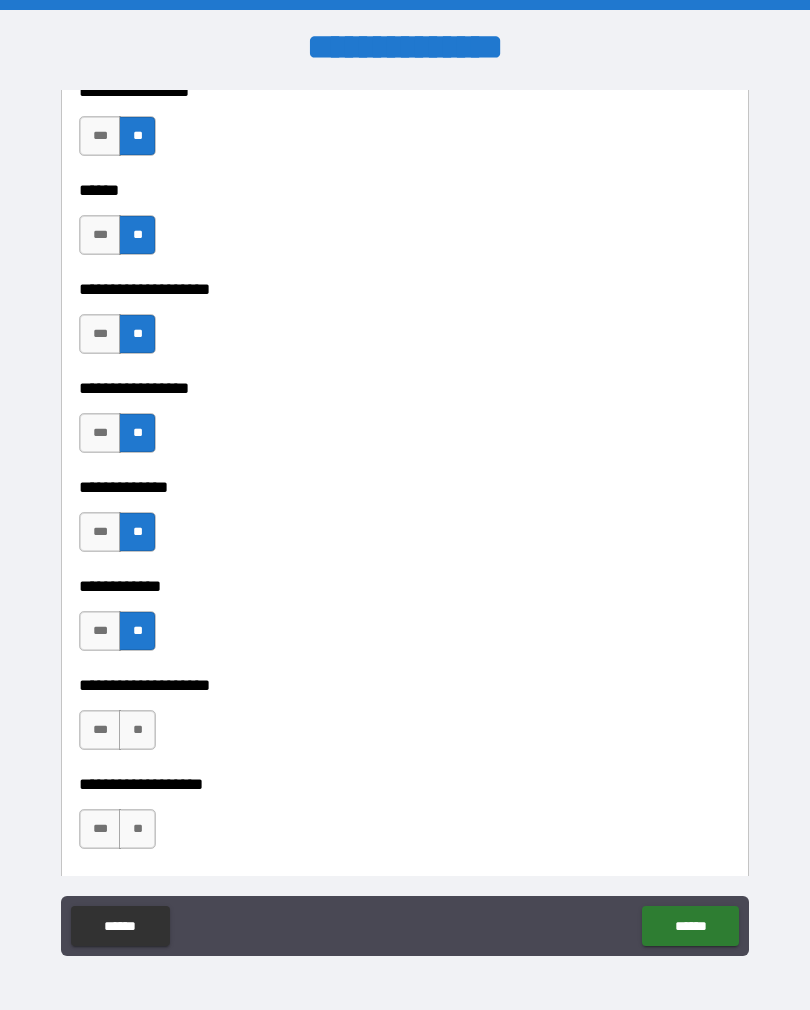 click on "**" at bounding box center (137, 730) 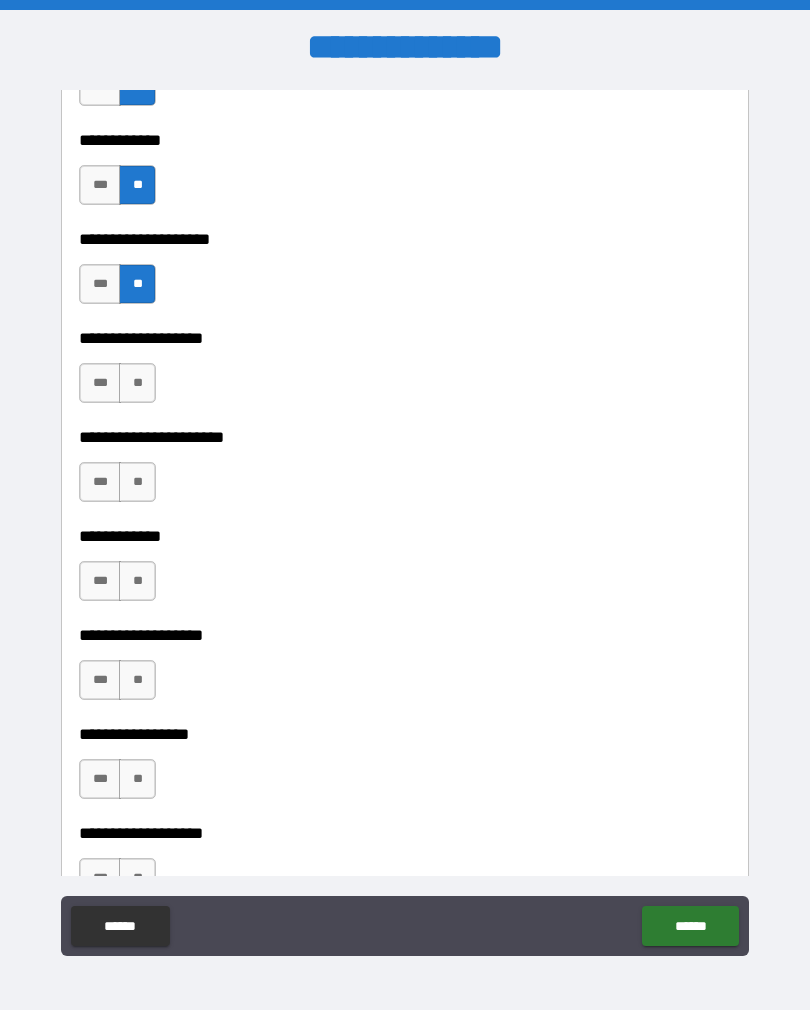 scroll, scrollTop: 6150, scrollLeft: 0, axis: vertical 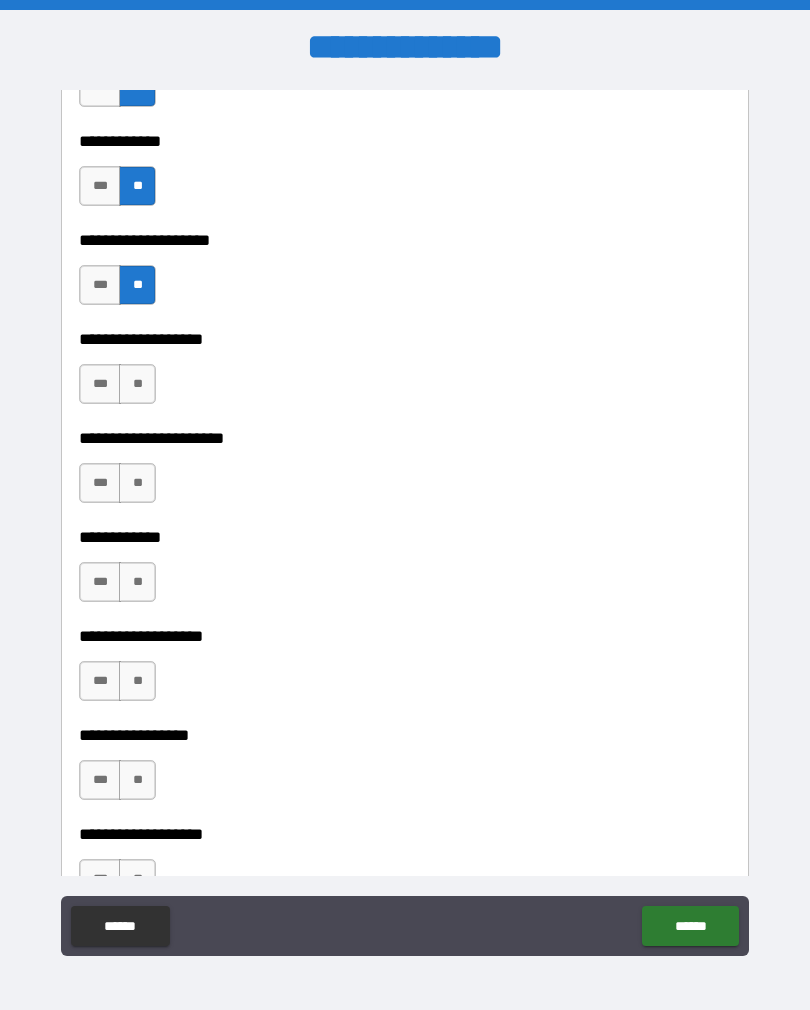 click on "**" at bounding box center (137, 384) 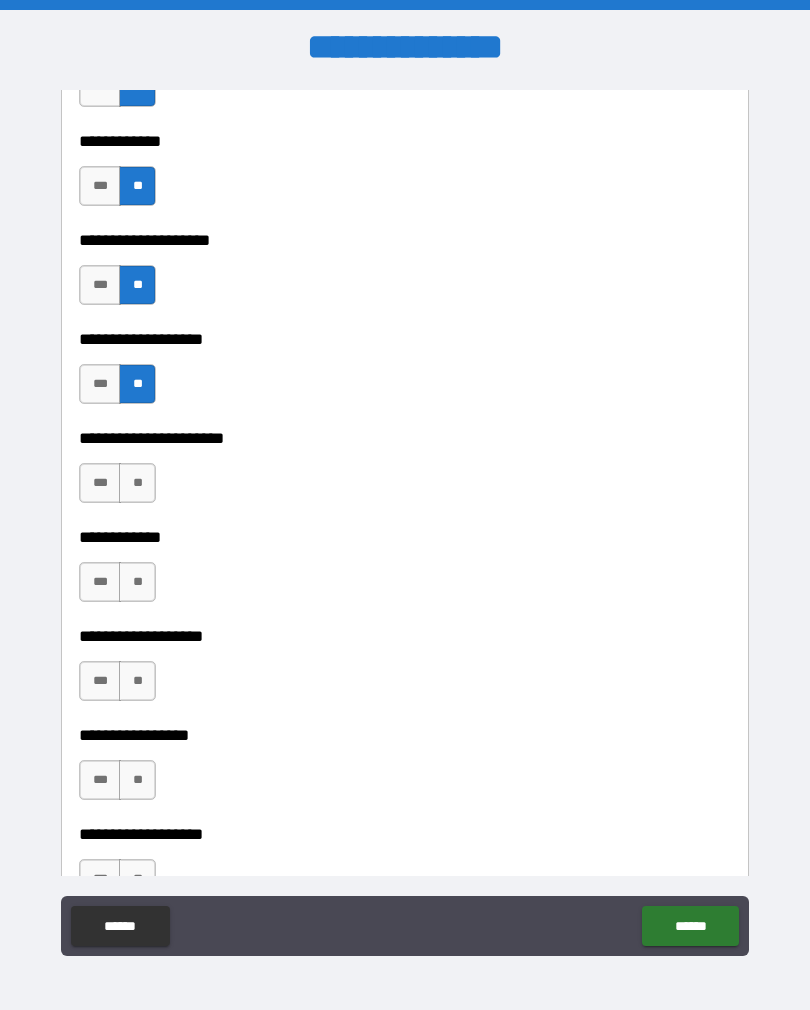 click on "**" at bounding box center (137, 483) 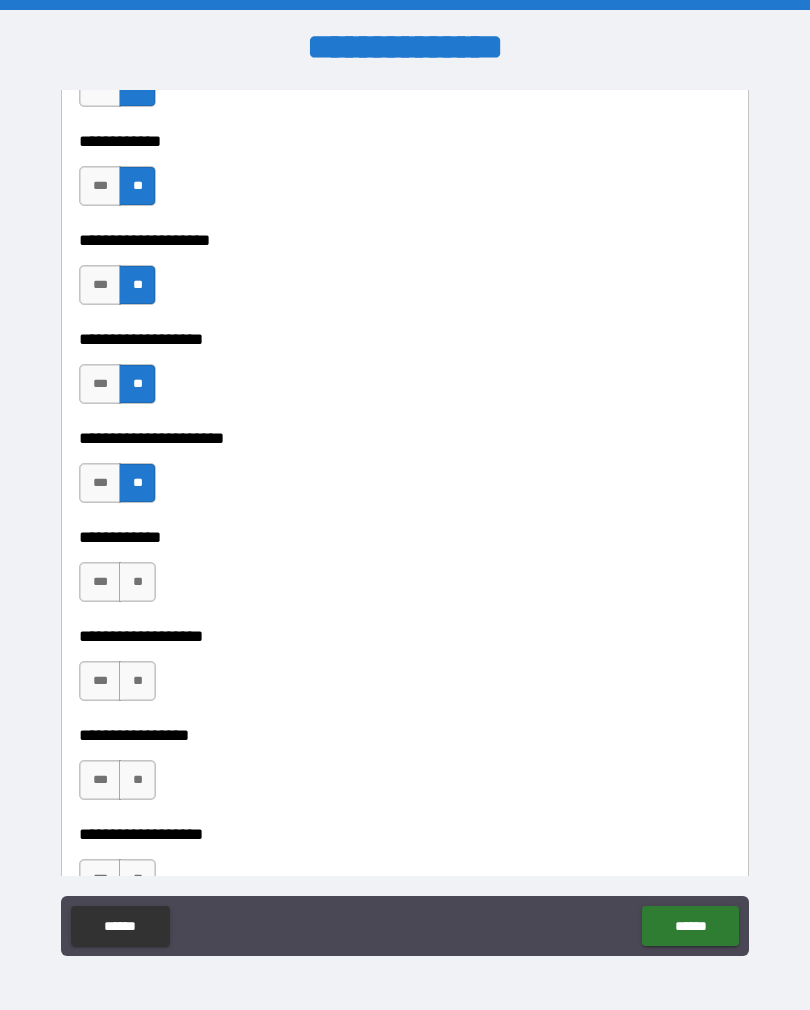 click on "**" at bounding box center [137, 582] 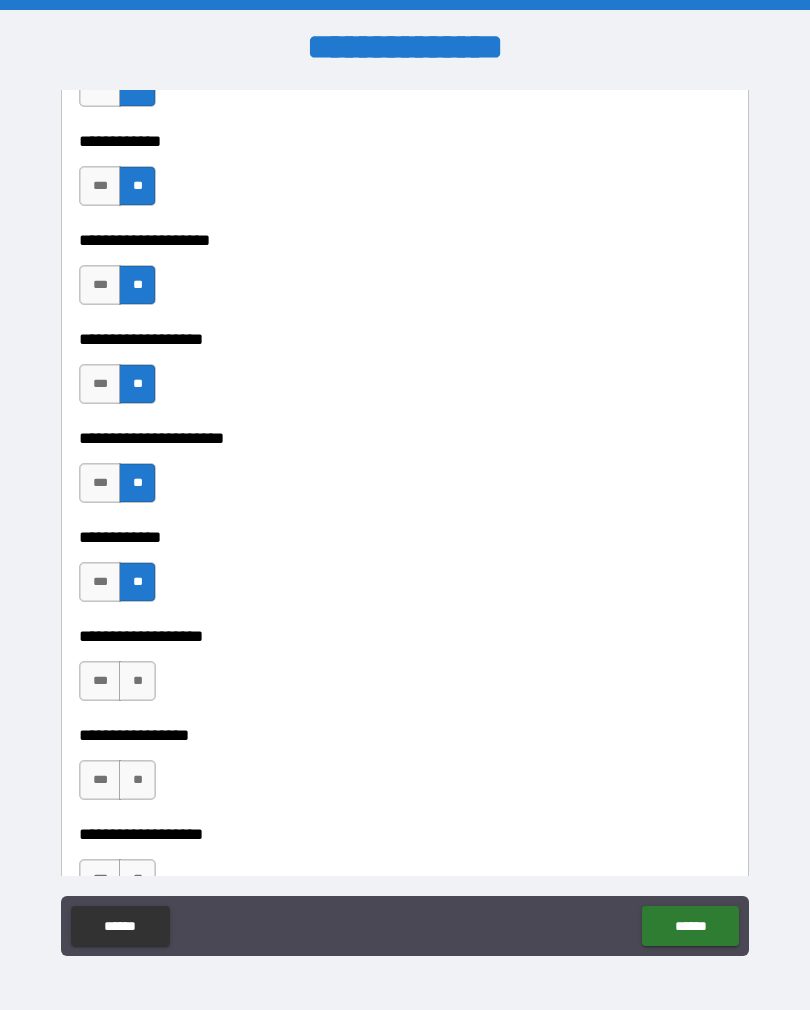 click on "**" at bounding box center [137, 681] 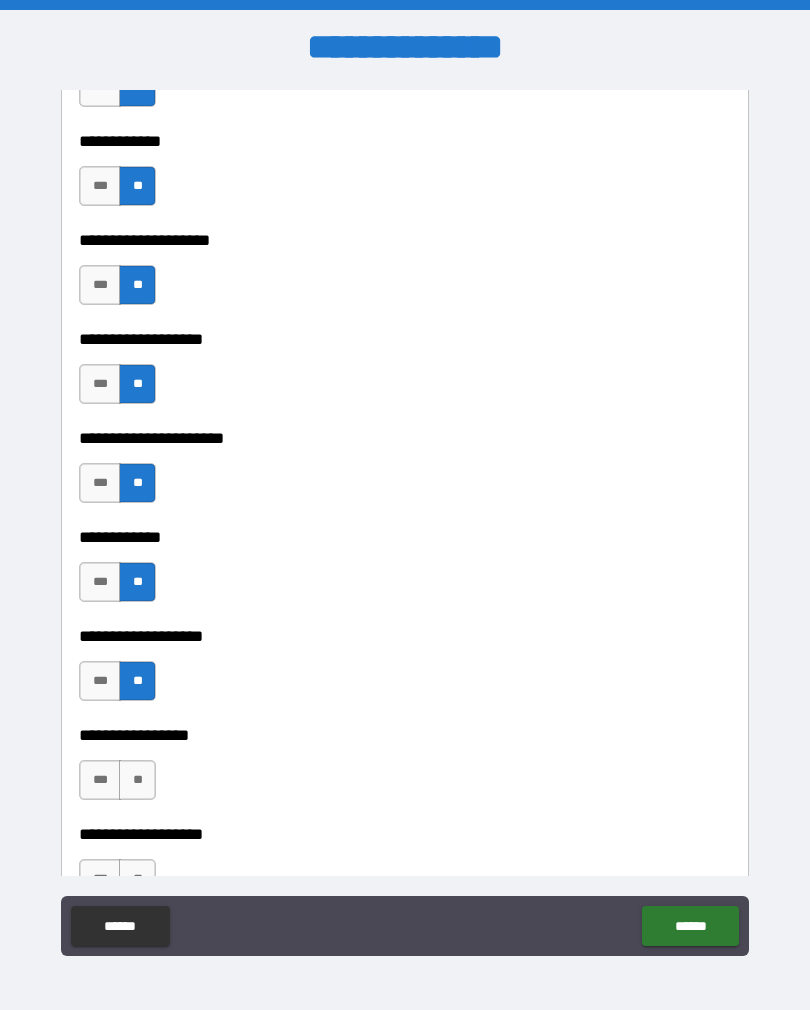 click on "**" at bounding box center [137, 780] 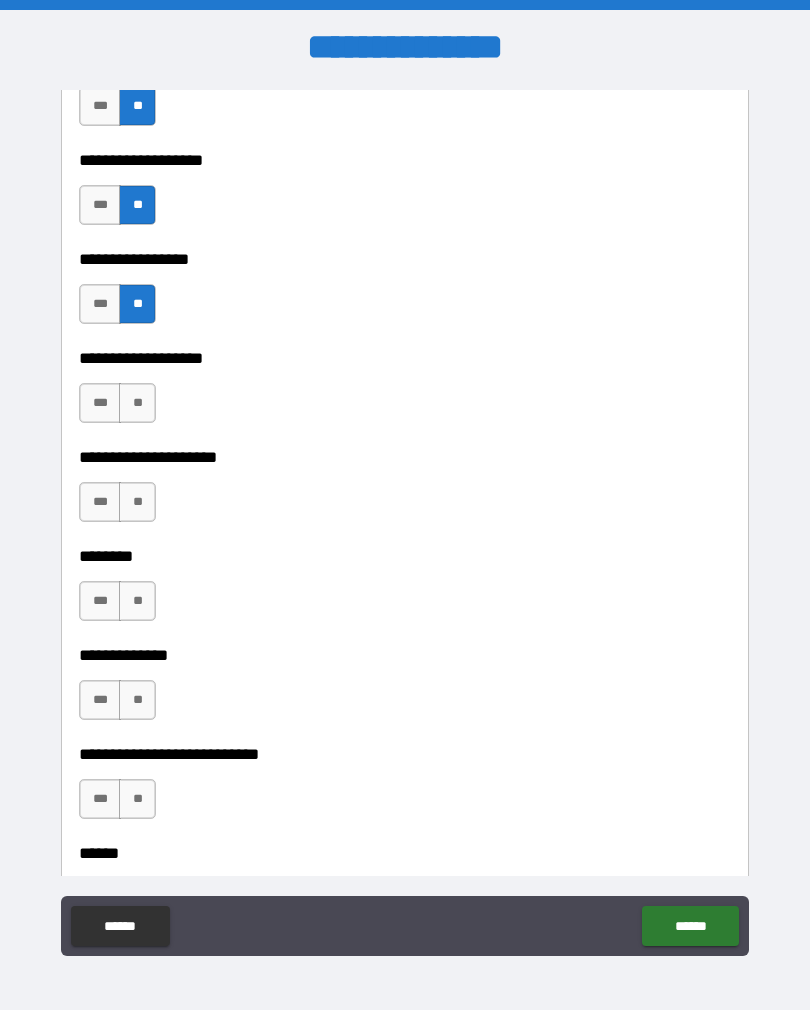 scroll, scrollTop: 6625, scrollLeft: 0, axis: vertical 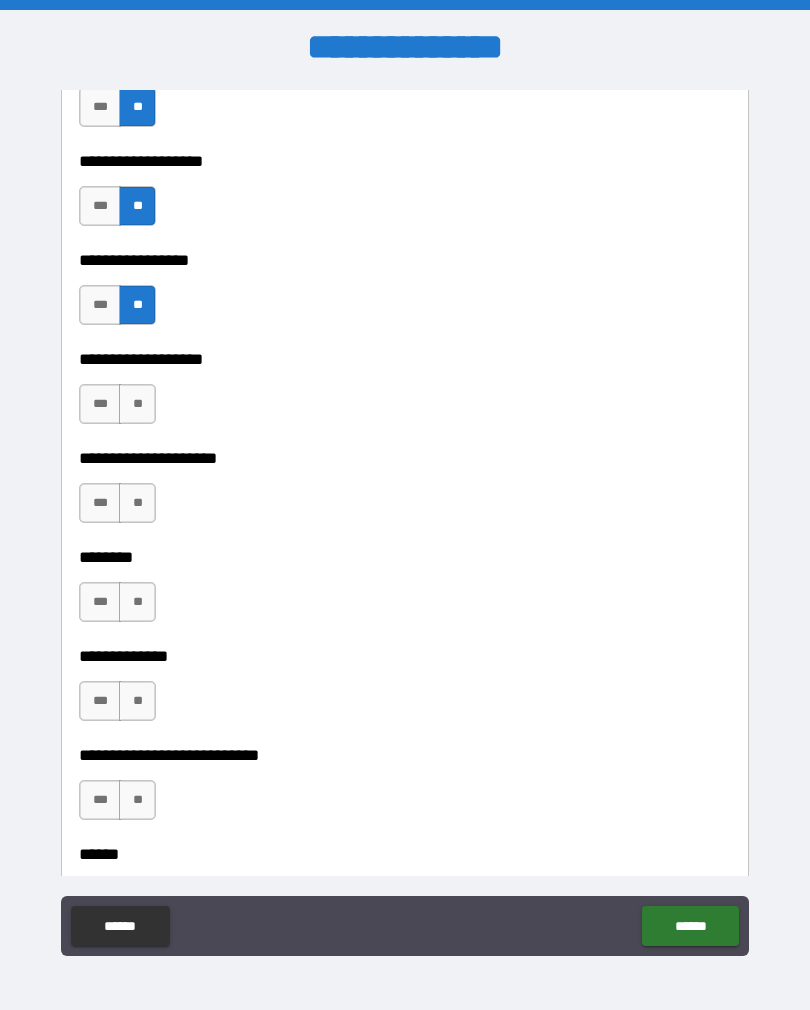 click on "**" at bounding box center (137, 404) 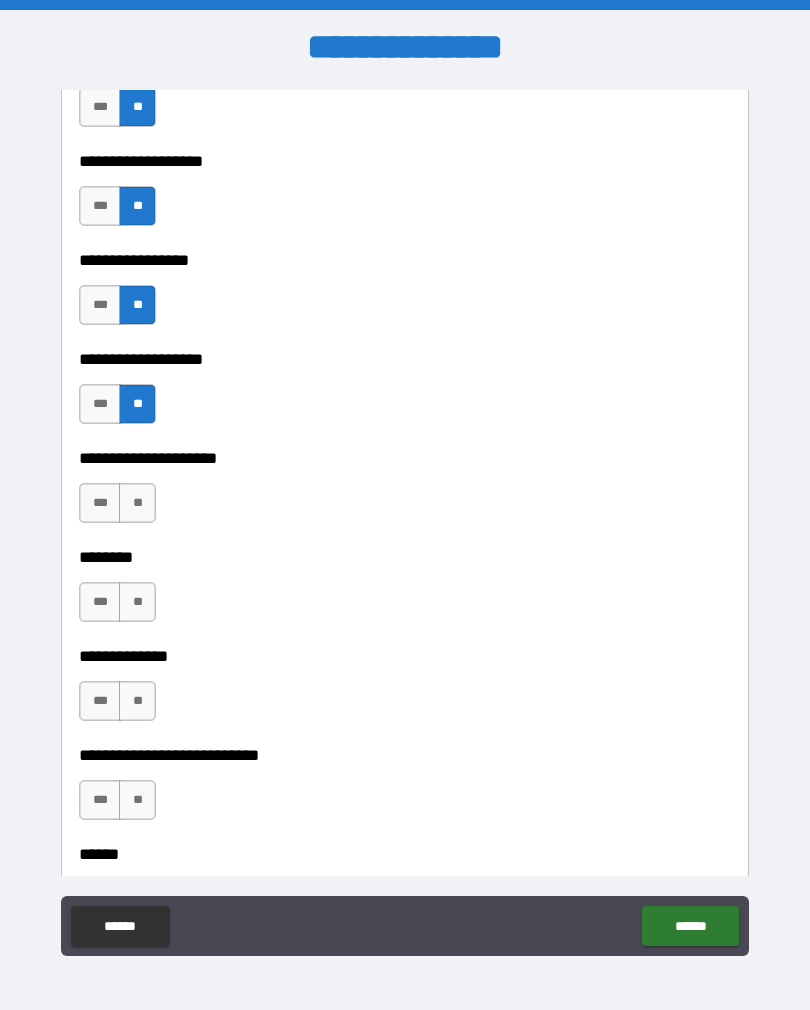 click on "**" at bounding box center [137, 503] 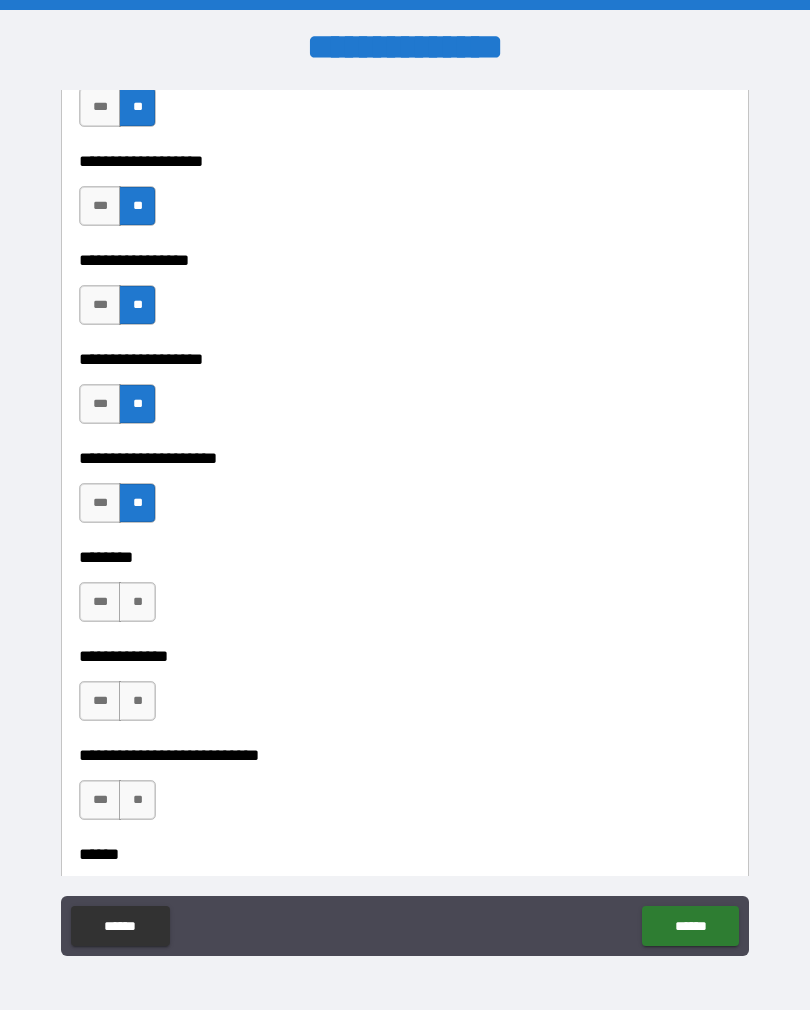 click on "**" at bounding box center (137, 602) 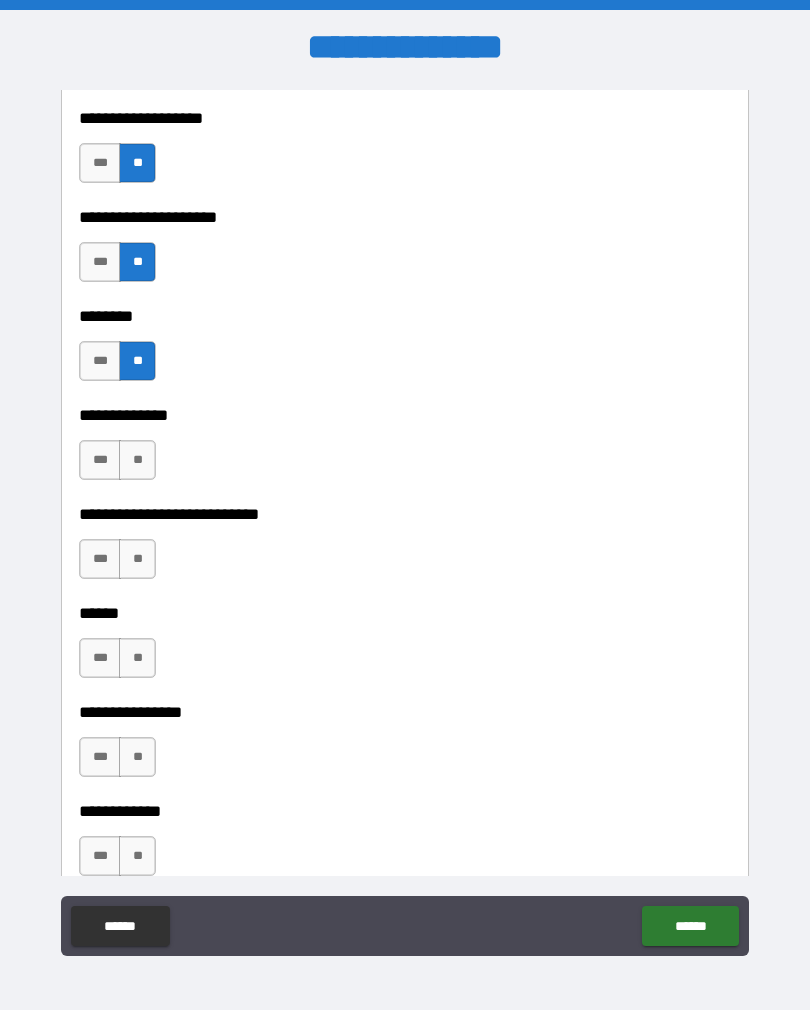 scroll, scrollTop: 6923, scrollLeft: 0, axis: vertical 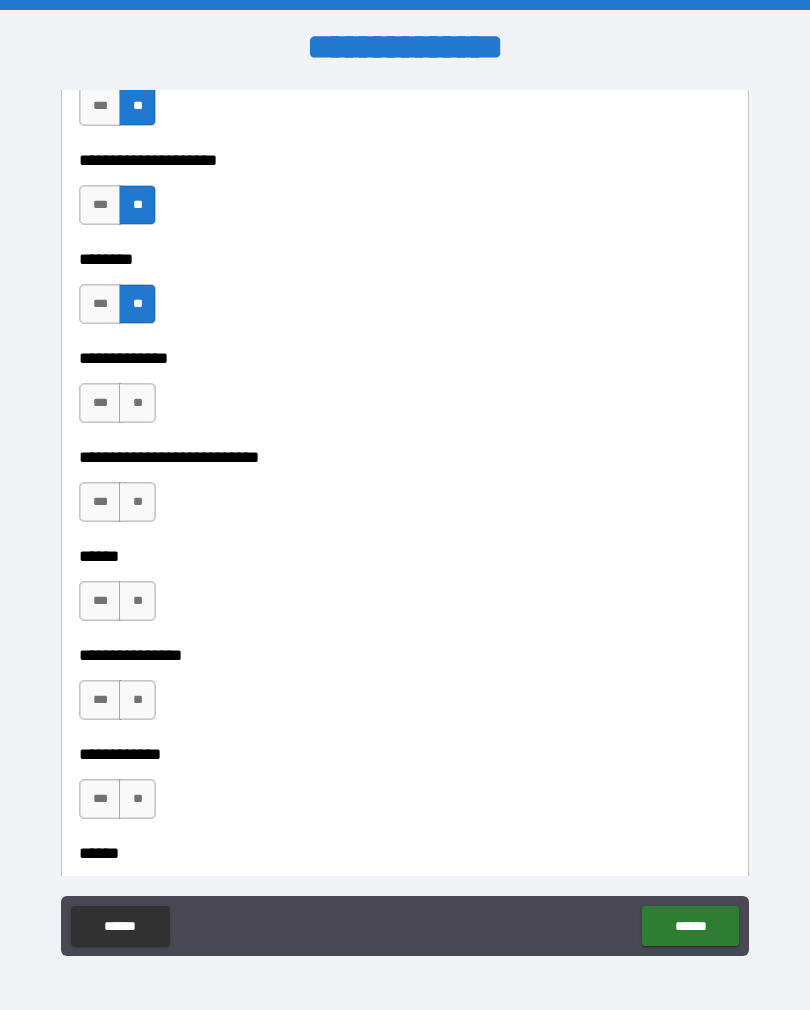 click on "**" at bounding box center [137, 403] 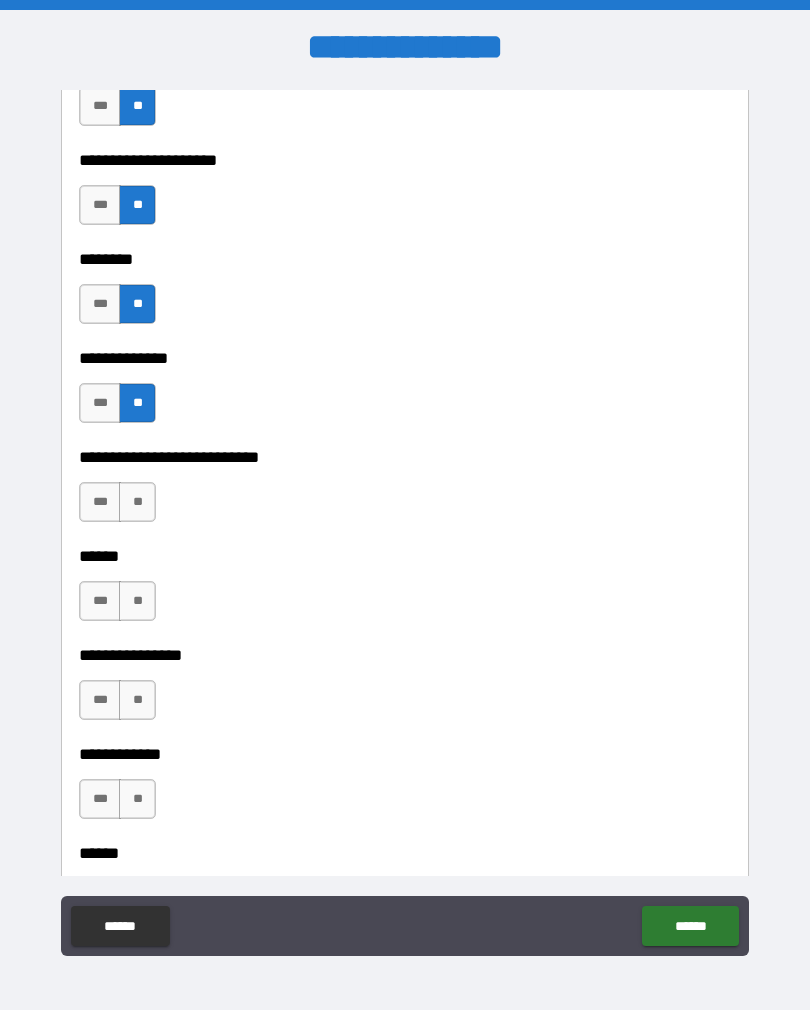 click on "******" at bounding box center [405, 556] 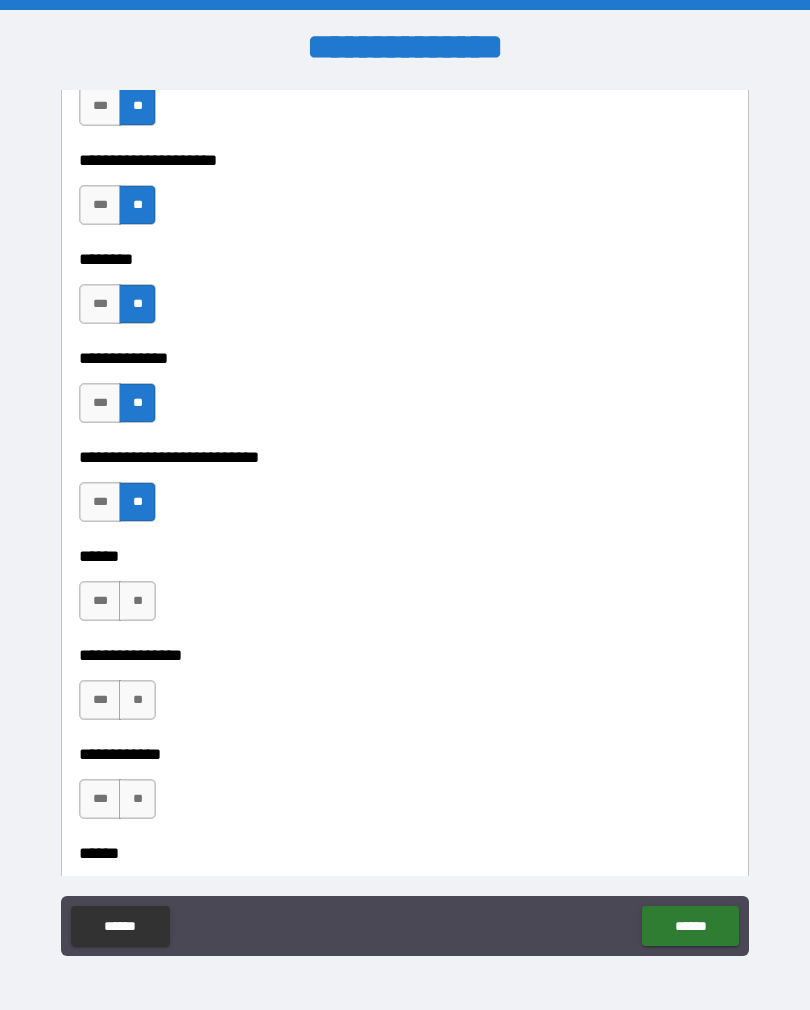 click on "**" at bounding box center (137, 601) 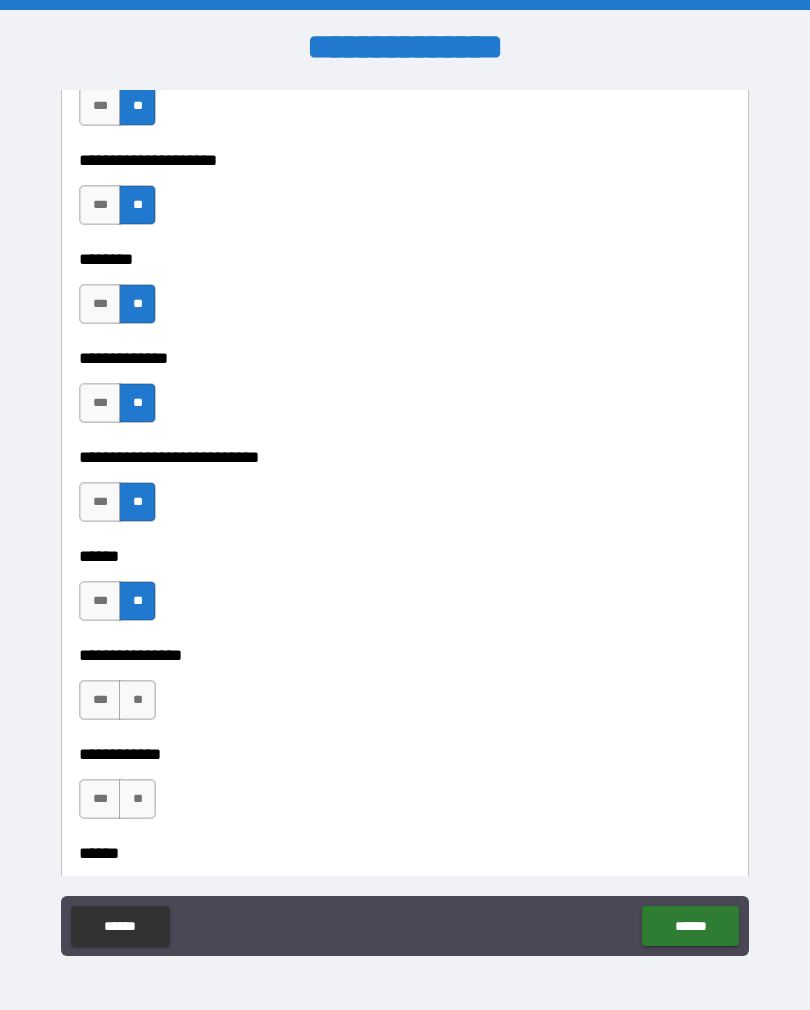 click on "**" at bounding box center [137, 700] 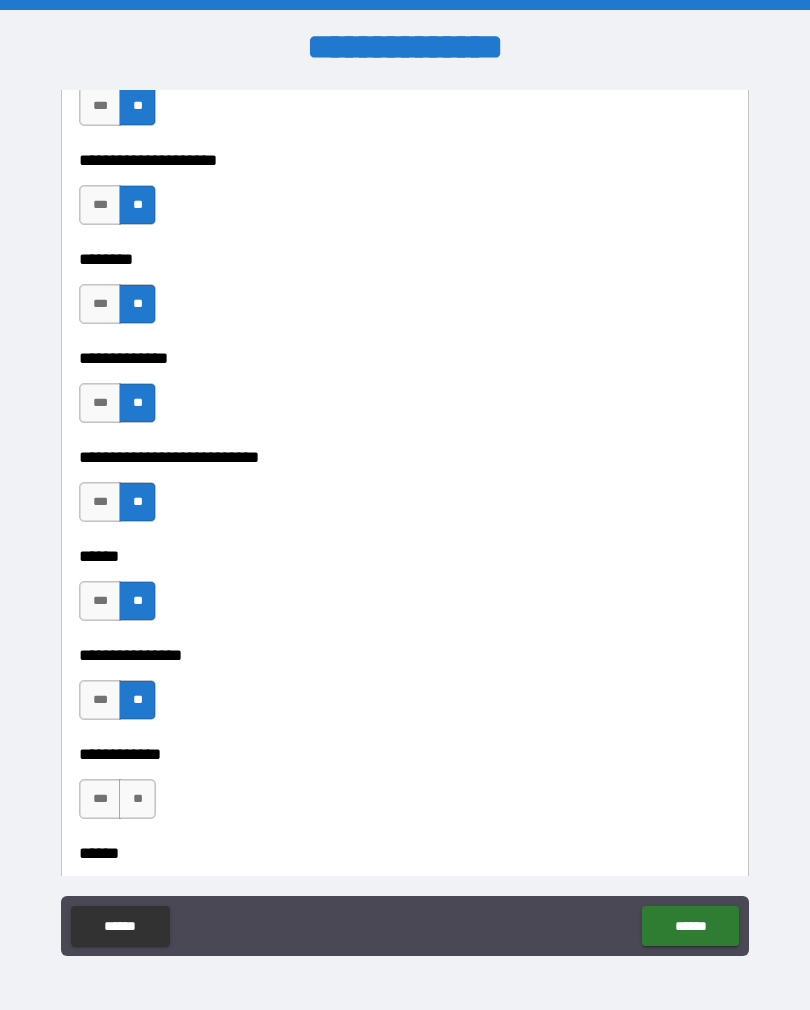 click on "**" at bounding box center [137, 799] 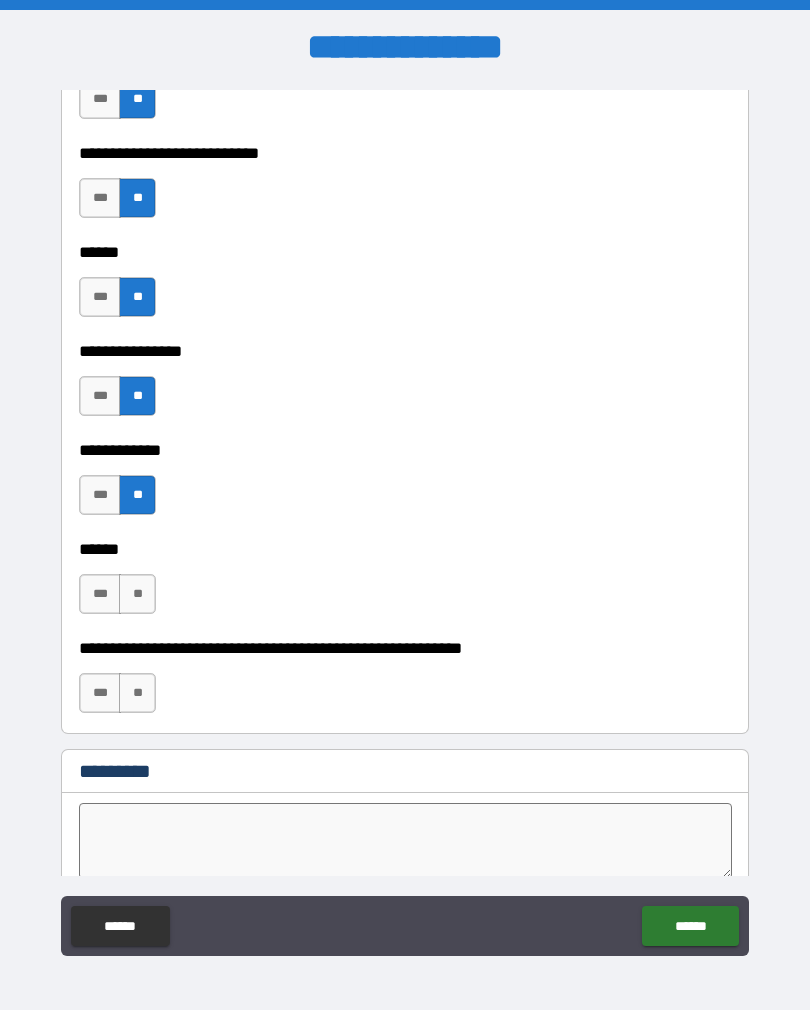 scroll, scrollTop: 7221, scrollLeft: 0, axis: vertical 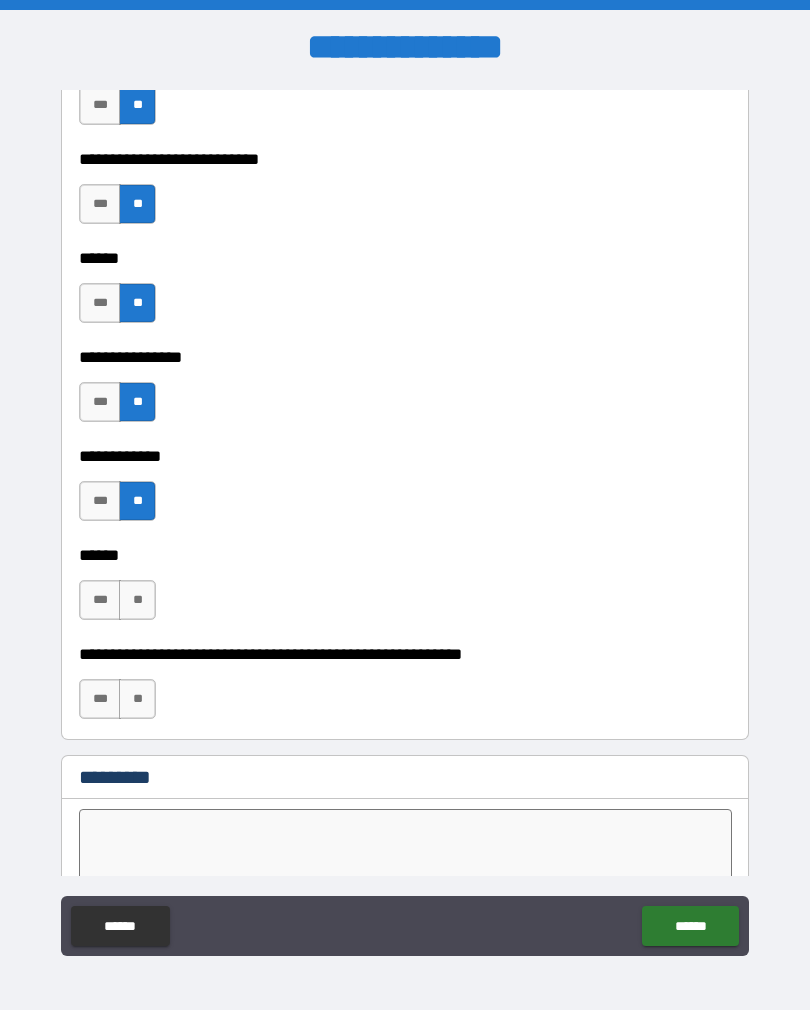 click on "**" at bounding box center (137, 600) 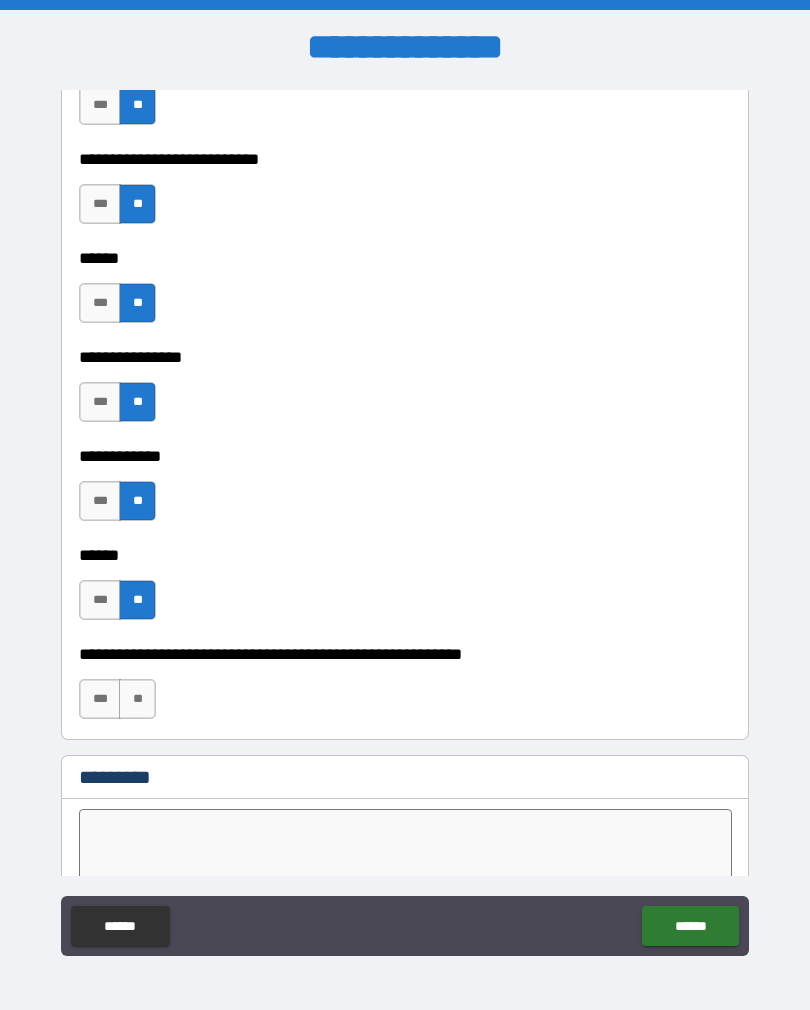 click on "**" at bounding box center (137, 699) 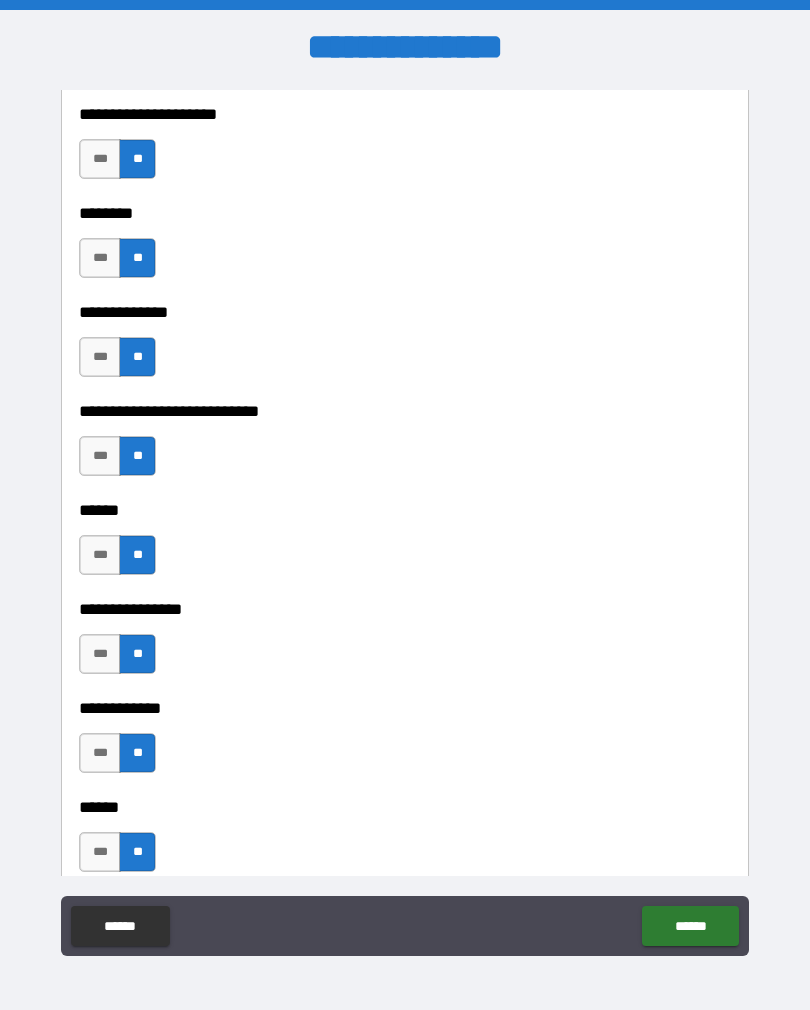 scroll, scrollTop: 6963, scrollLeft: 0, axis: vertical 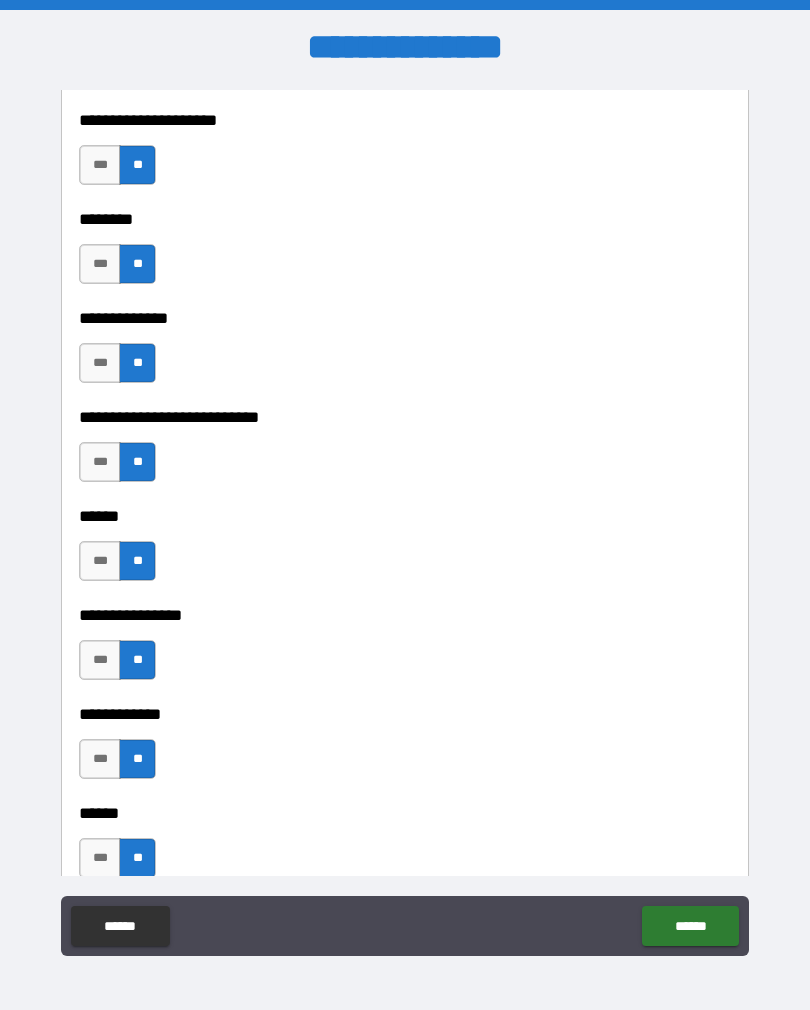 click on "***" at bounding box center (100, 363) 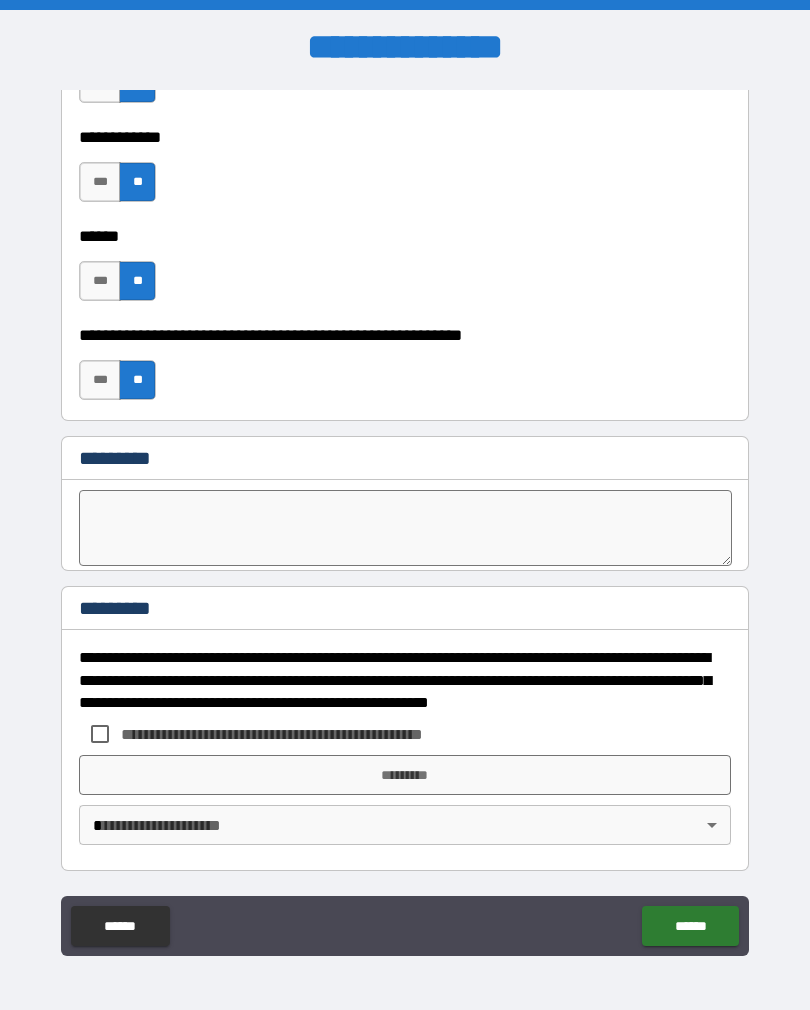 scroll, scrollTop: 7540, scrollLeft: 0, axis: vertical 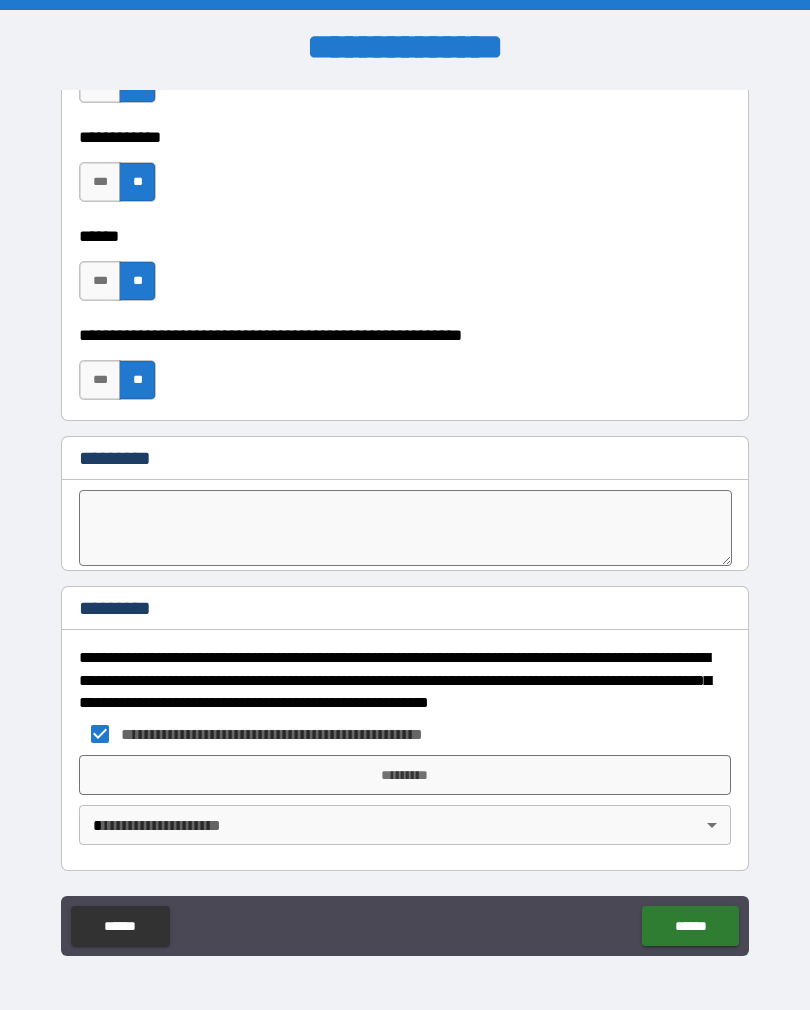 click on "*********" at bounding box center [405, 775] 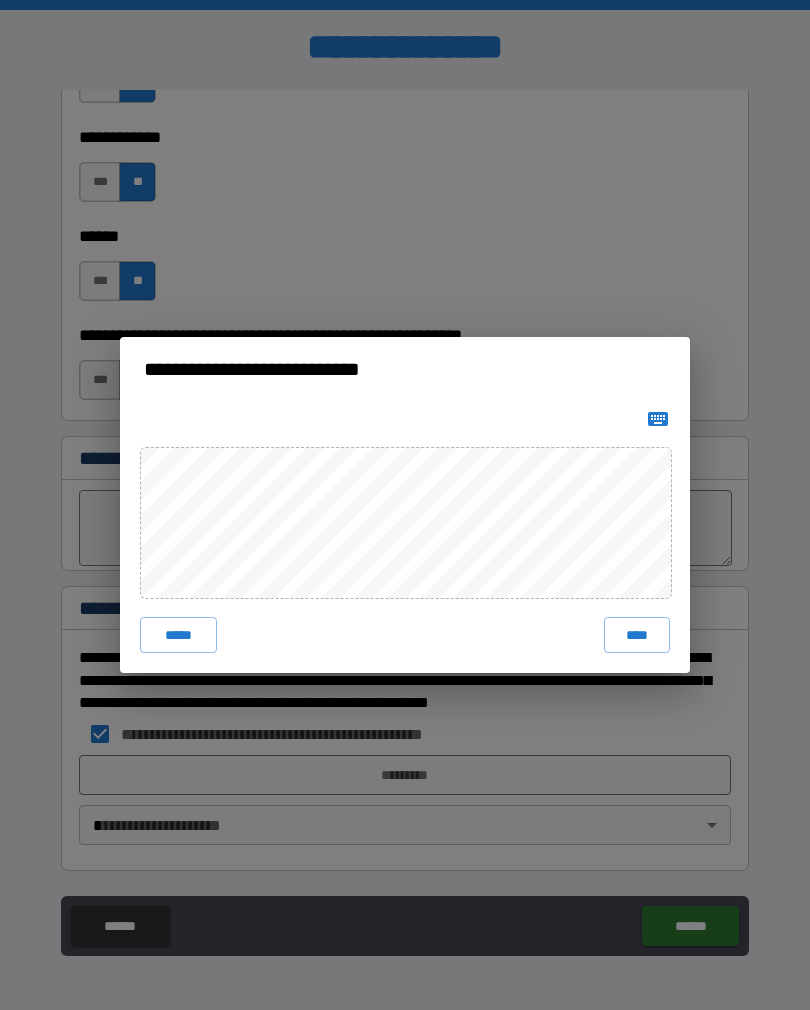 click on "****" at bounding box center (637, 635) 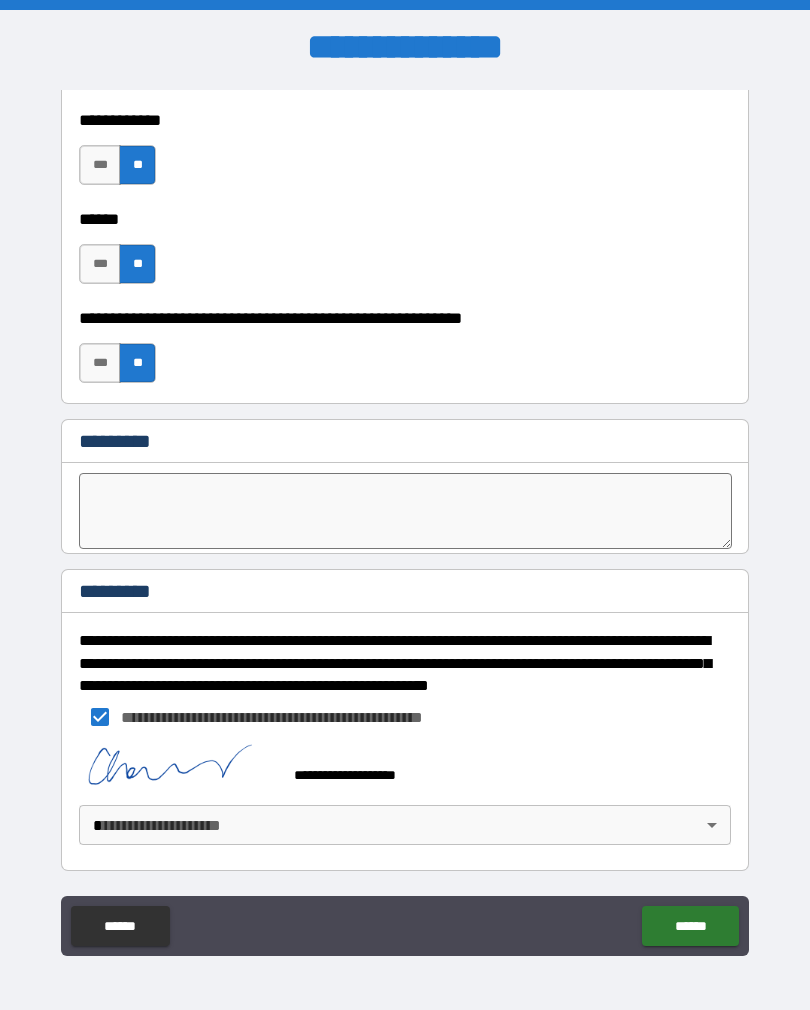 scroll, scrollTop: 7557, scrollLeft: 0, axis: vertical 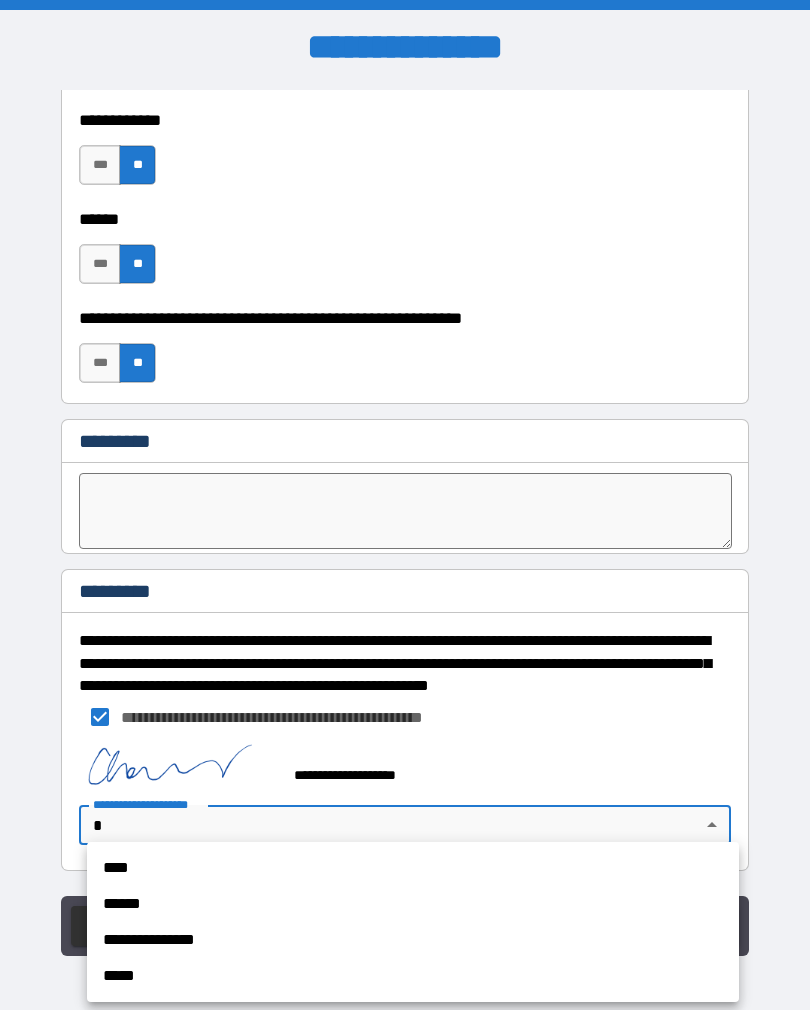 click on "****" at bounding box center [413, 868] 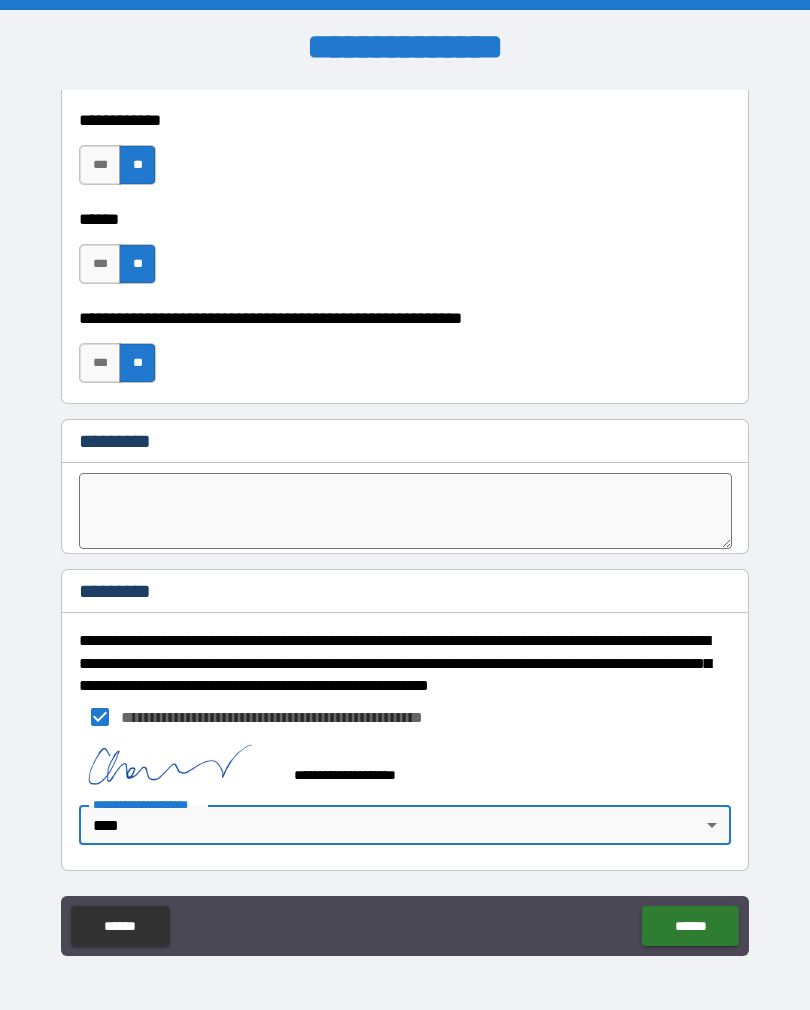 click on "******" at bounding box center (690, 926) 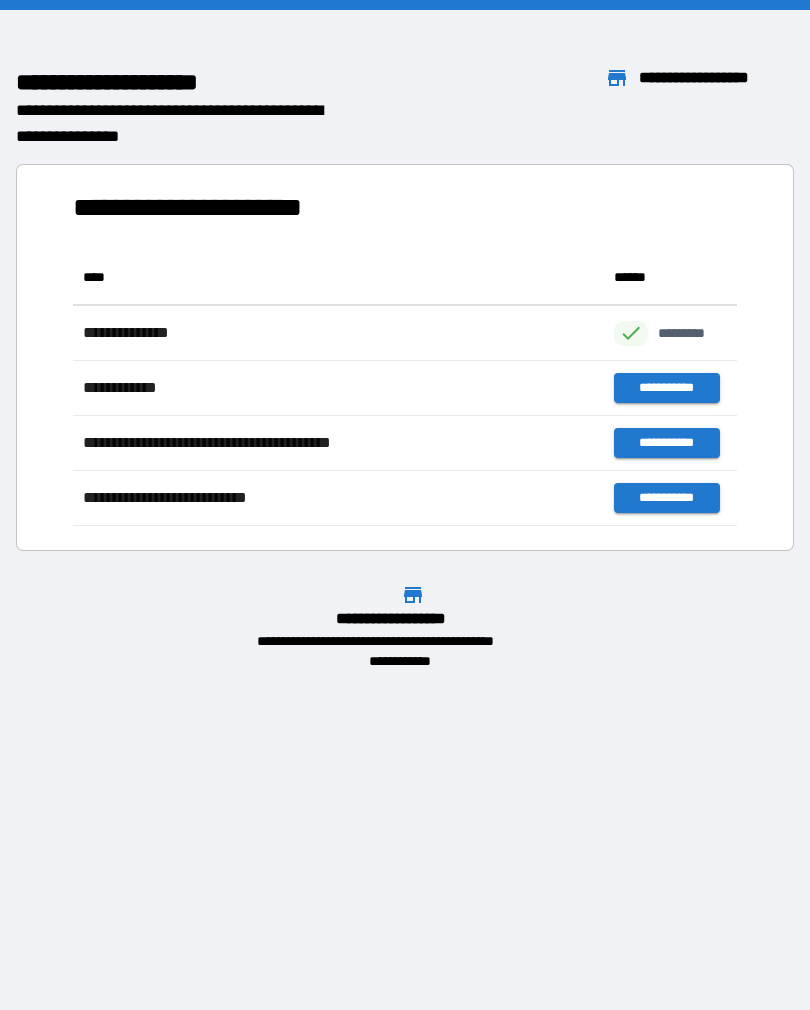 scroll, scrollTop: 1, scrollLeft: 1, axis: both 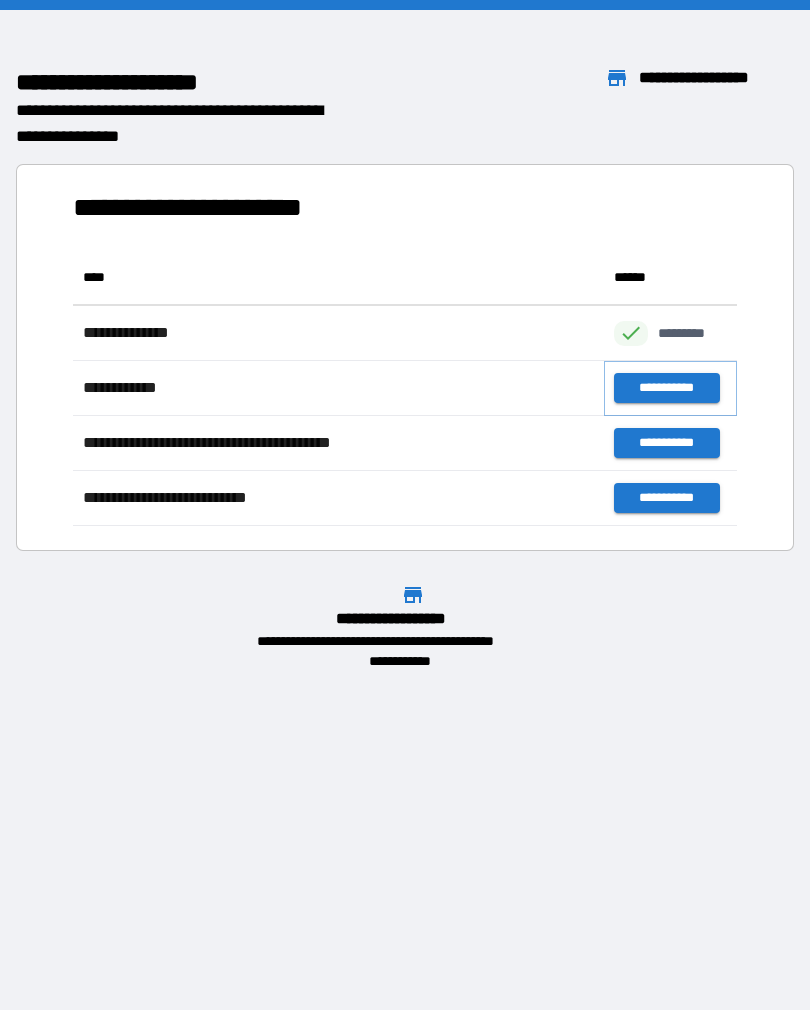 click on "**********" at bounding box center (666, 388) 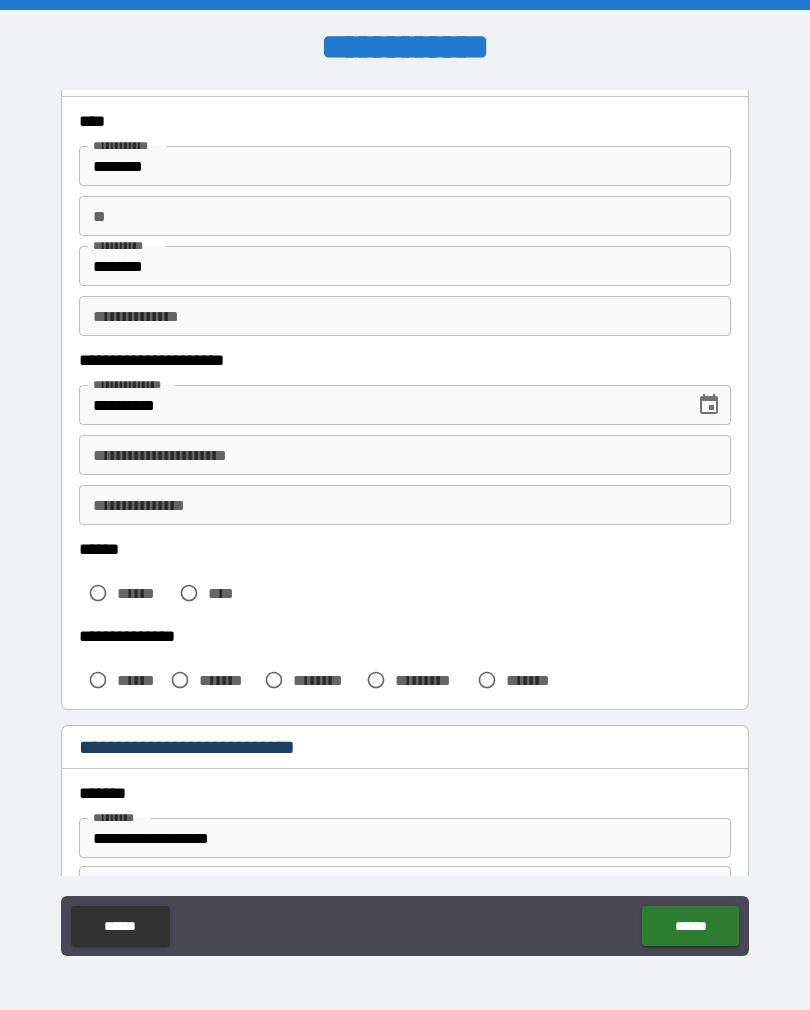 scroll, scrollTop: 96, scrollLeft: 0, axis: vertical 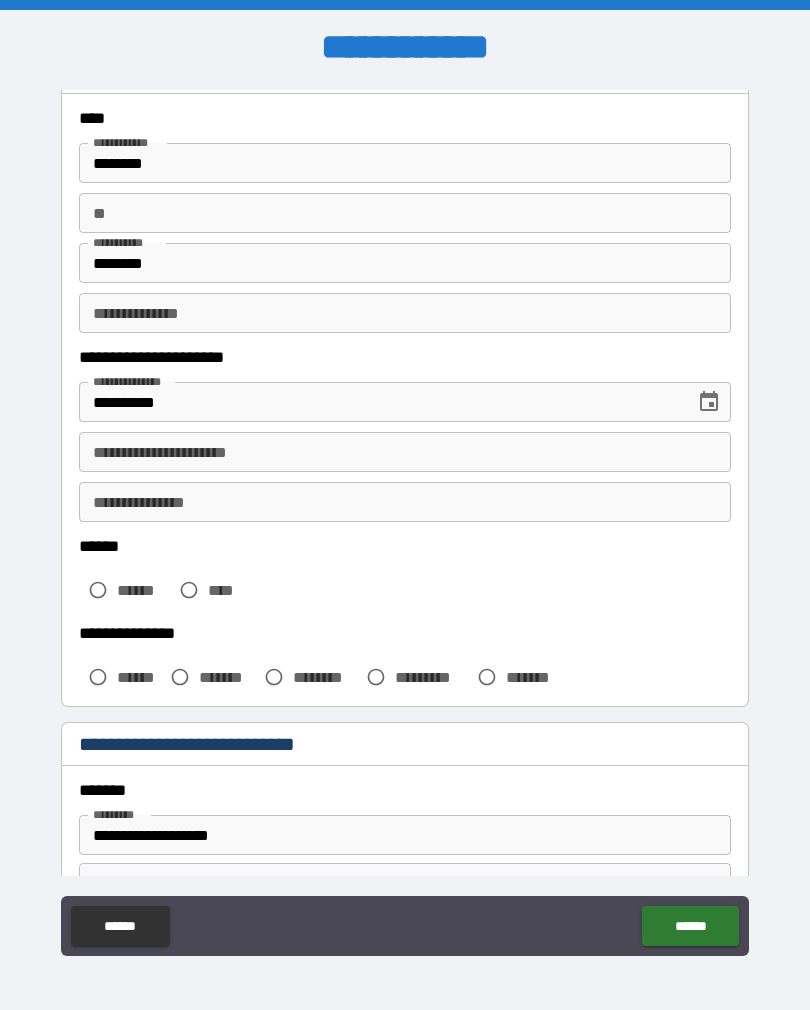 click on "**********" at bounding box center (405, 452) 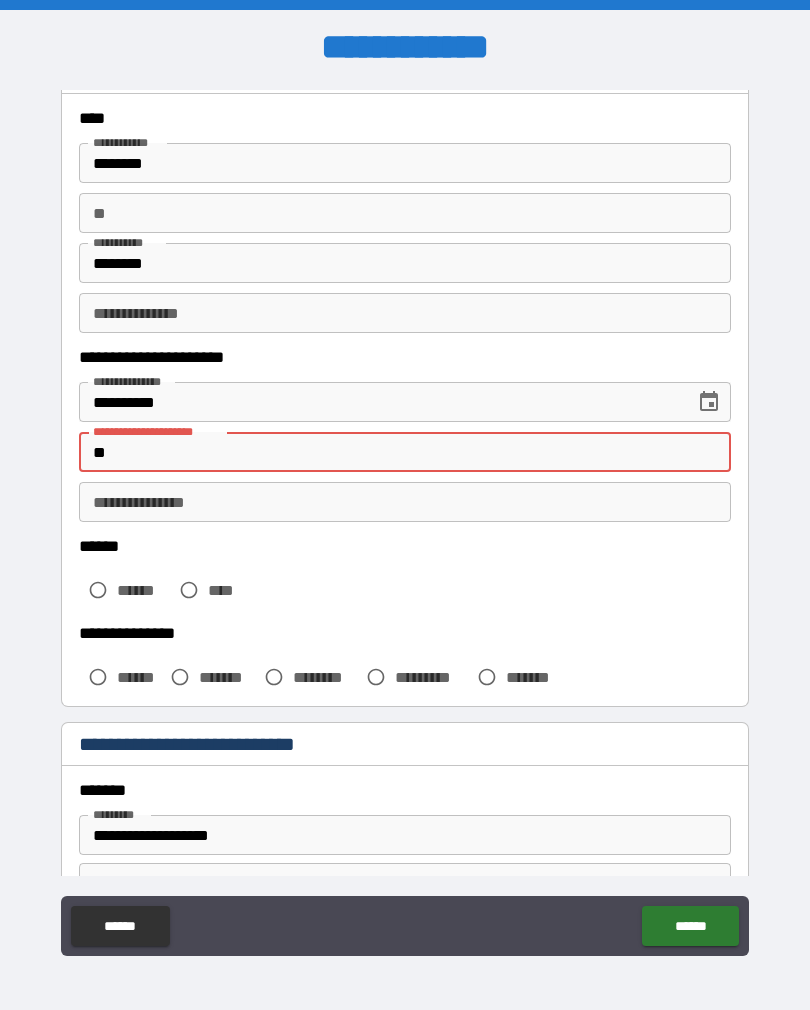 type on "*" 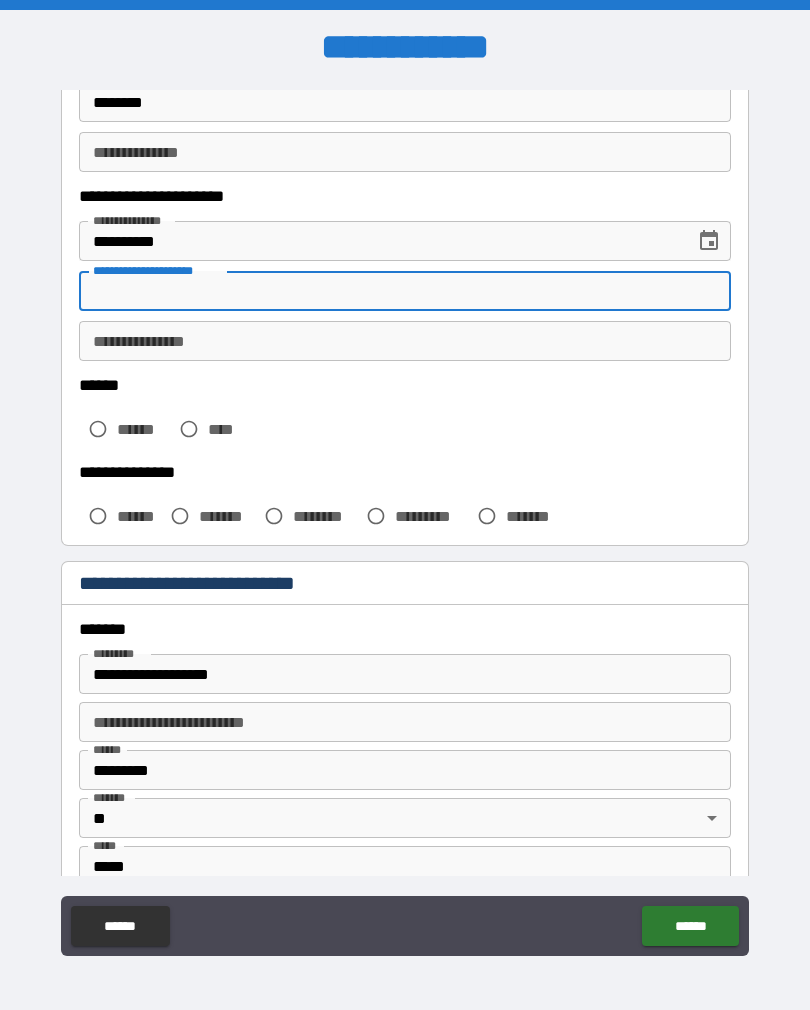 scroll, scrollTop: 277, scrollLeft: 0, axis: vertical 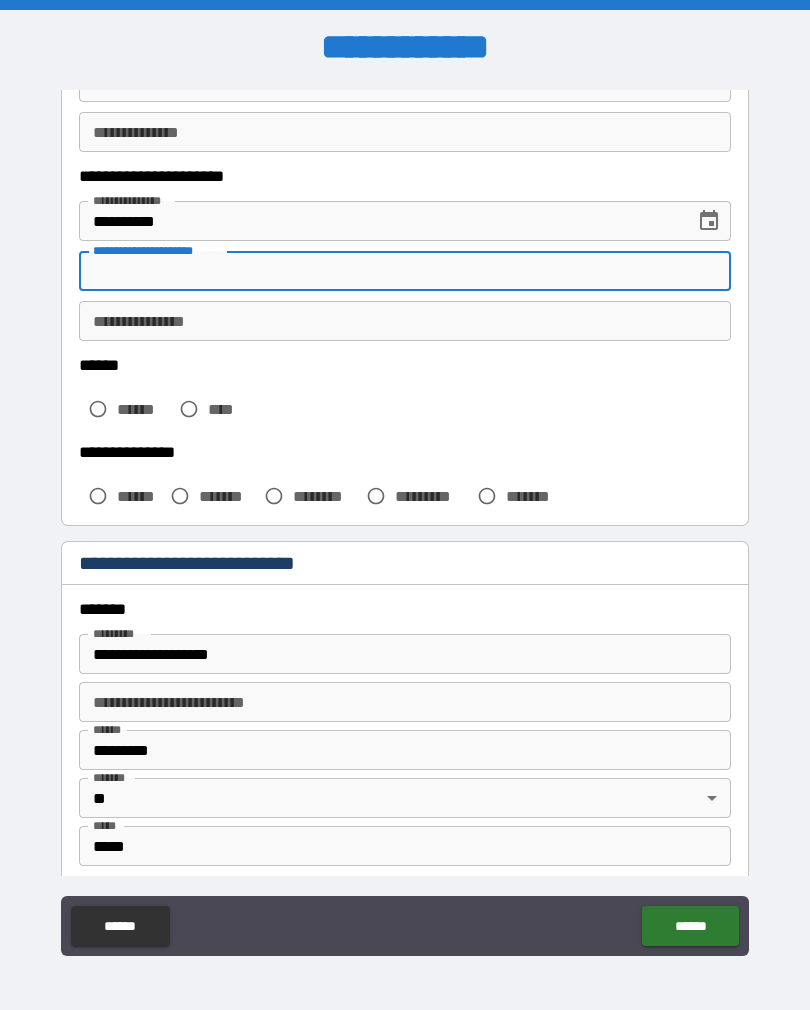 type 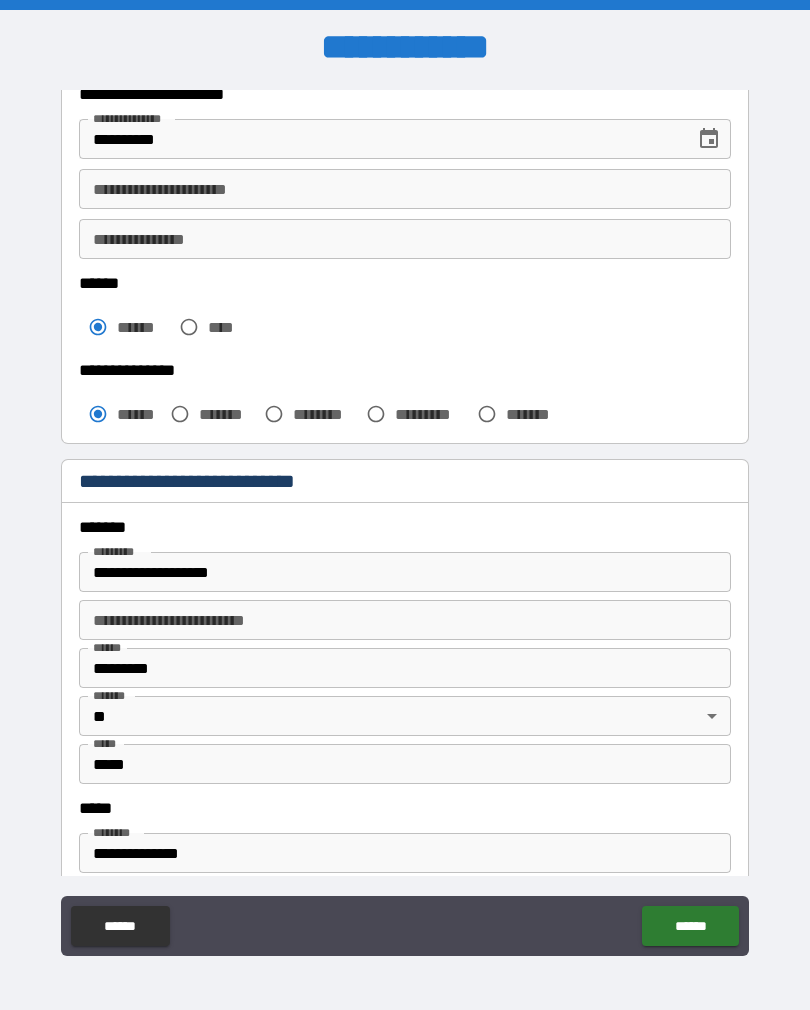 scroll, scrollTop: 366, scrollLeft: 0, axis: vertical 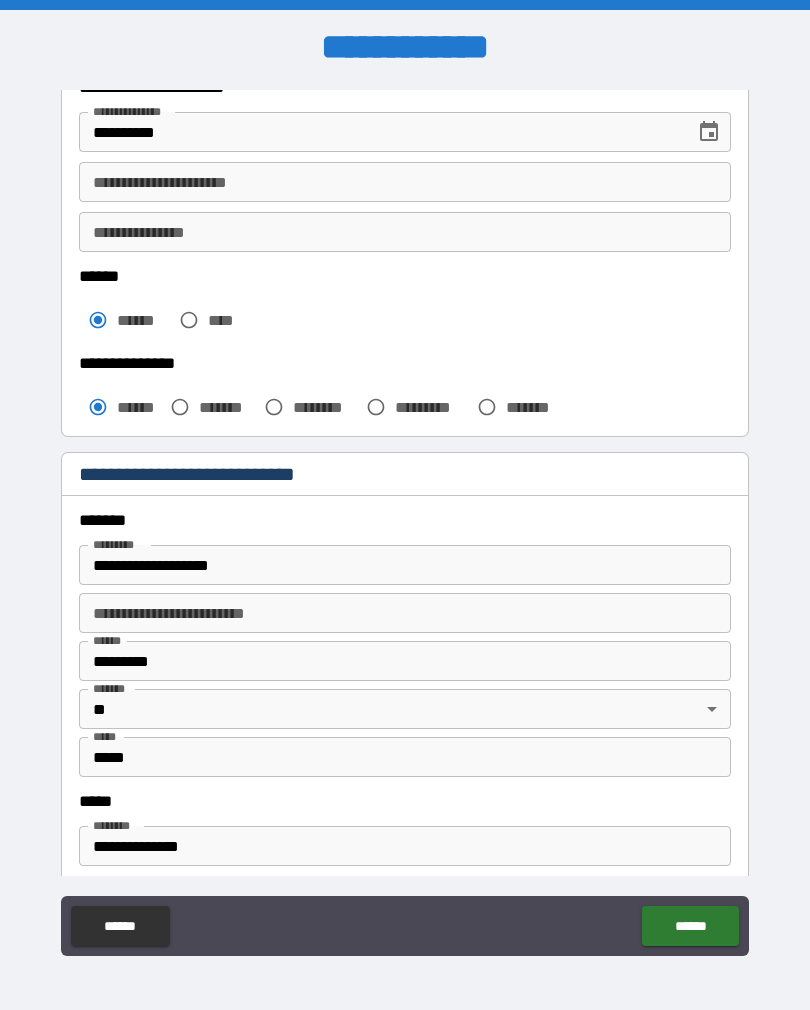 click on "**********" at bounding box center (405, 565) 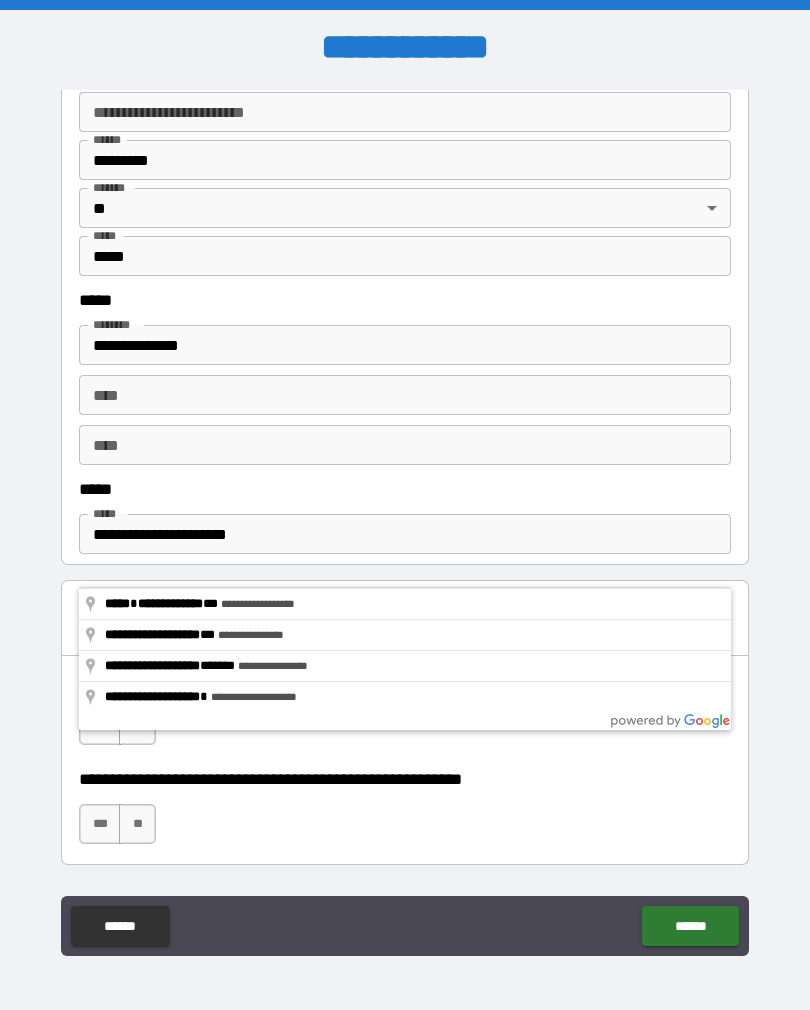 click on "**********" at bounding box center (405, 523) 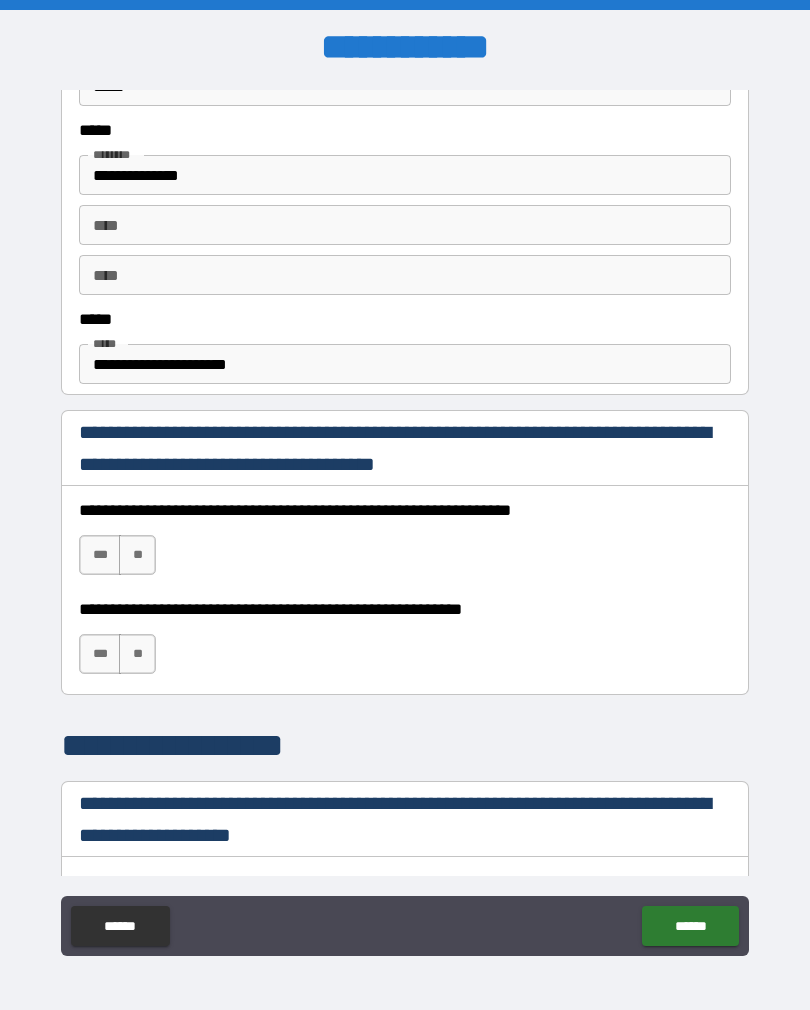 scroll, scrollTop: 1040, scrollLeft: 0, axis: vertical 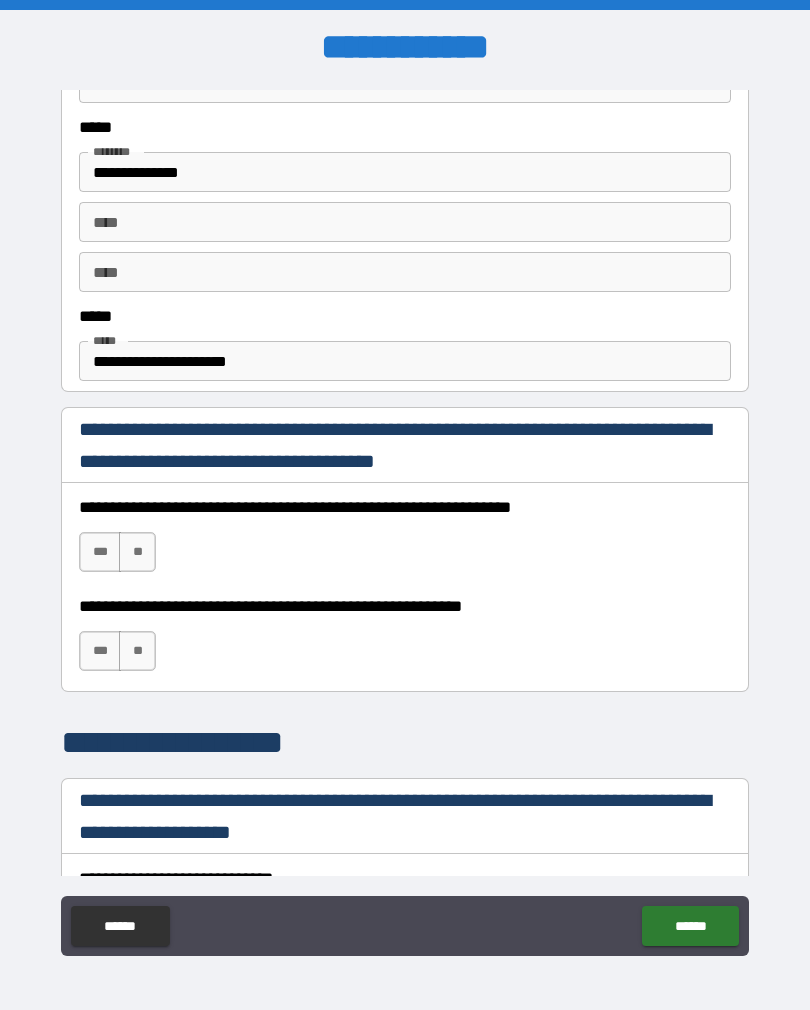 click on "***" at bounding box center (100, 552) 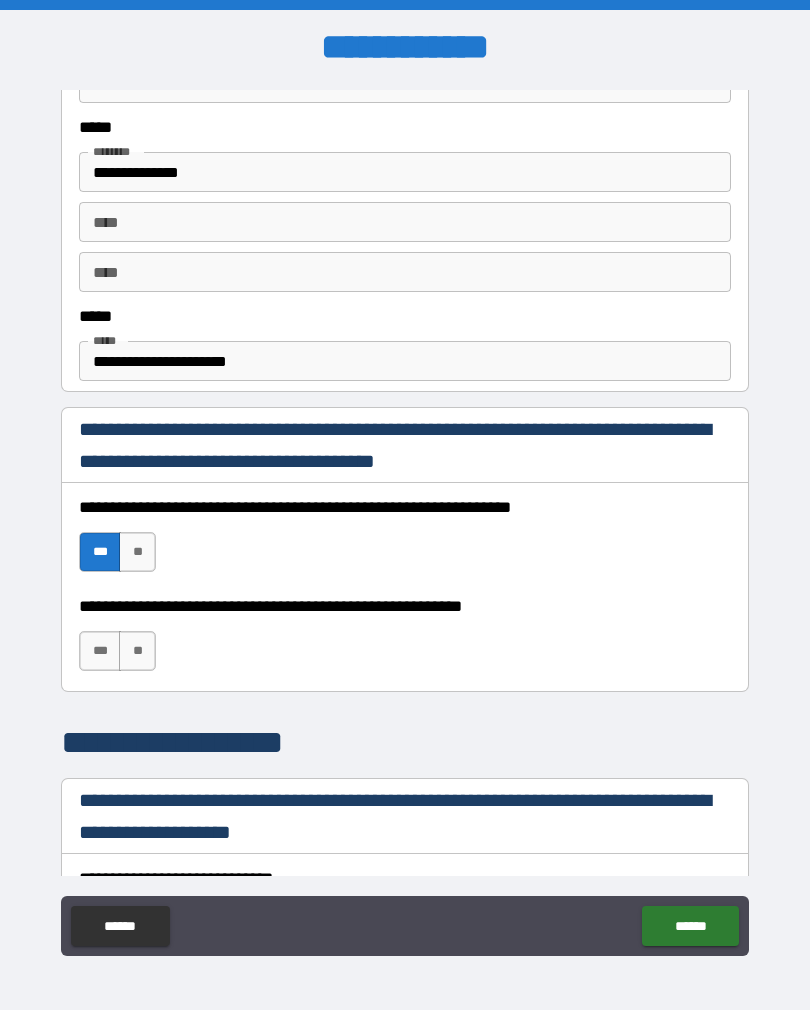 click on "***" at bounding box center [100, 651] 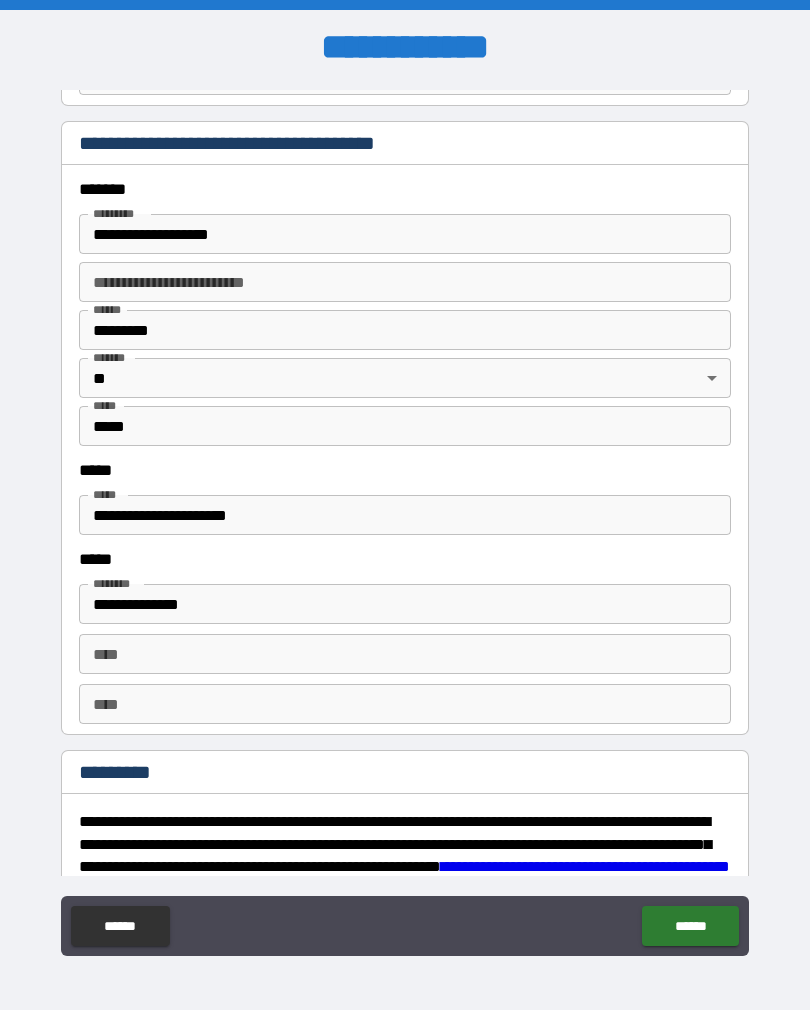 scroll, scrollTop: 2335, scrollLeft: 0, axis: vertical 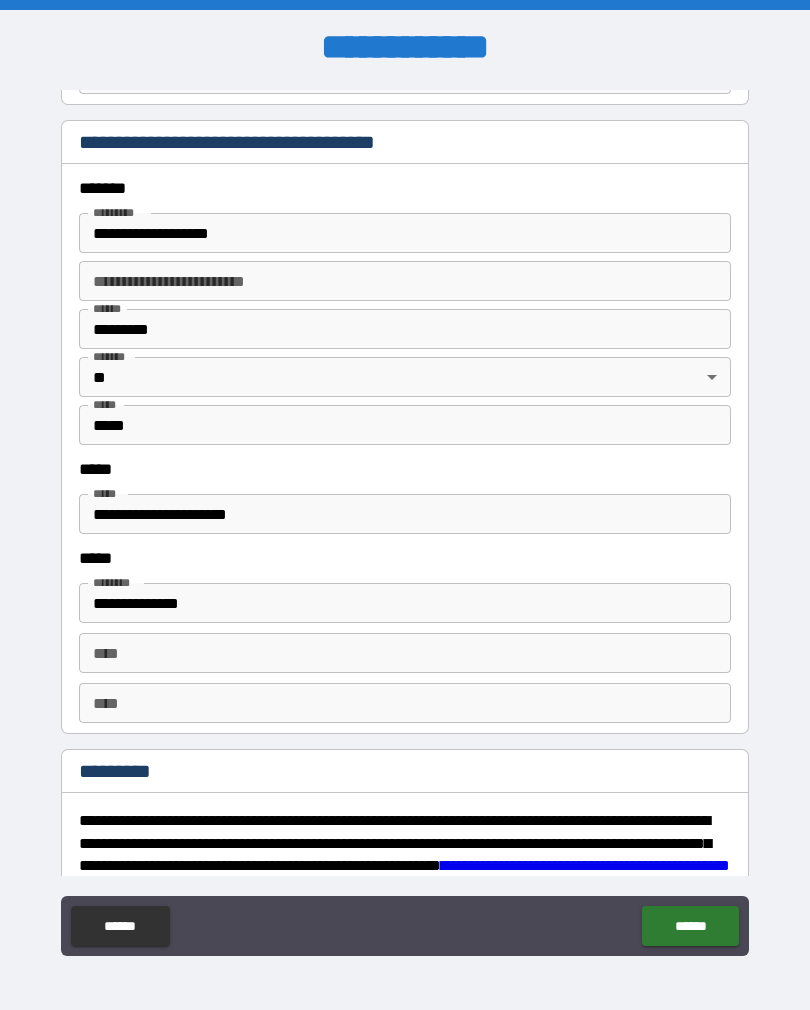 click on "*****" at bounding box center [405, 425] 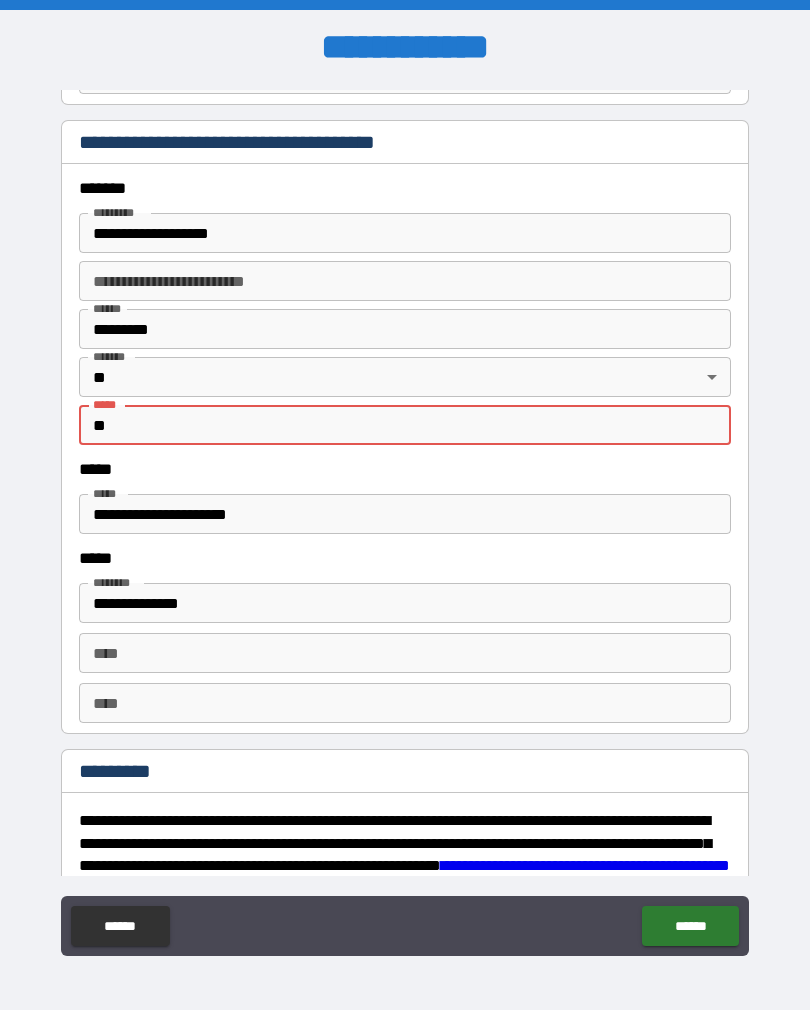 type on "*" 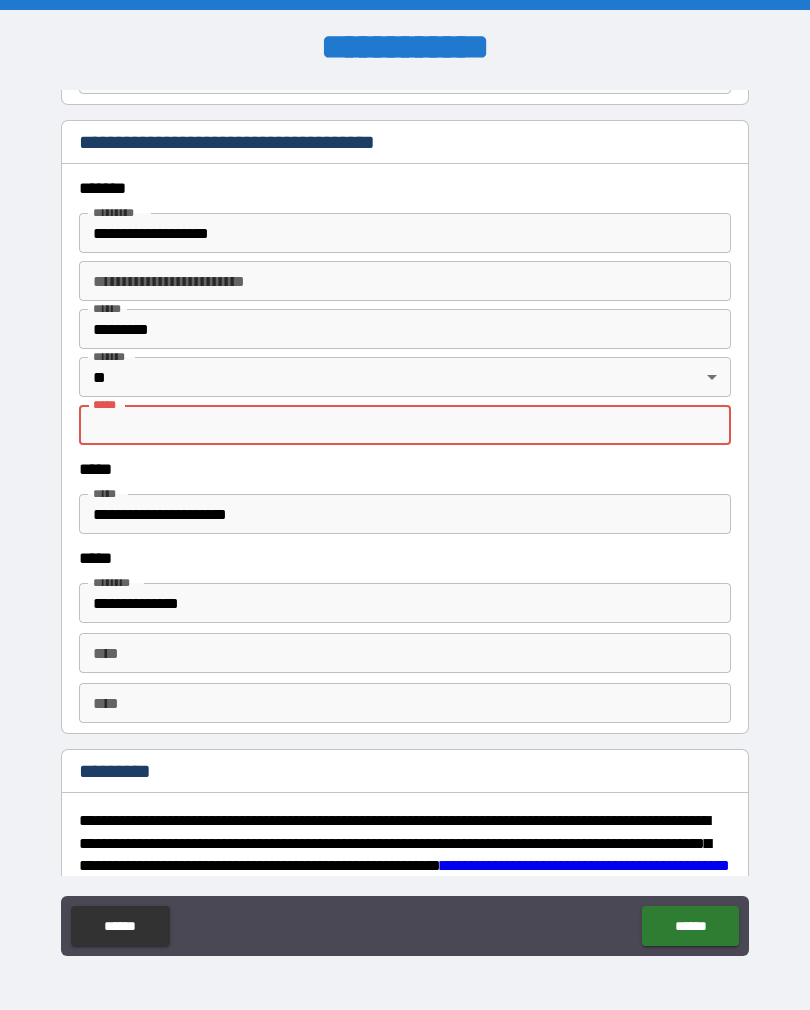 type 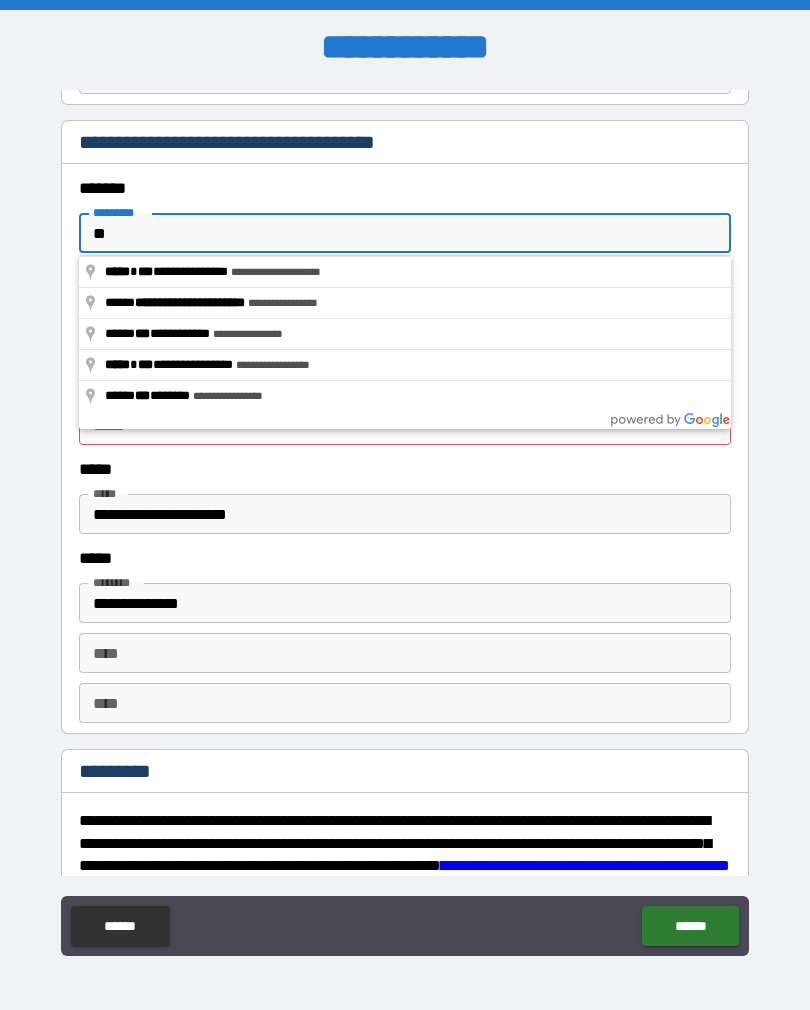 type on "*" 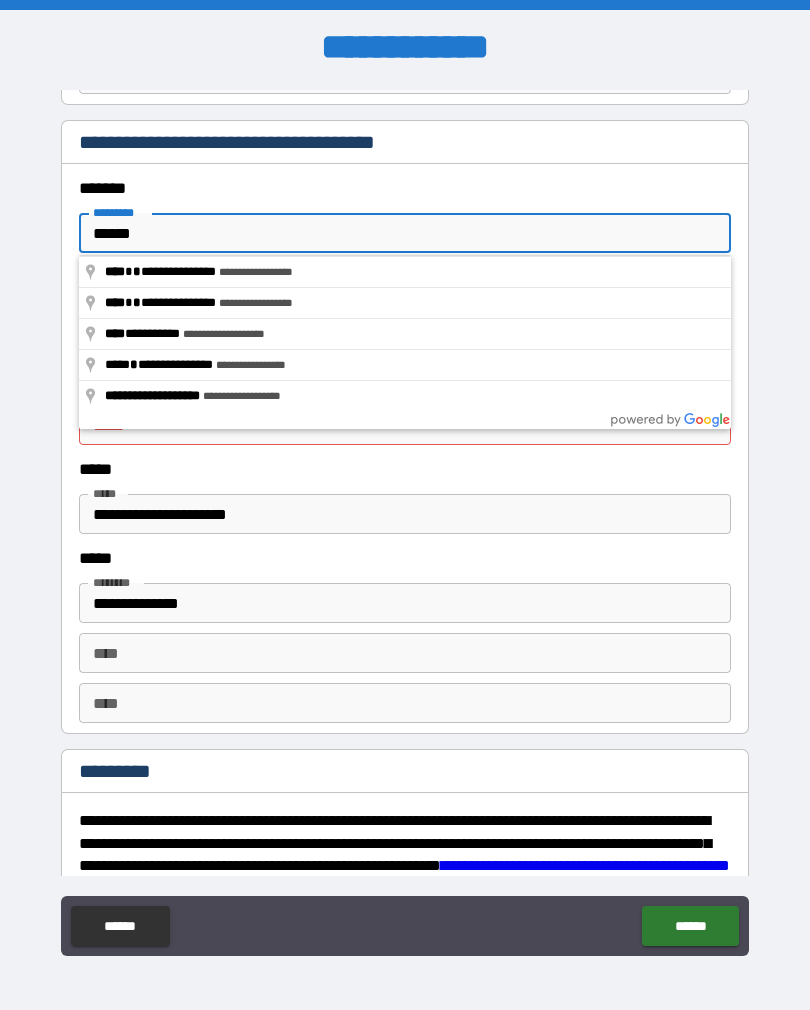 type on "**********" 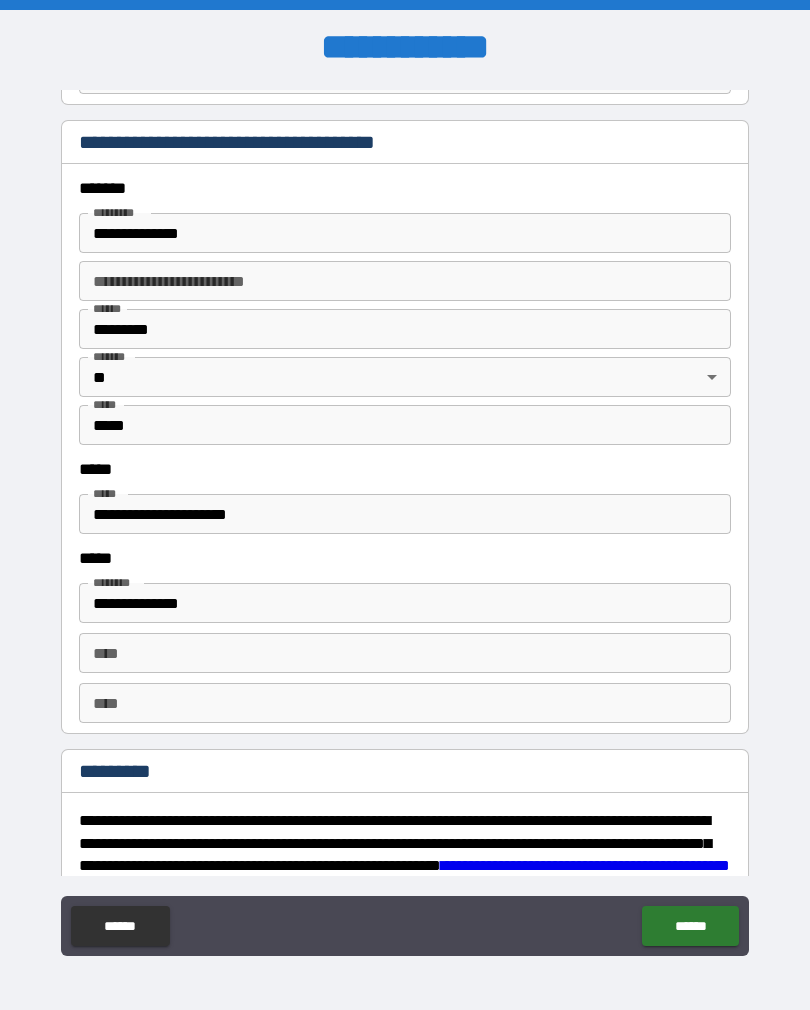 click on "**********" at bounding box center (405, 281) 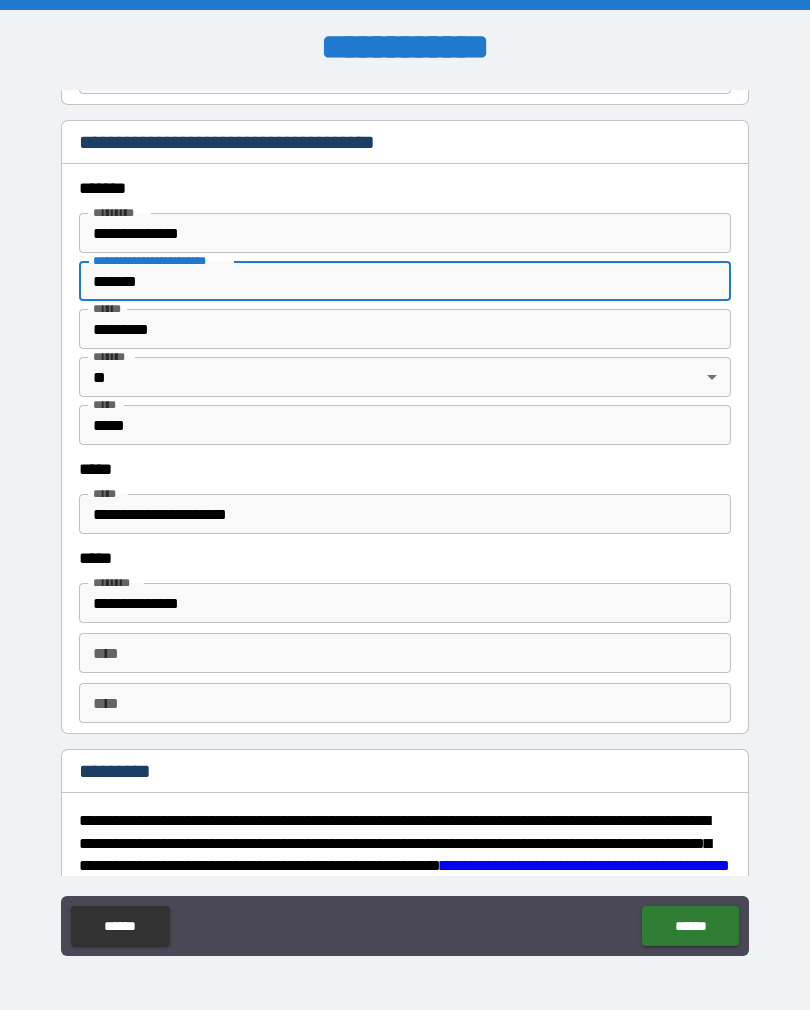 type on "*******" 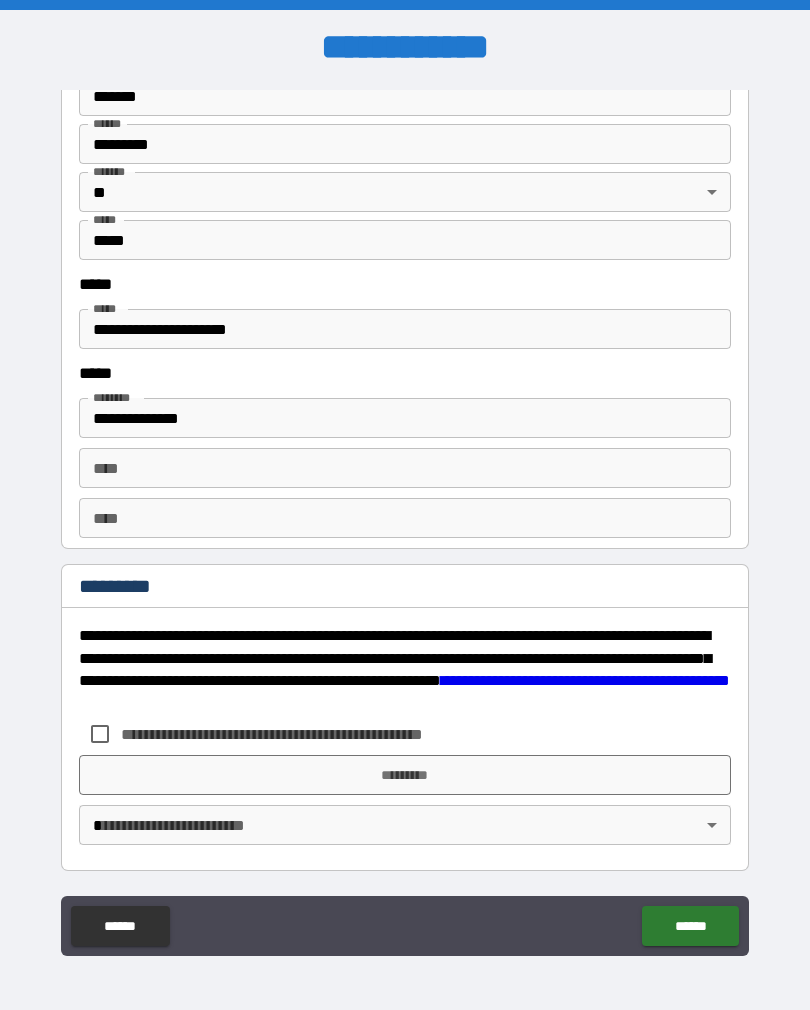 scroll, scrollTop: 2520, scrollLeft: 0, axis: vertical 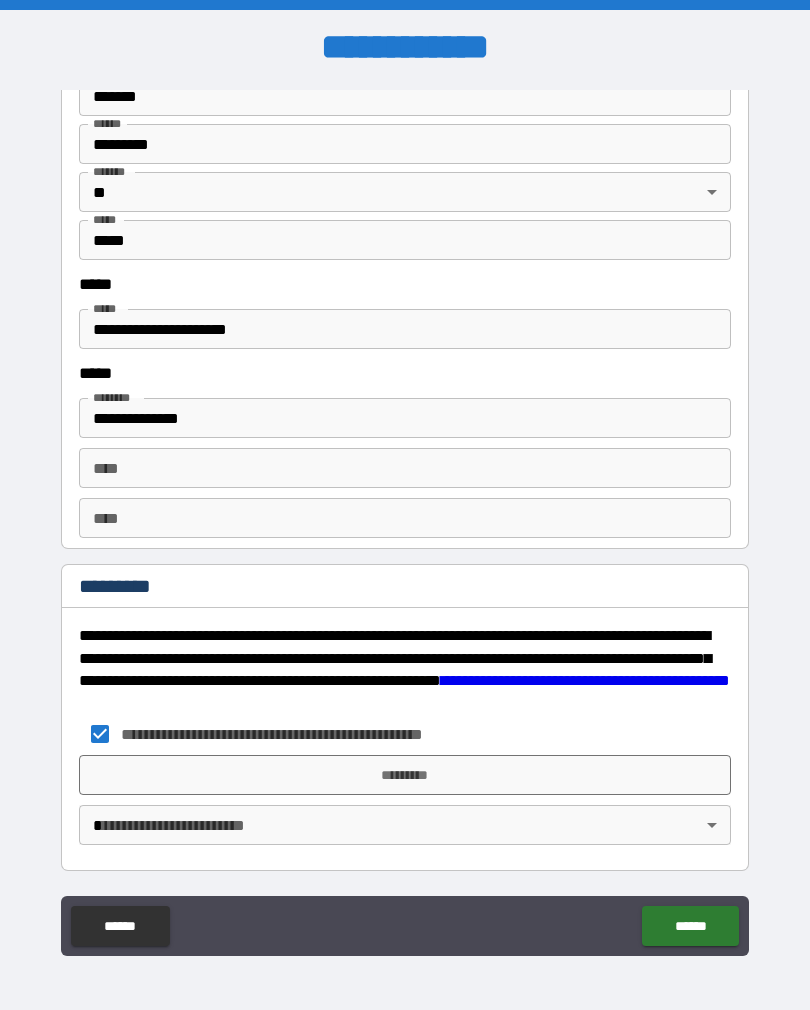 click on "*********" at bounding box center (405, 775) 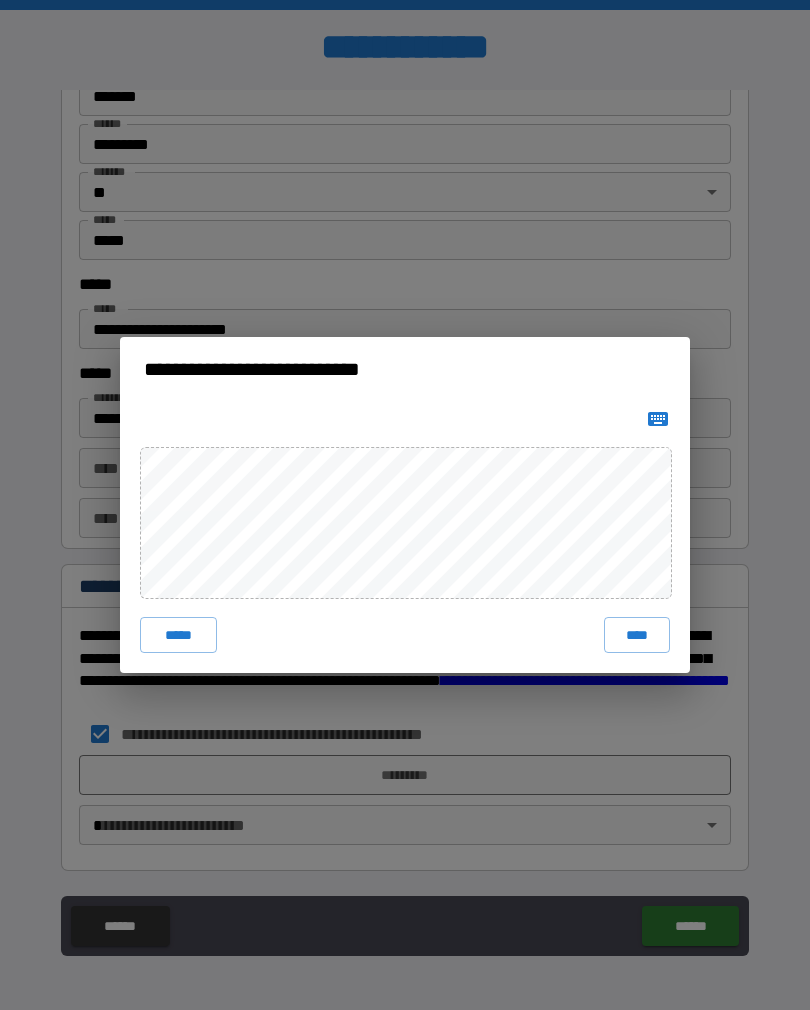click on "****" at bounding box center [637, 635] 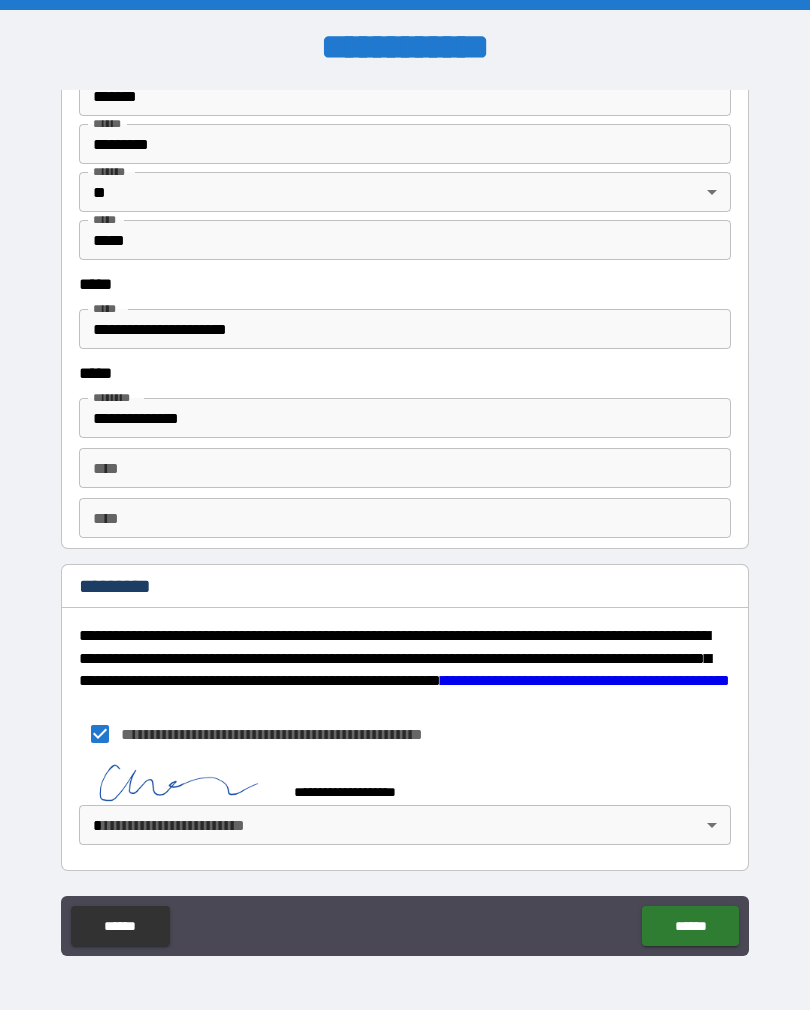 scroll, scrollTop: 2510, scrollLeft: 0, axis: vertical 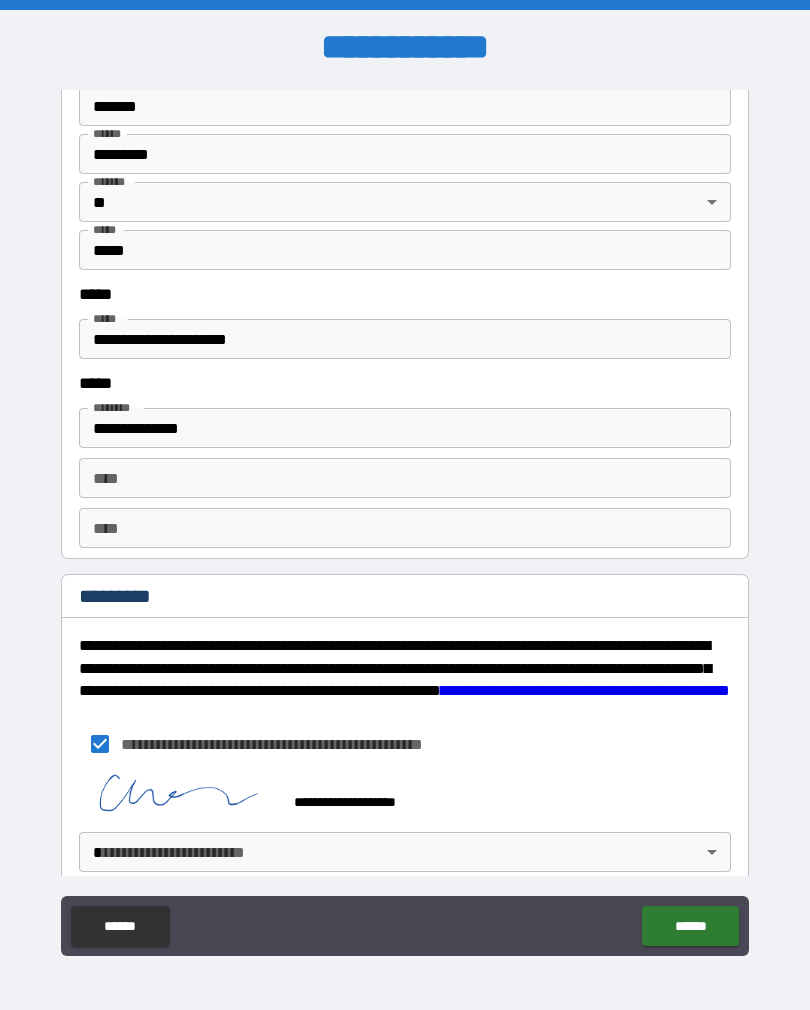 click on "******" at bounding box center [690, 926] 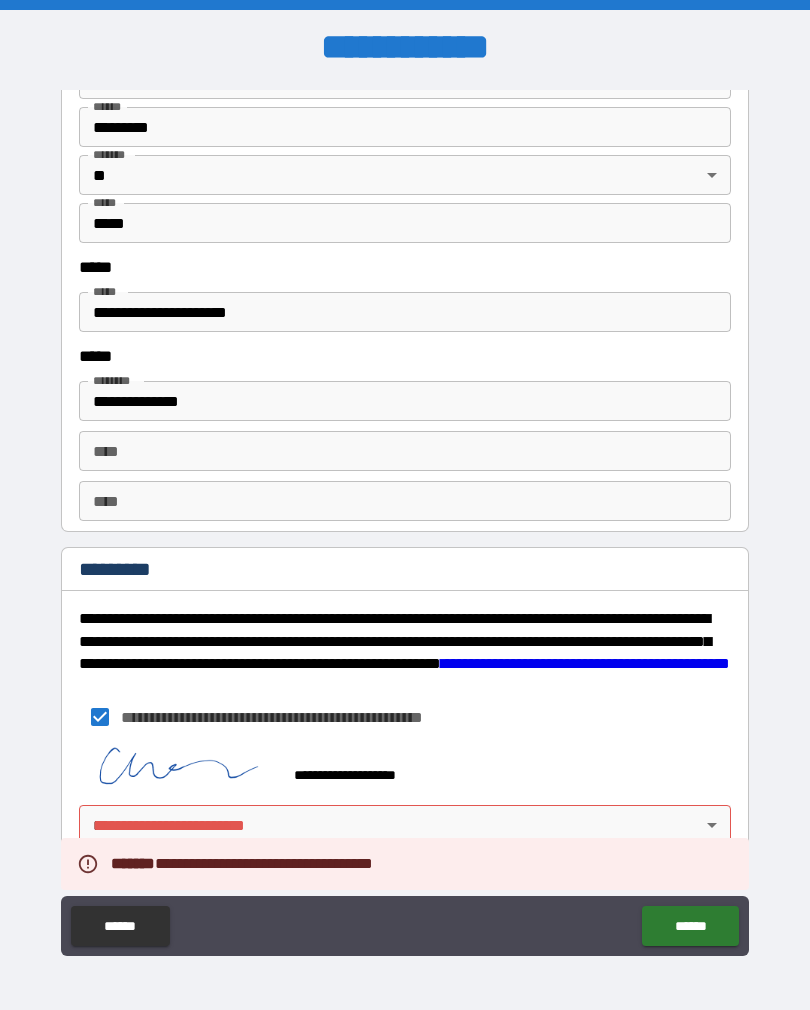 scroll, scrollTop: 2537, scrollLeft: 0, axis: vertical 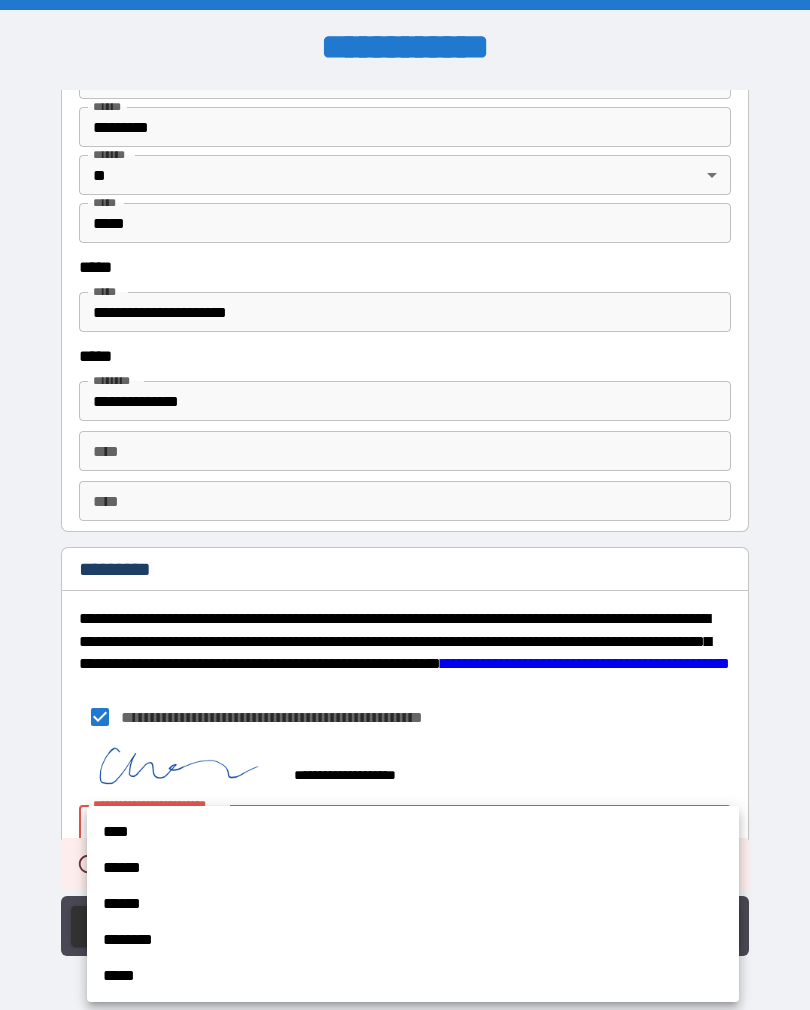 click on "****" at bounding box center [413, 832] 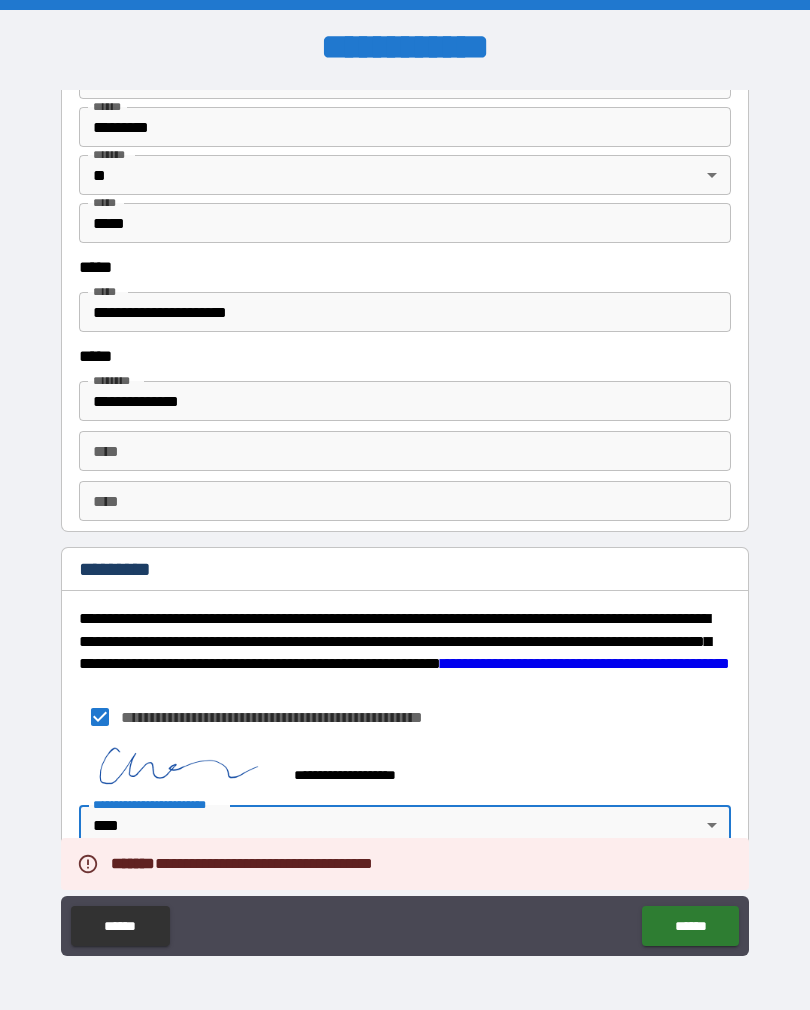 click on "******" at bounding box center [690, 926] 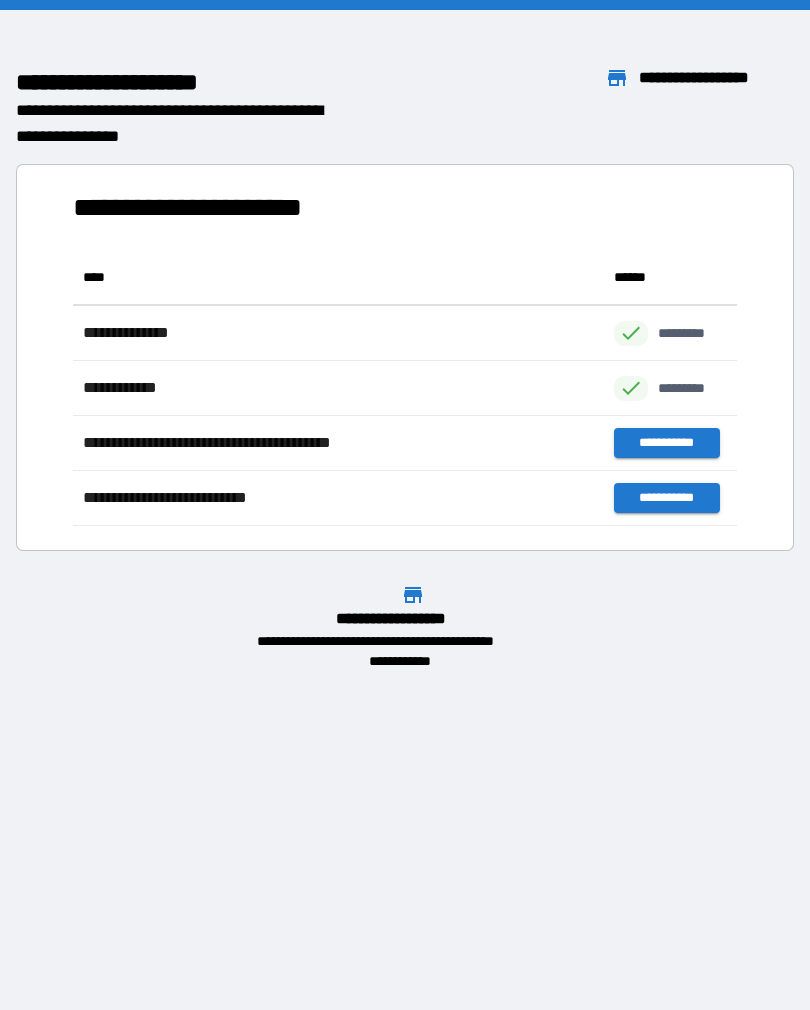 scroll, scrollTop: 1, scrollLeft: 1, axis: both 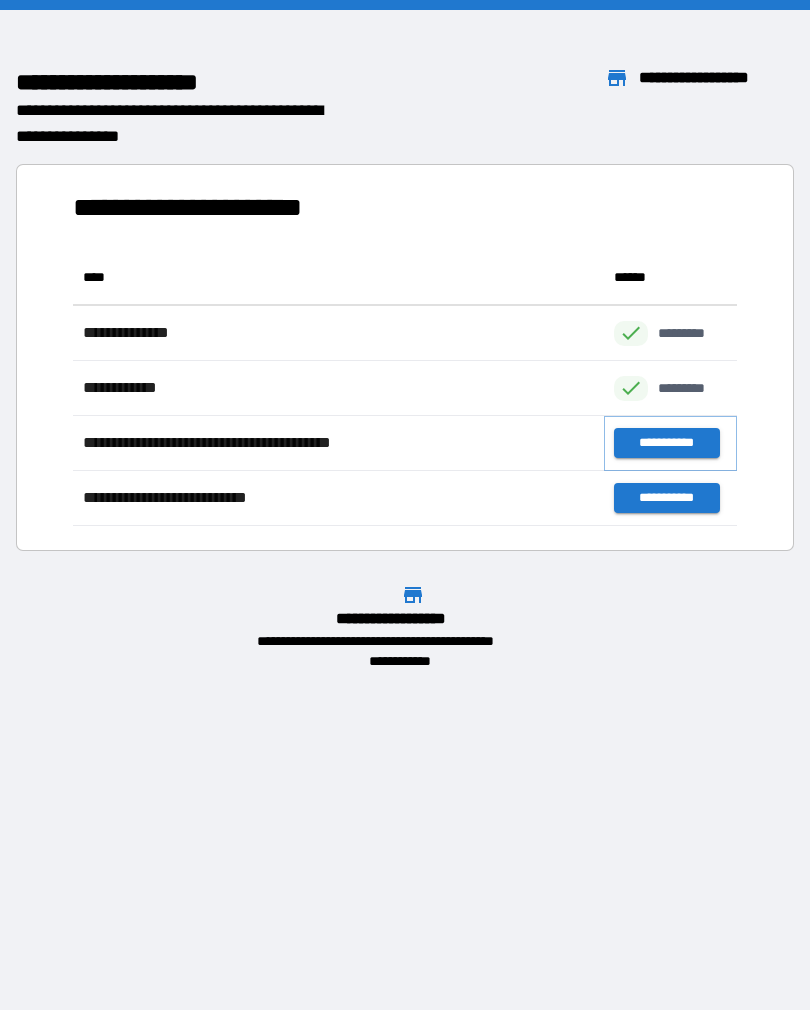 click on "**********" at bounding box center (666, 443) 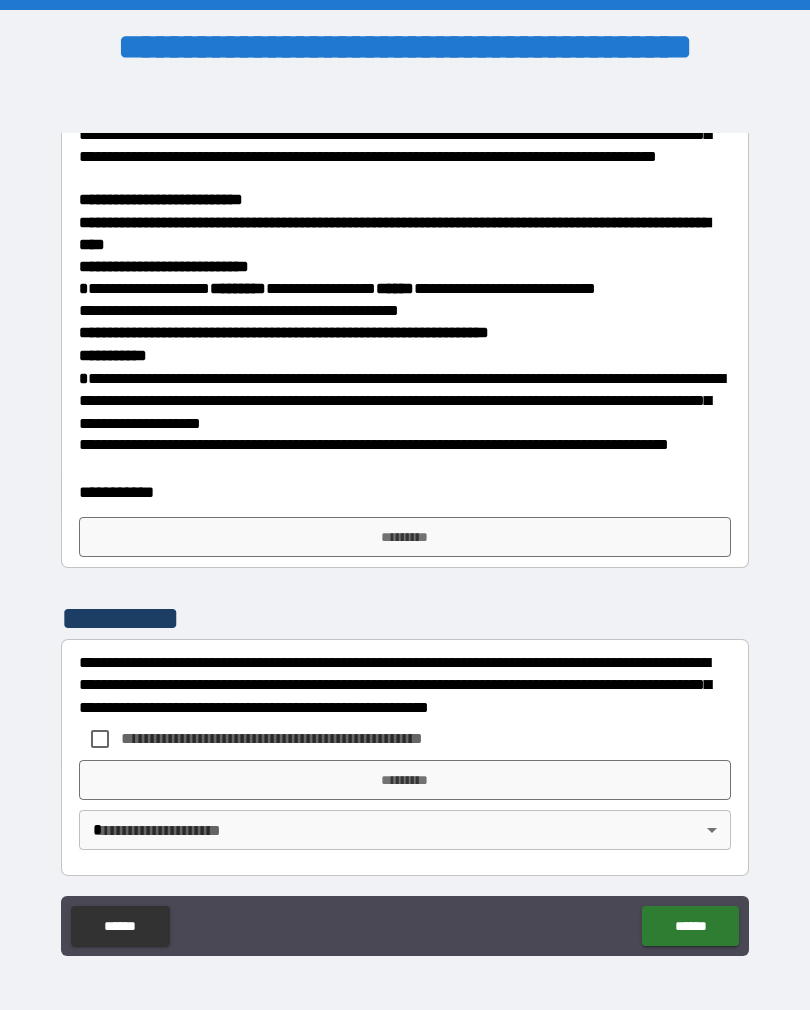 scroll, scrollTop: 992, scrollLeft: 0, axis: vertical 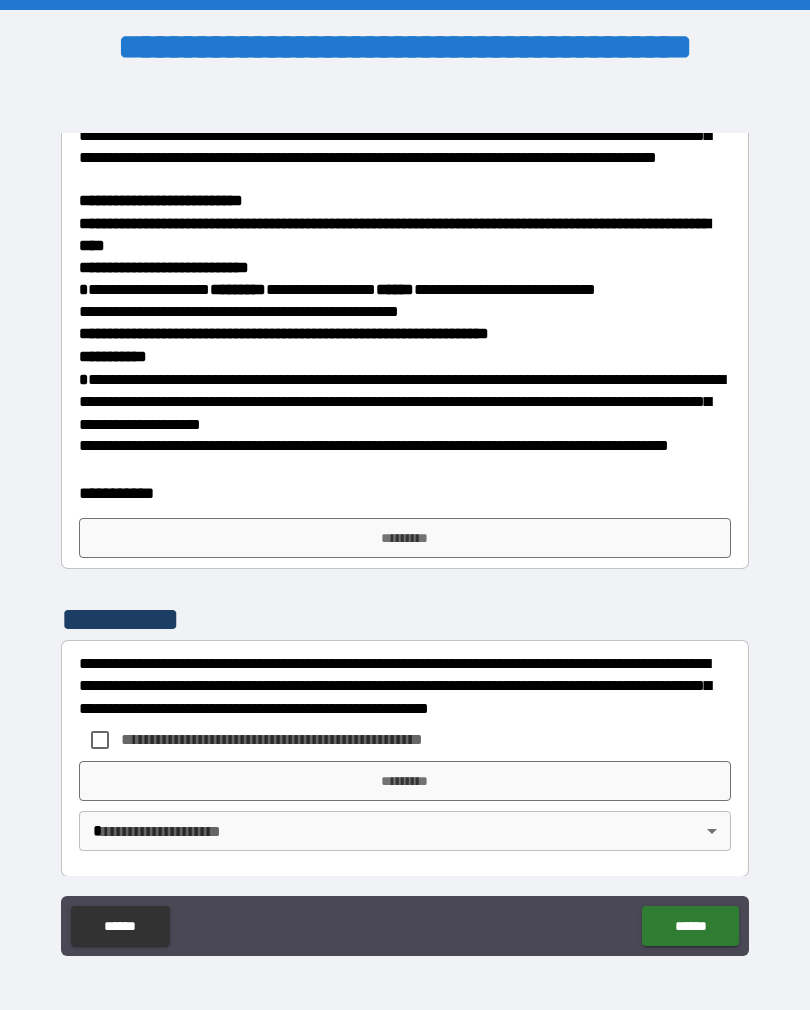click on "*********" at bounding box center [405, 538] 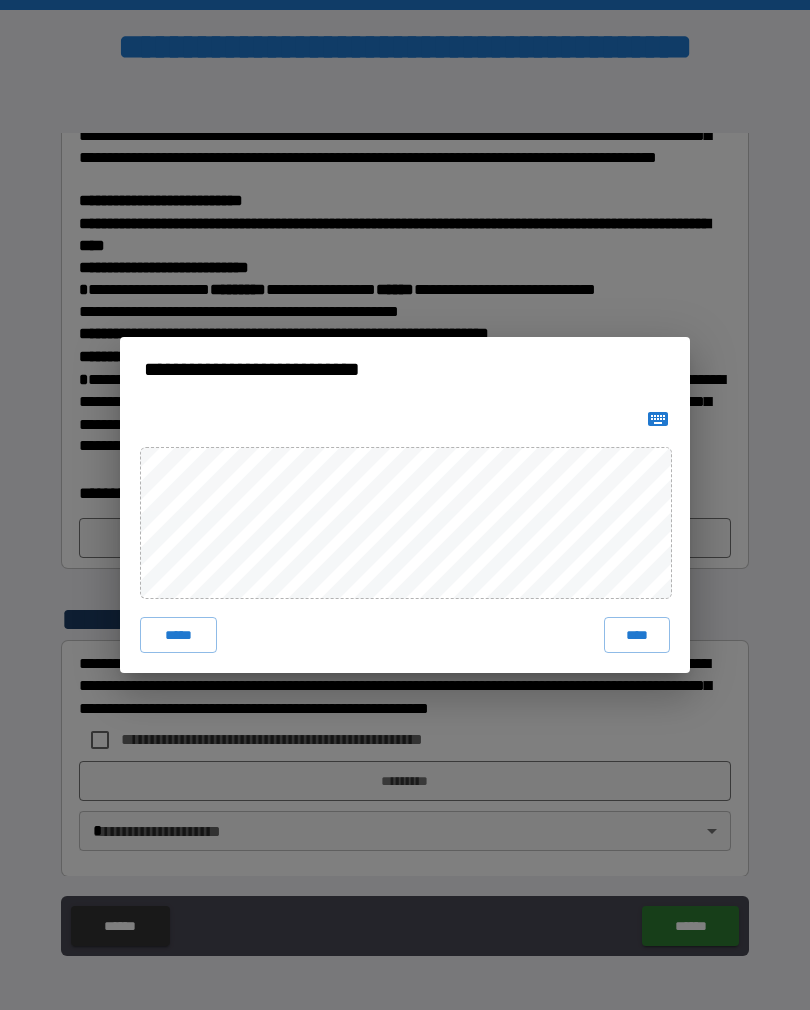 click on "****" at bounding box center (637, 635) 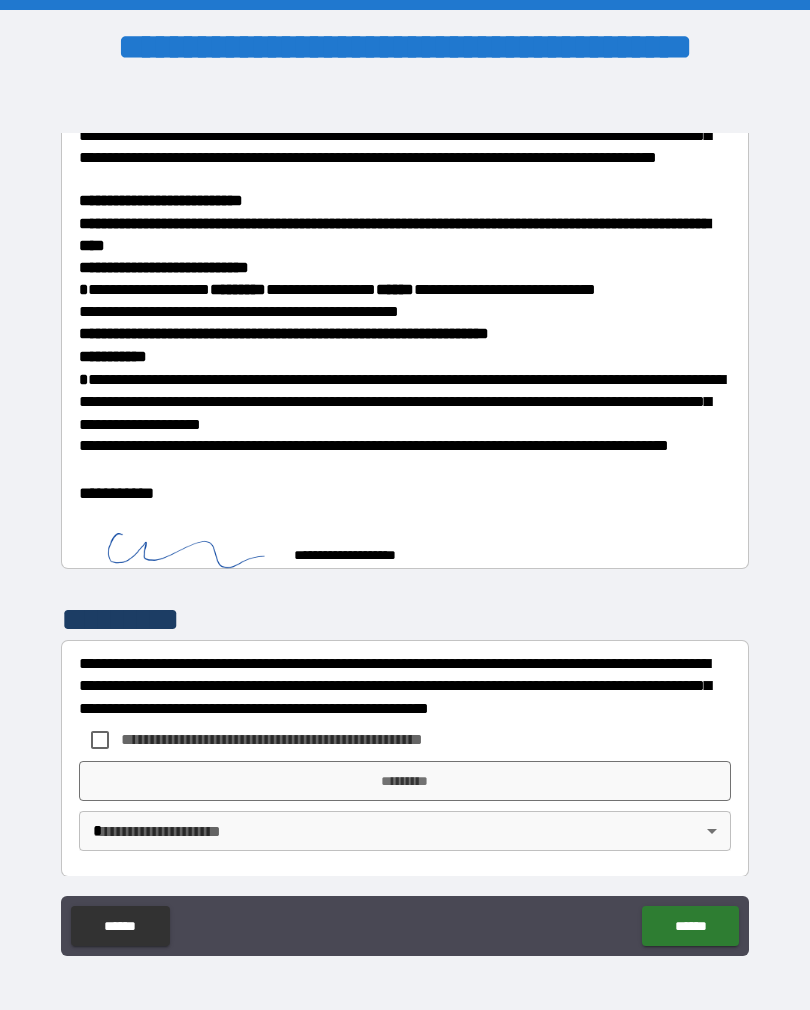 scroll, scrollTop: 982, scrollLeft: 0, axis: vertical 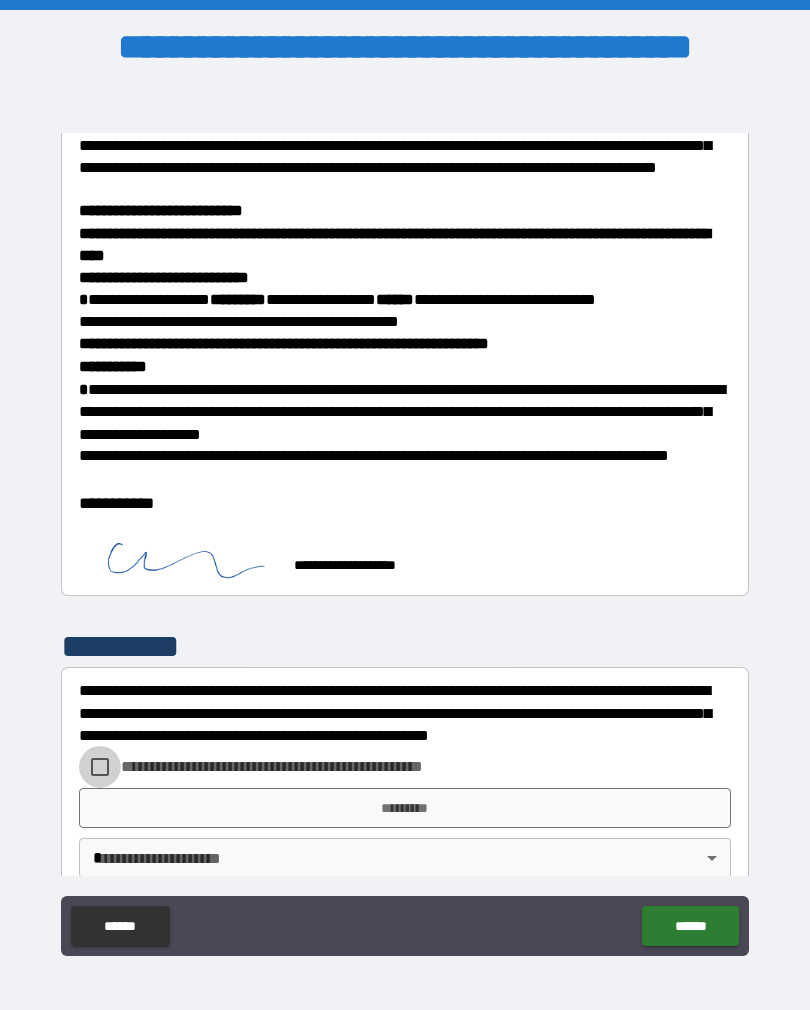 click on "*********" at bounding box center (405, 808) 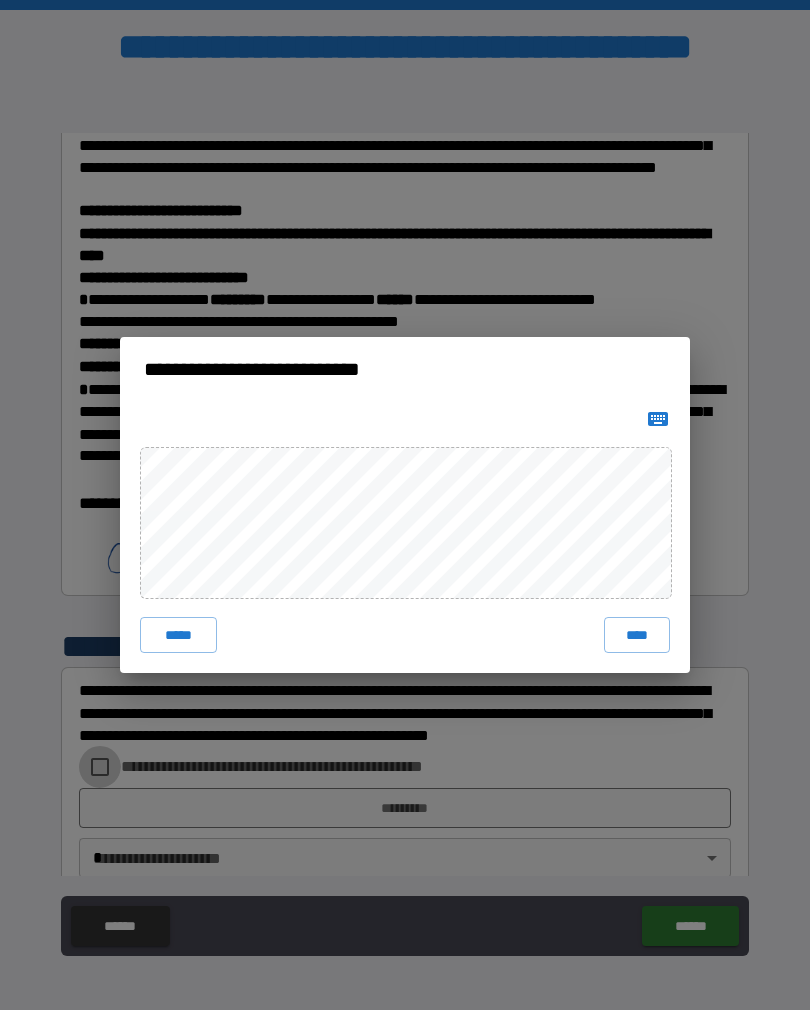 click on "****" at bounding box center [637, 635] 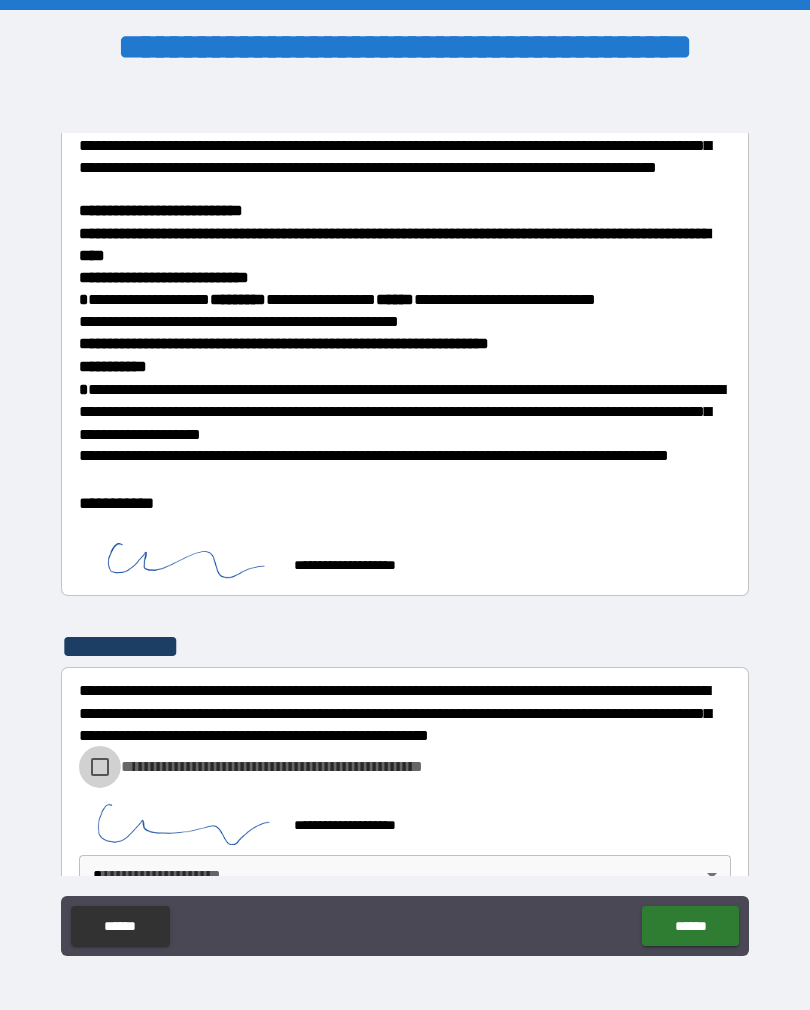 click on "**********" at bounding box center [405, 520] 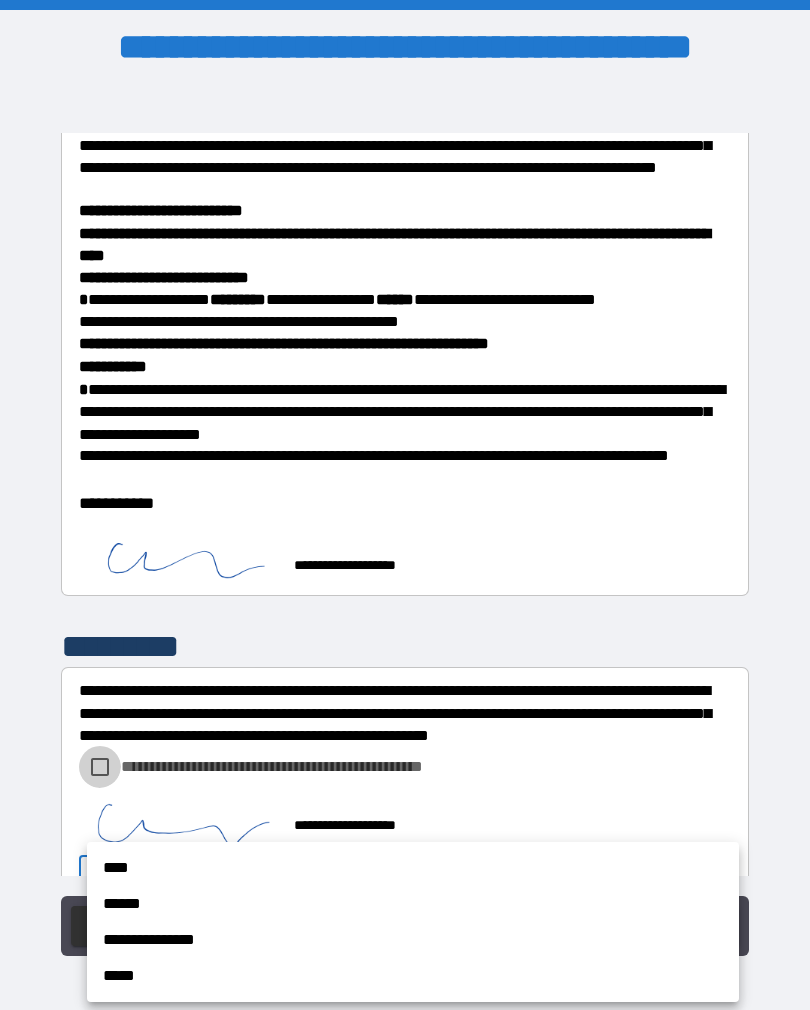 click on "****" at bounding box center (413, 868) 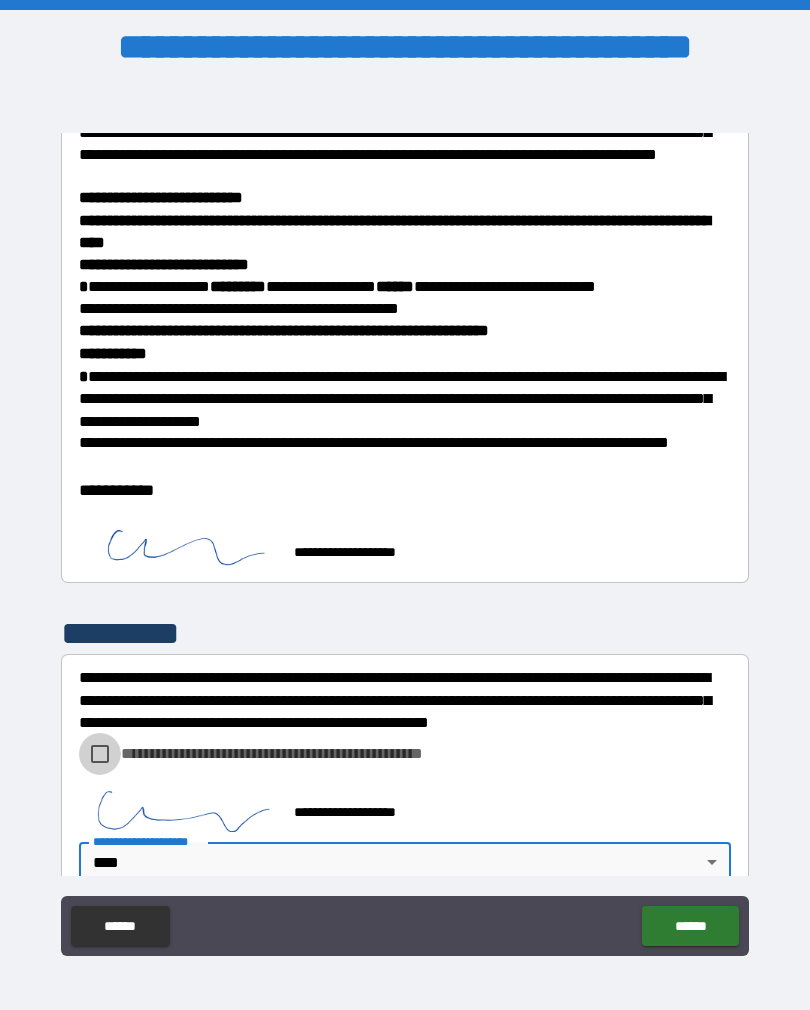 click on "******" at bounding box center [690, 926] 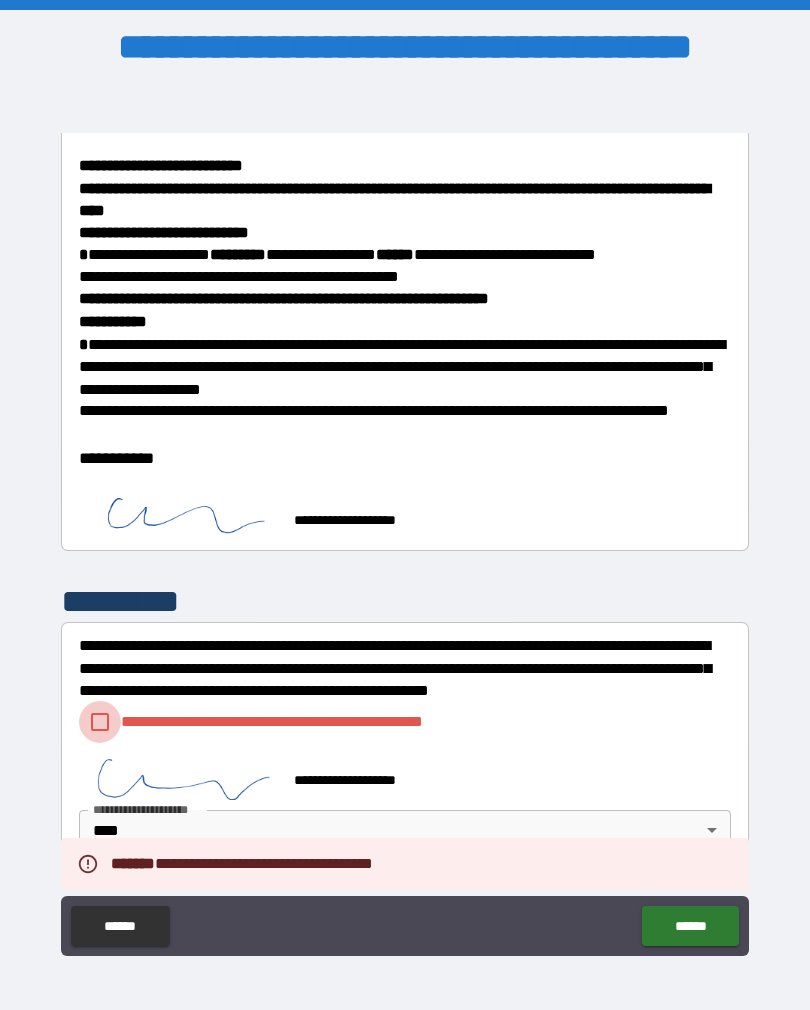 scroll, scrollTop: 1026, scrollLeft: 0, axis: vertical 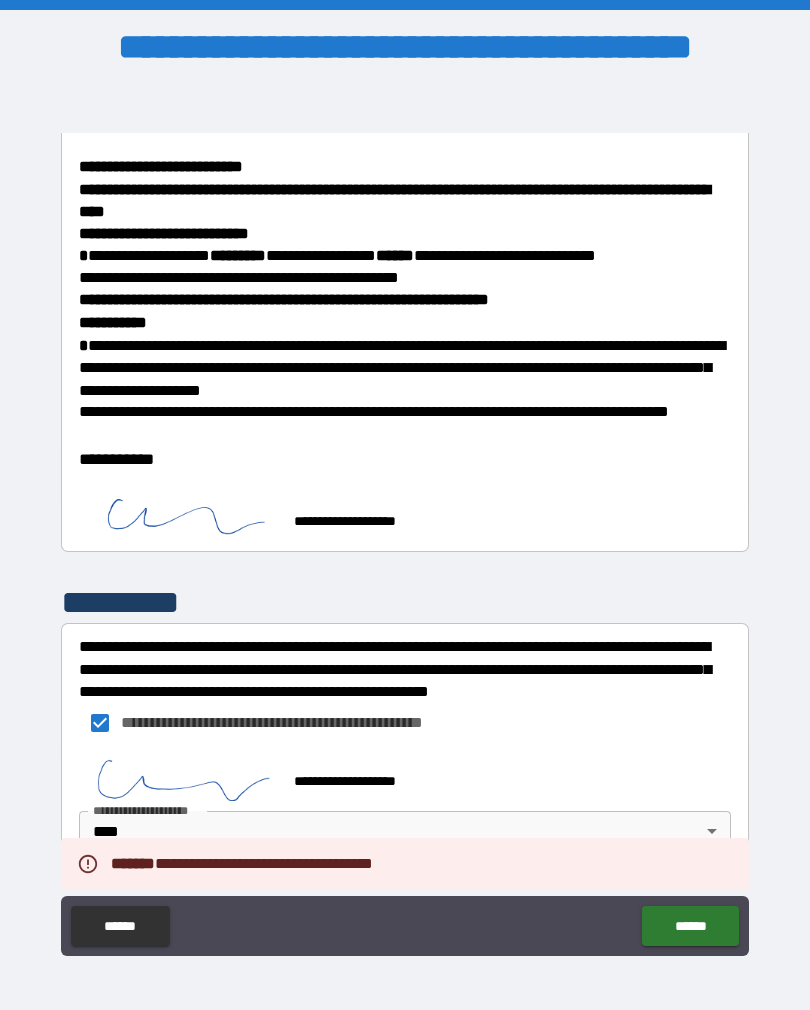 click on "******" at bounding box center (690, 926) 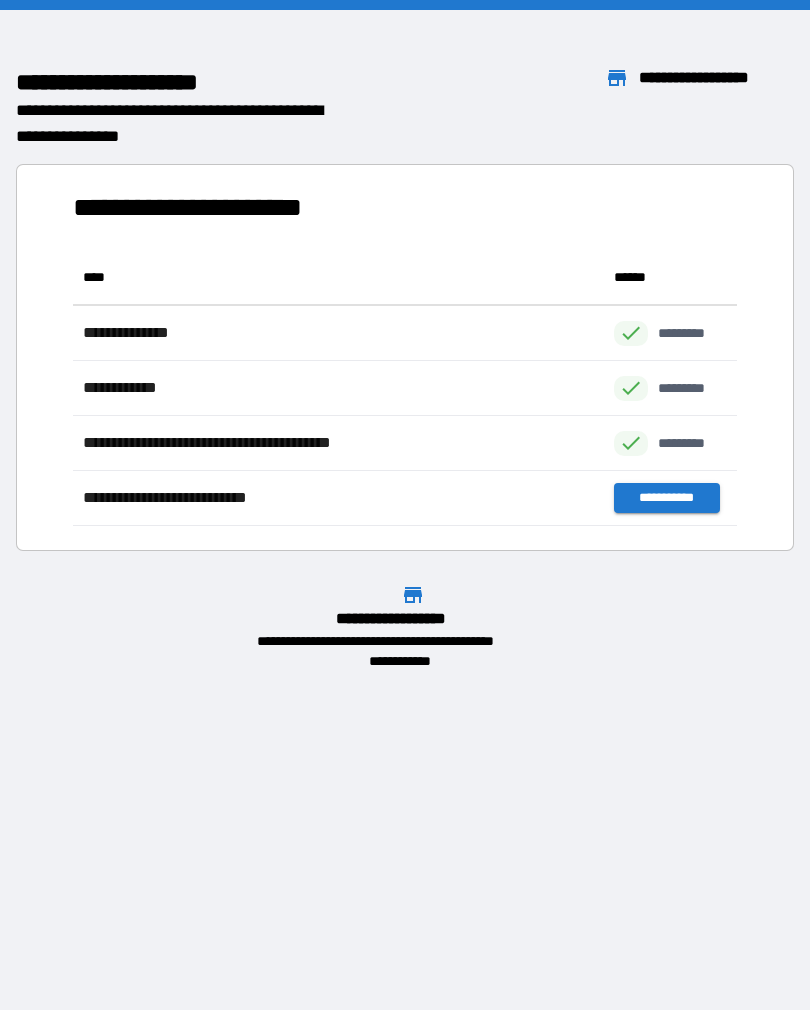 scroll, scrollTop: 1, scrollLeft: 1, axis: both 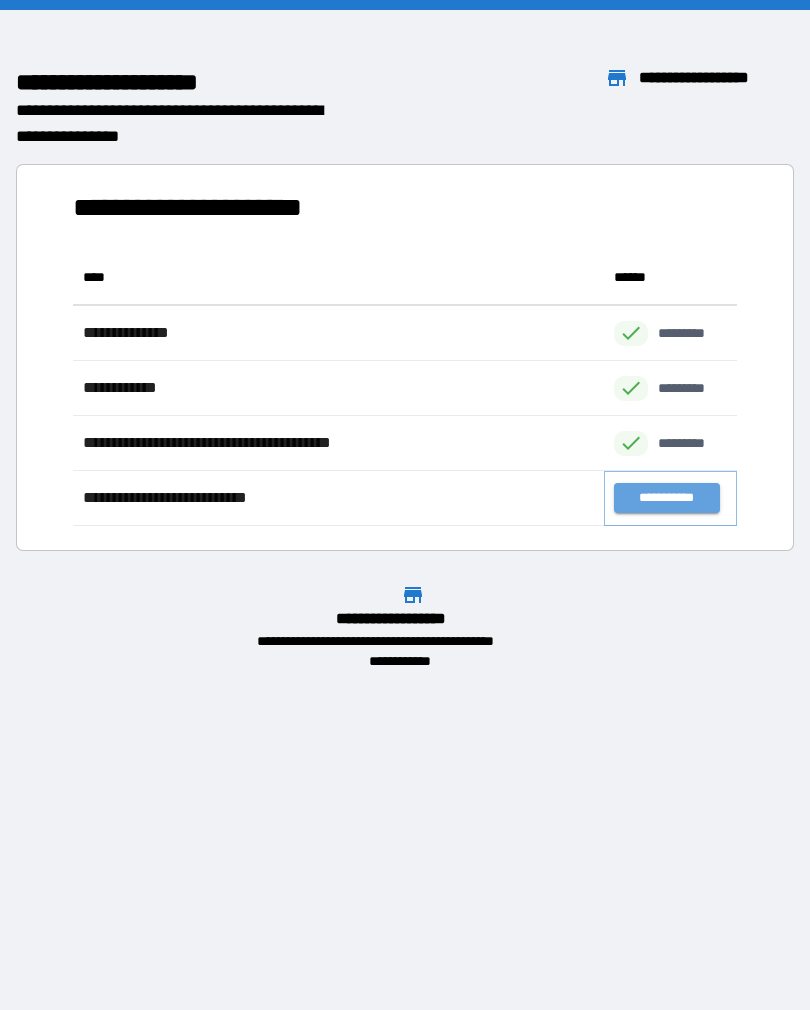 click on "**********" at bounding box center (666, 498) 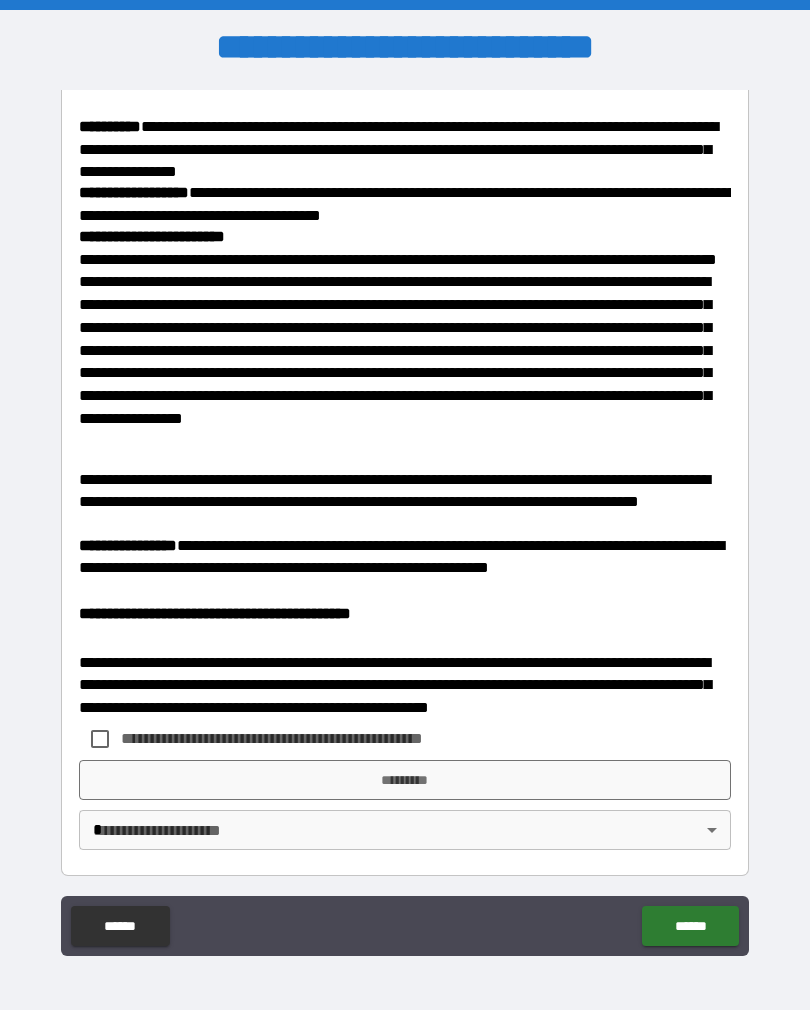 scroll, scrollTop: 2241, scrollLeft: 0, axis: vertical 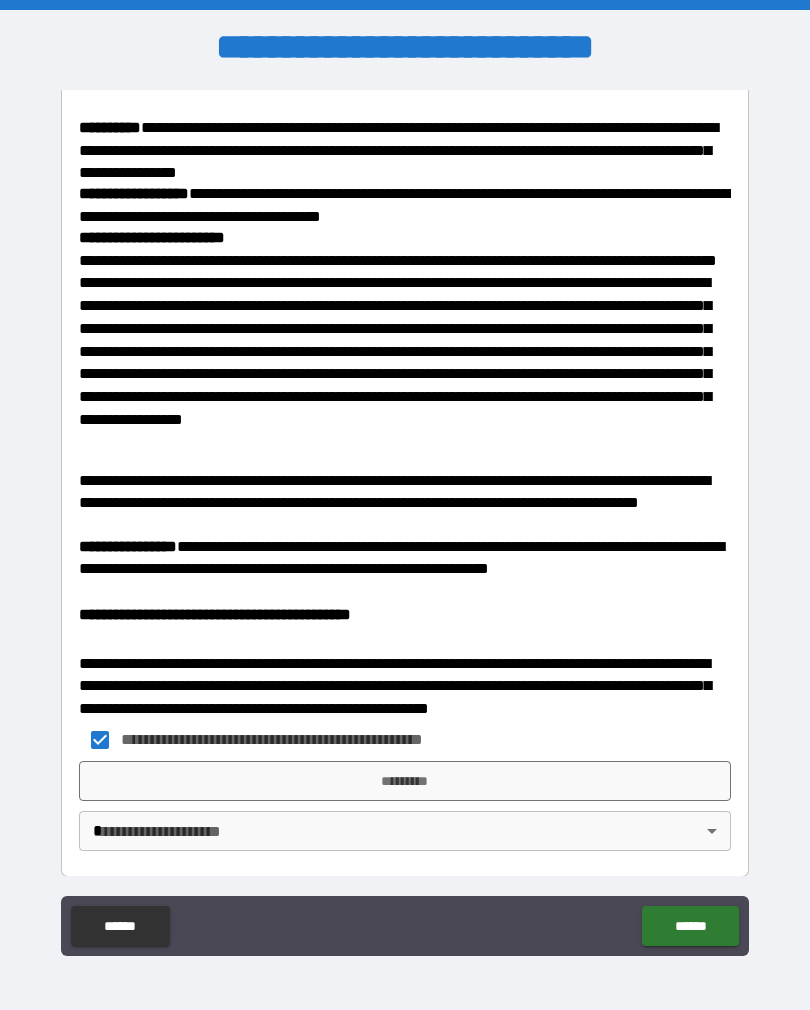 click on "*********" at bounding box center [405, 781] 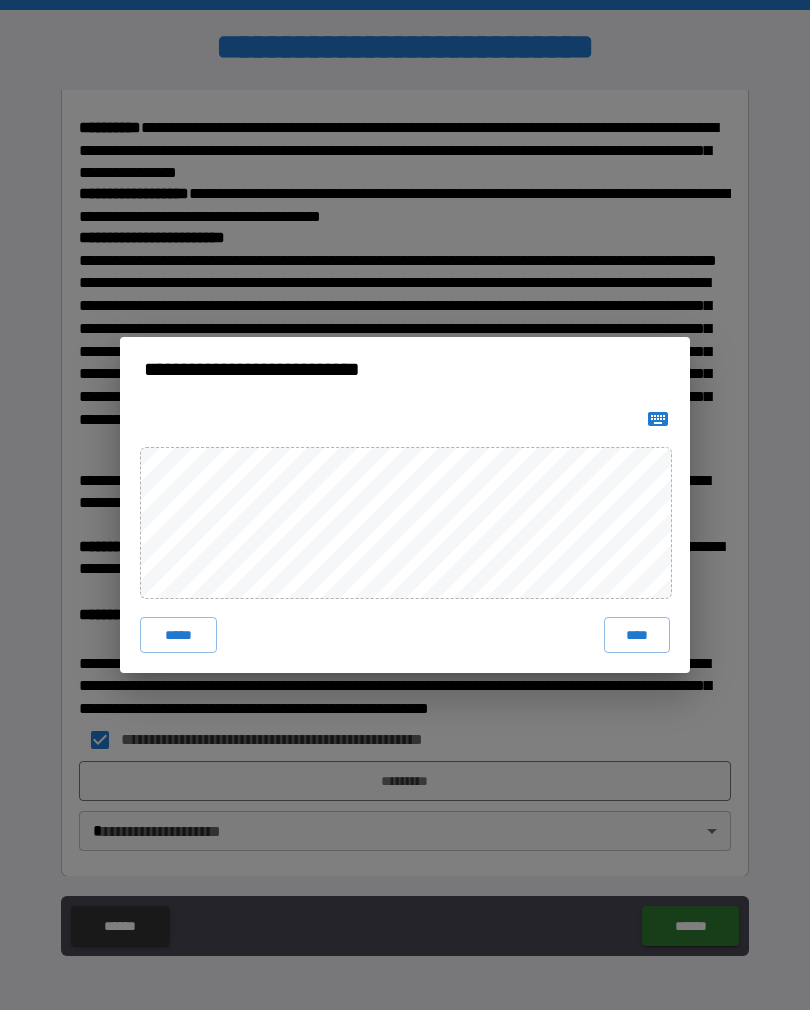 click on "****" at bounding box center [637, 635] 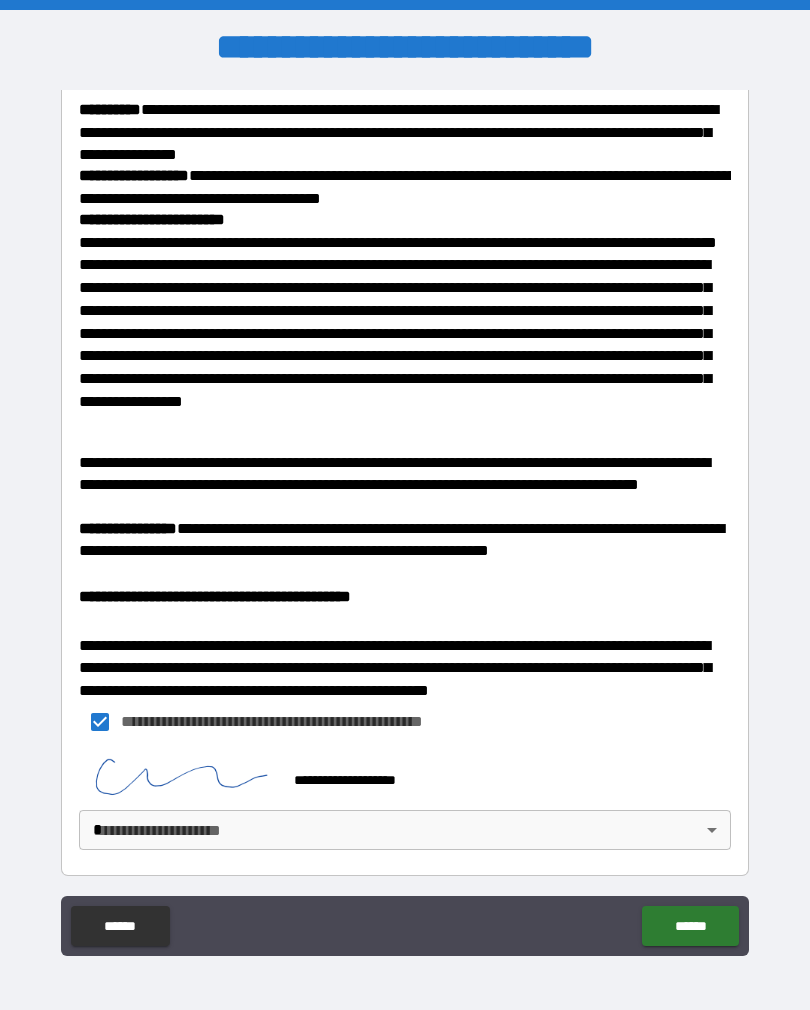 click on "**********" at bounding box center (405, 520) 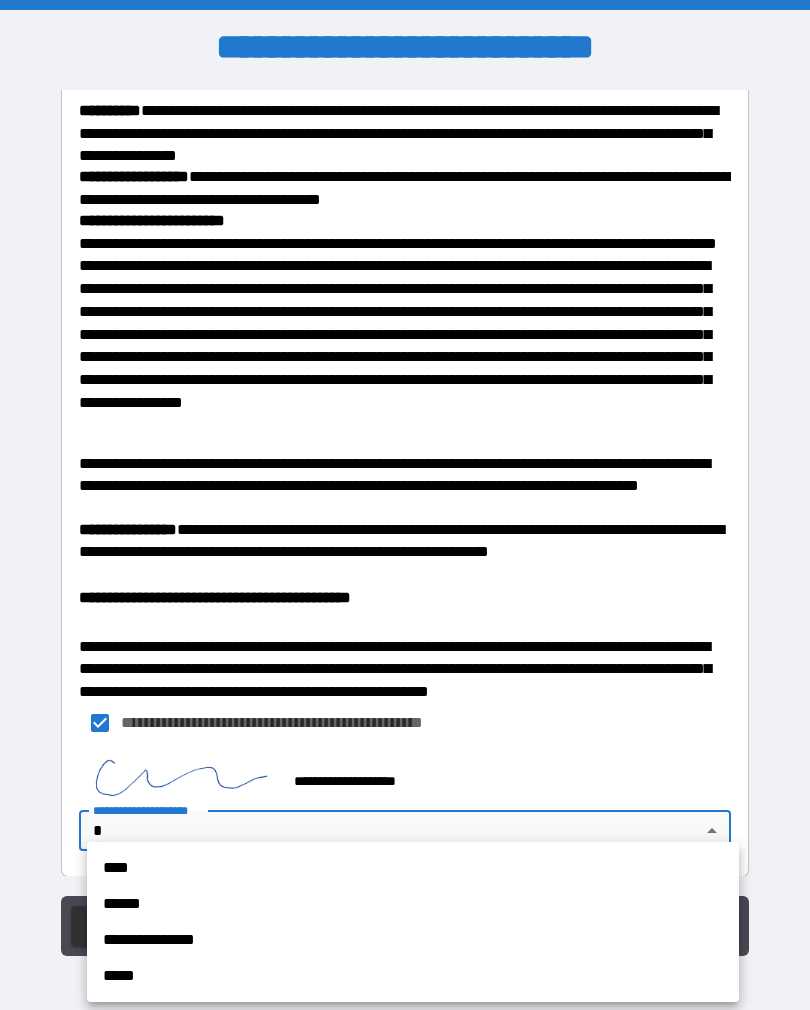 click on "****" at bounding box center (413, 868) 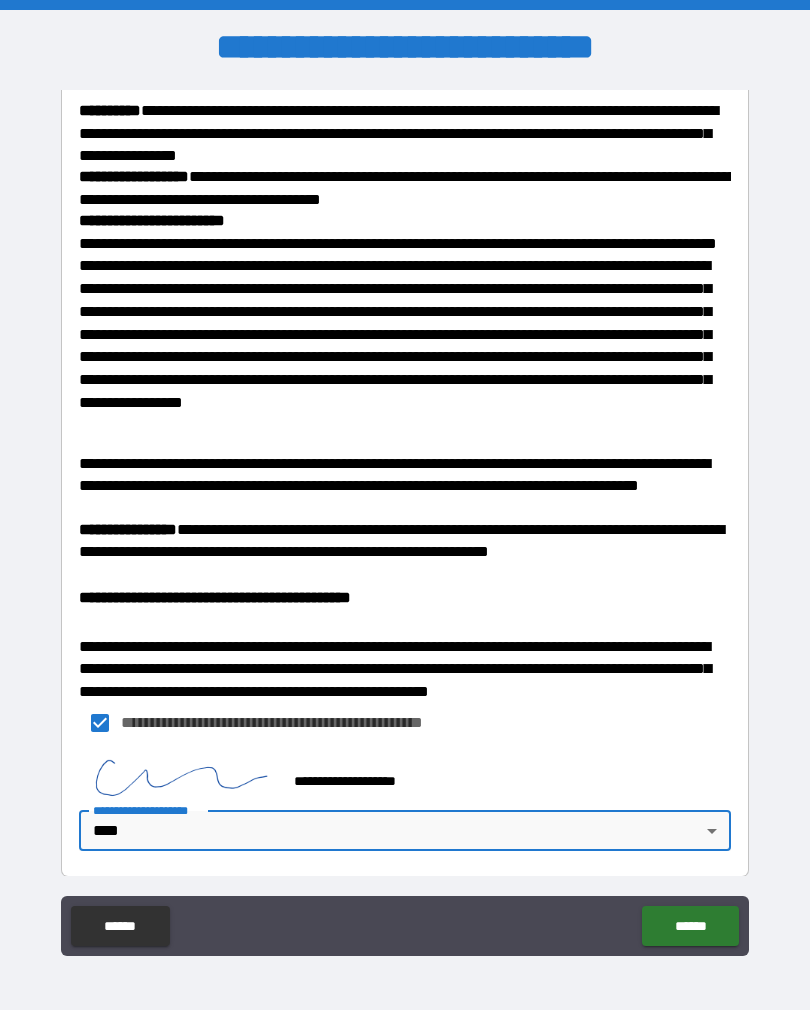 click on "******" at bounding box center (690, 926) 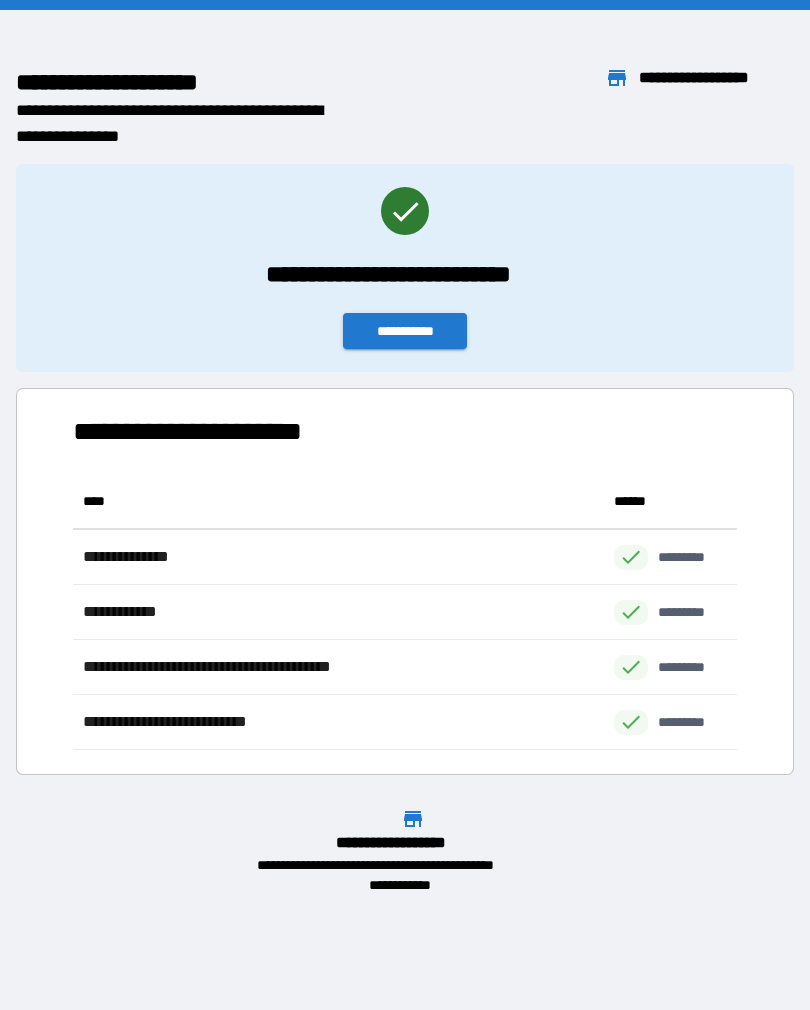 scroll, scrollTop: 276, scrollLeft: 664, axis: both 